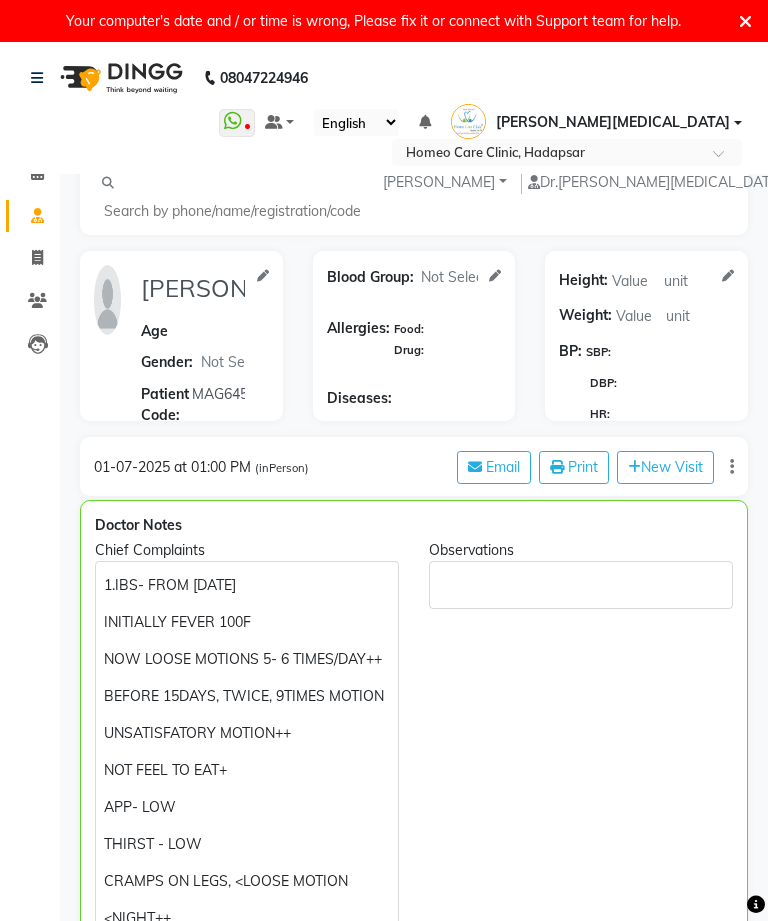 select on "[DEMOGRAPHIC_DATA]" 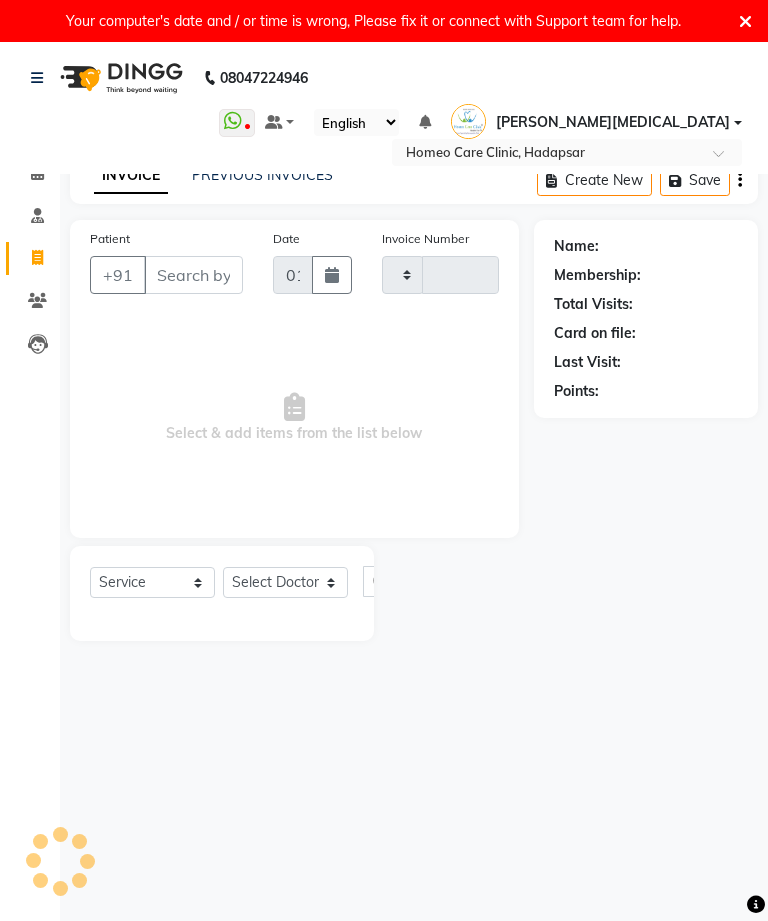 scroll, scrollTop: 42, scrollLeft: 0, axis: vertical 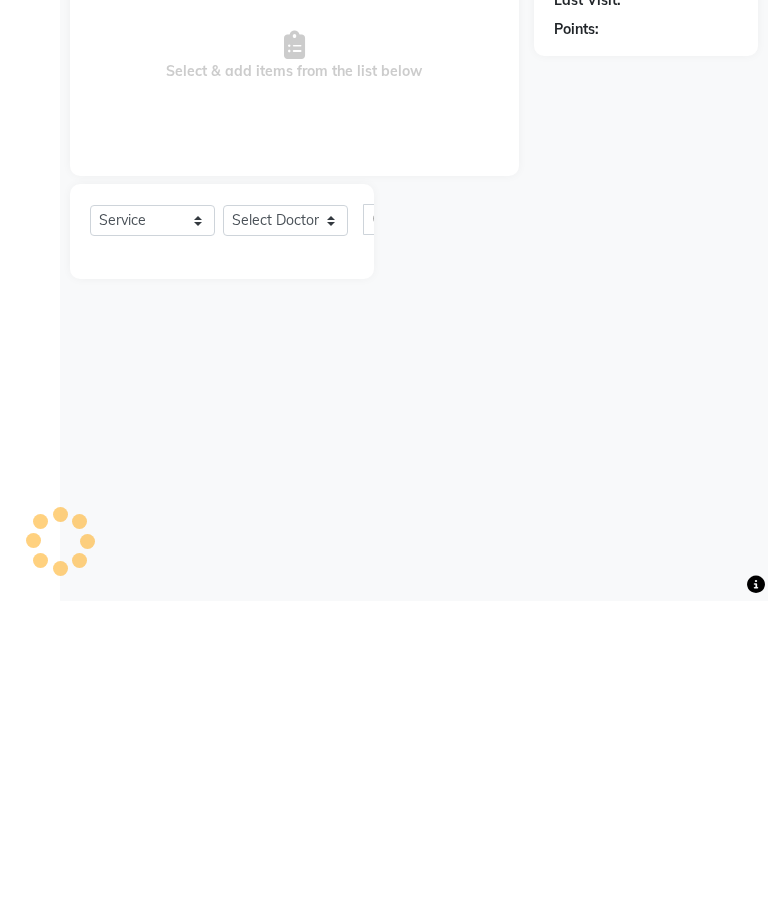 click on "Calendar  Consultation  Invoice  Patients  Leads  Completed InProgress Upcoming Dropped Tentative Check-In Confirm Bookings Segments Page Builder" 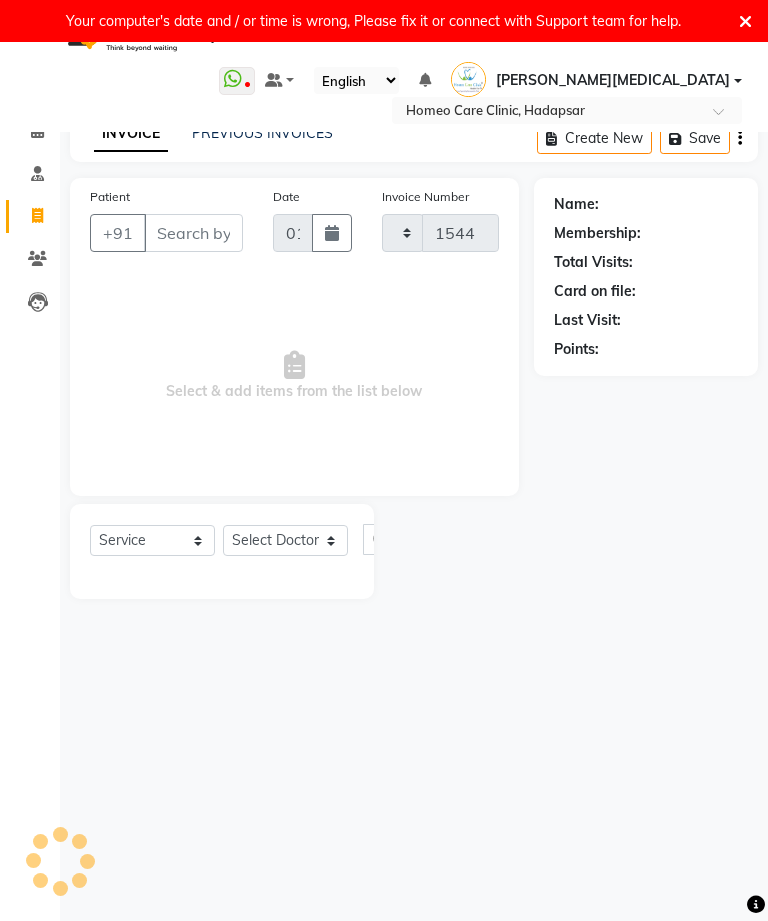 select on "7485" 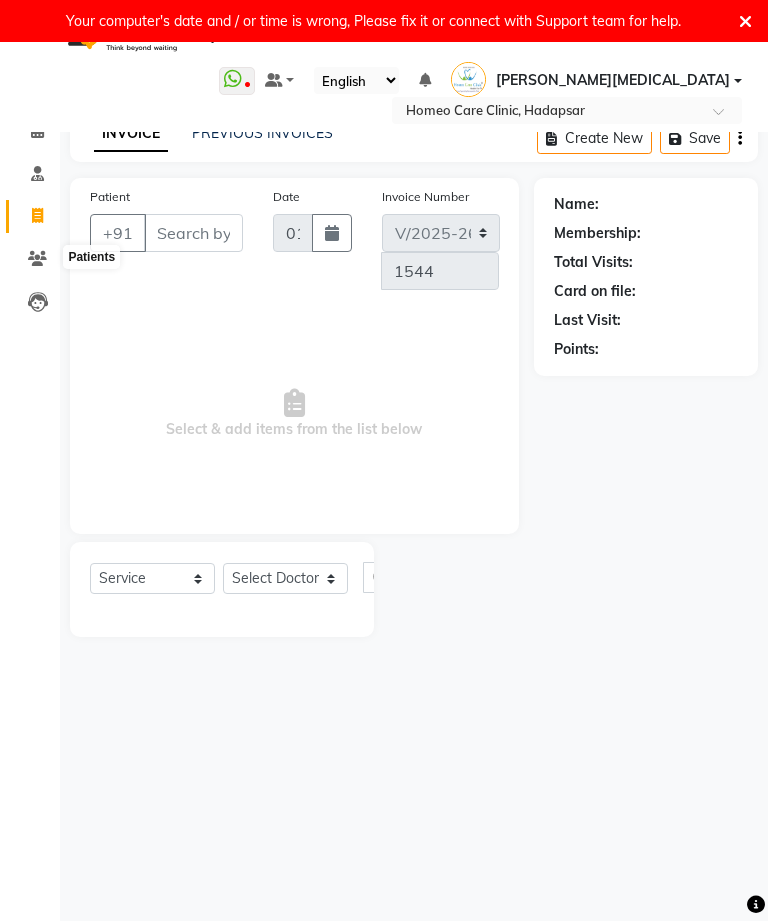 click 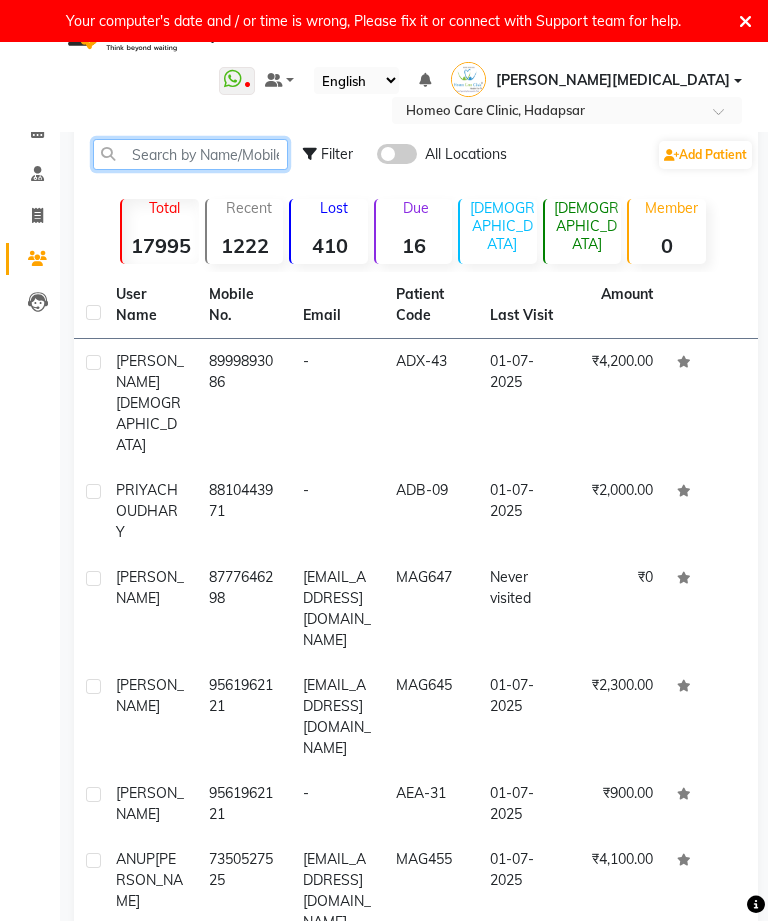 click 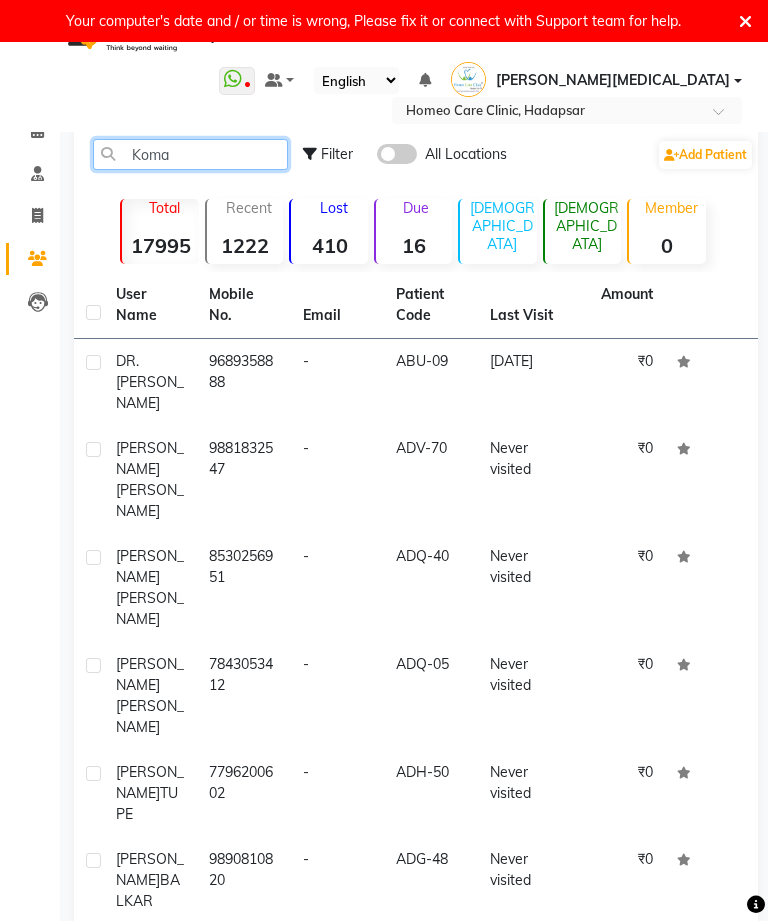 type on "Koma" 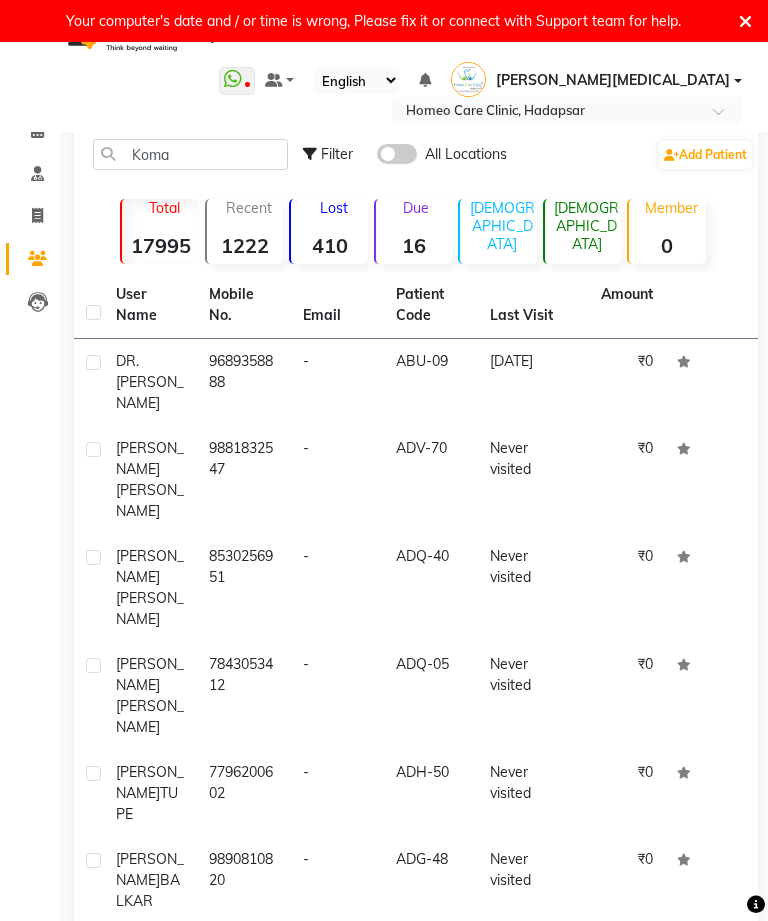 click on "-" 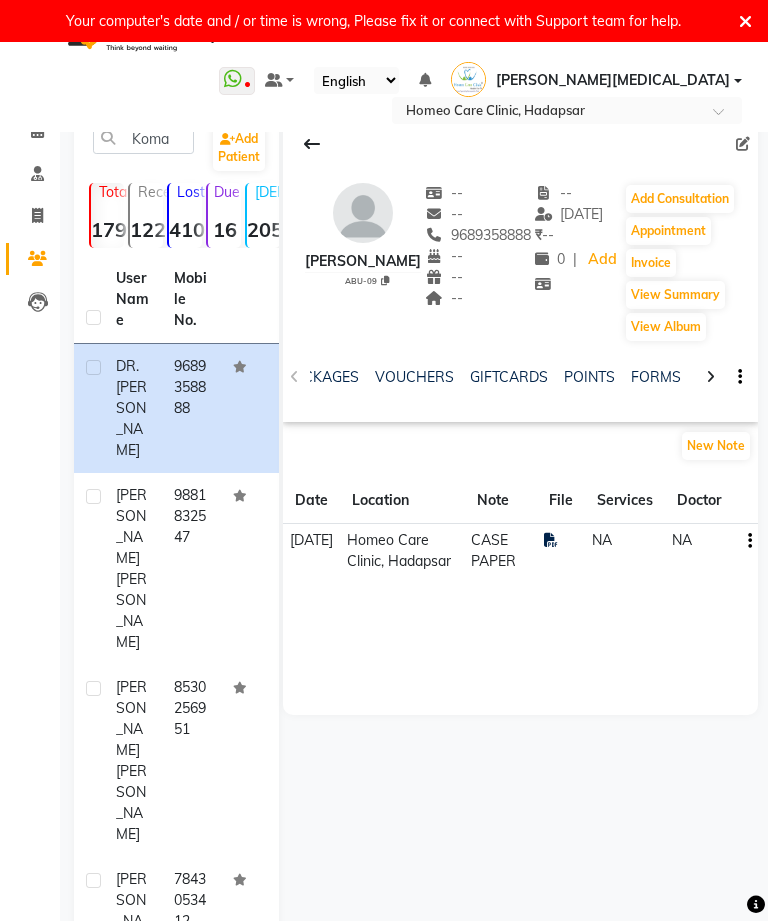 click on "FORMS" 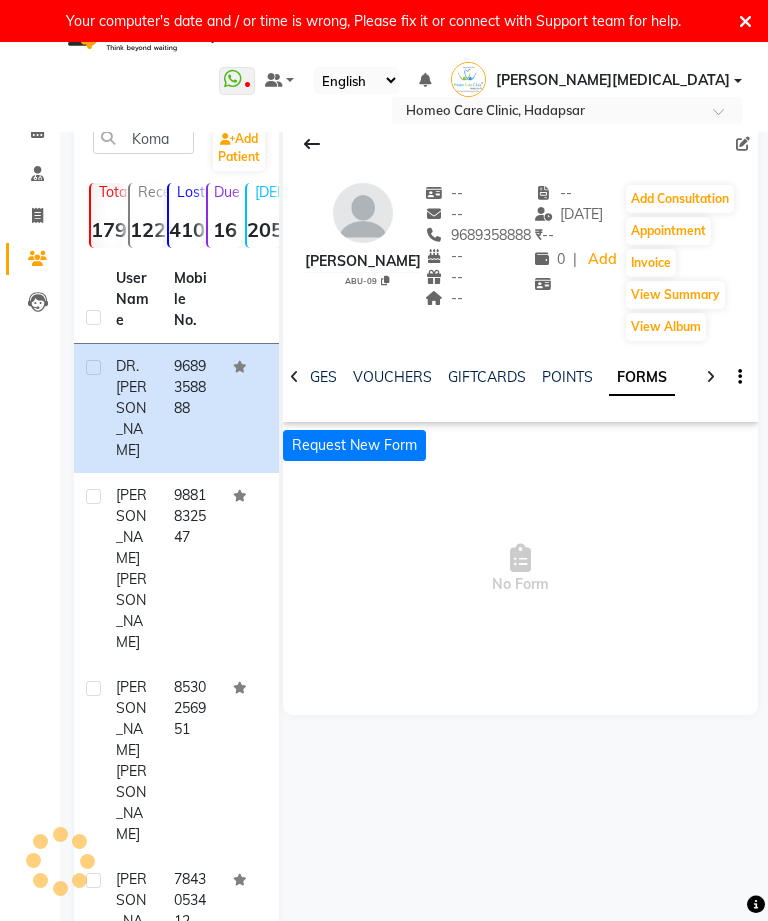 scroll, scrollTop: 0, scrollLeft: 293, axis: horizontal 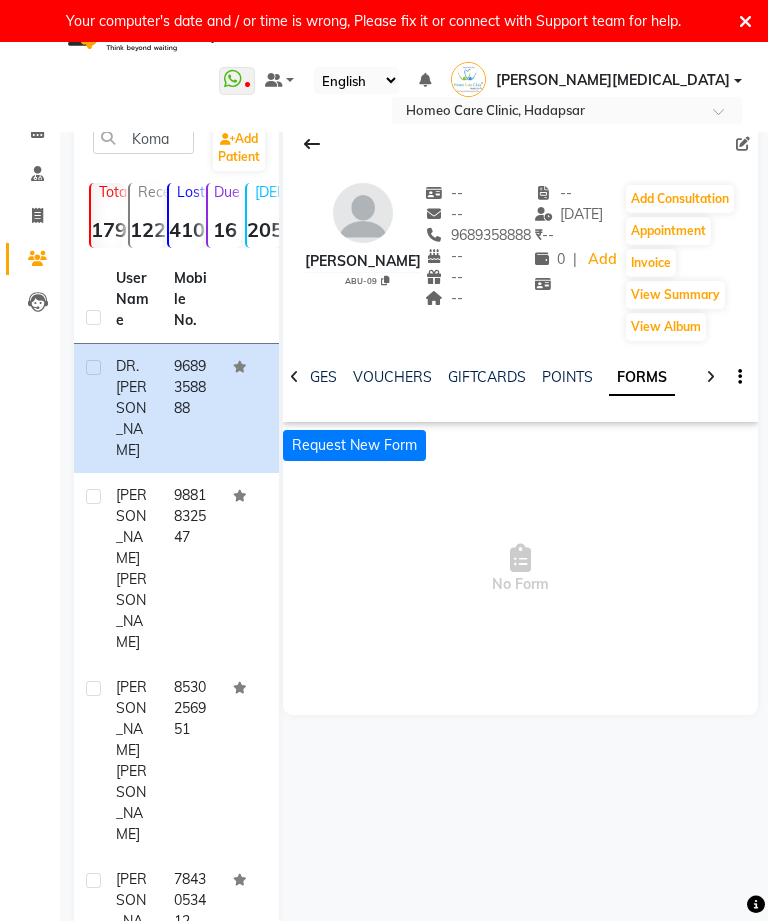 click on "Request New Form" 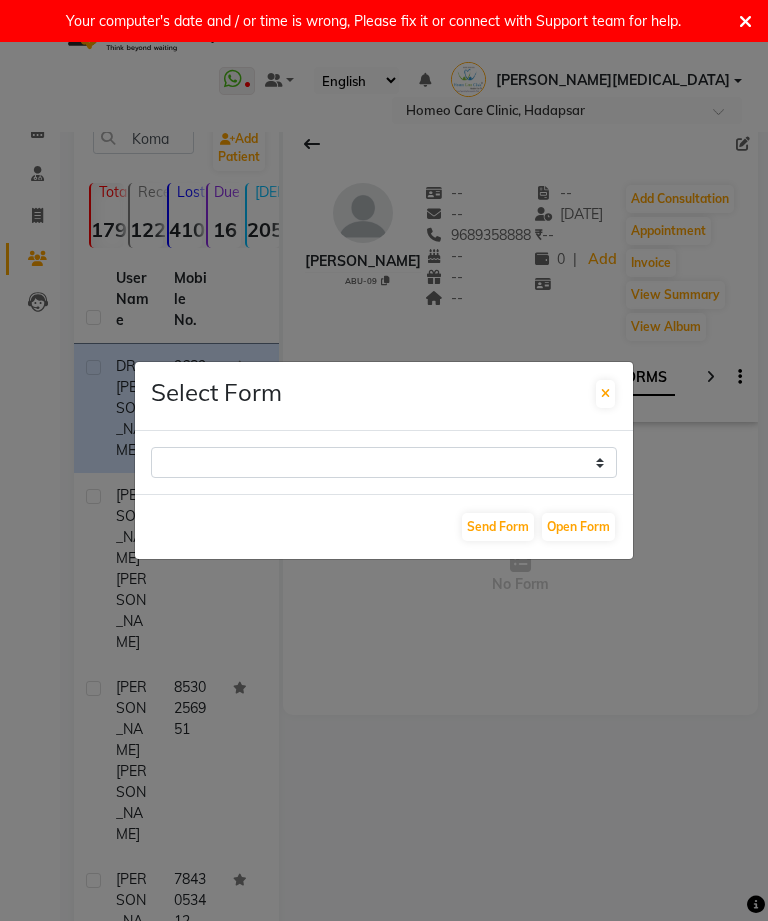 click on "Open Form" 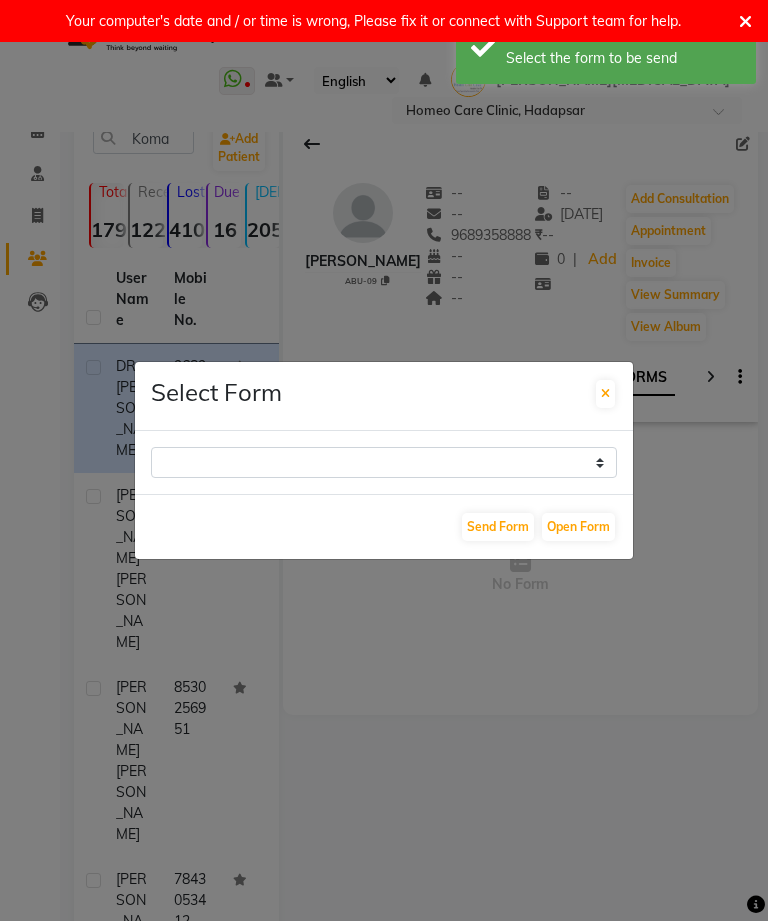 click 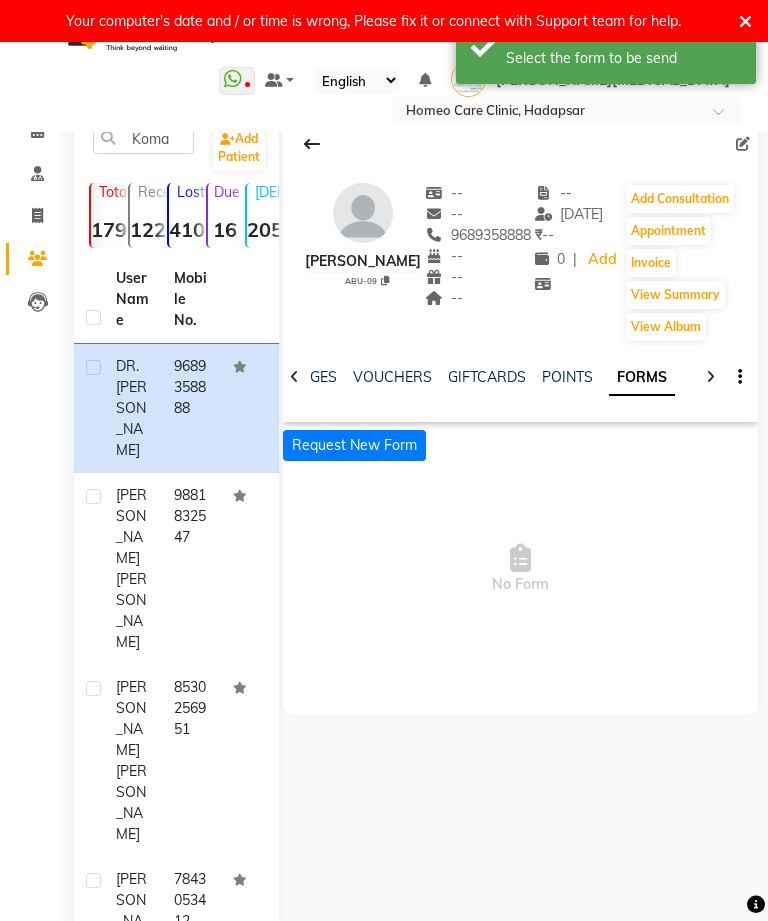 click on "Add Consultation" 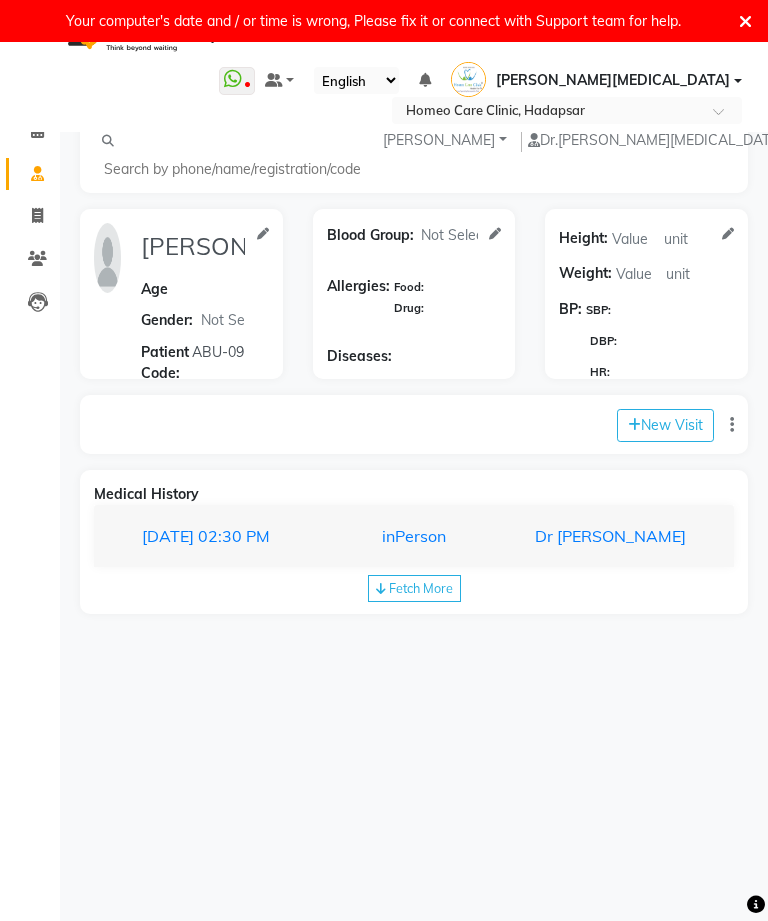 click on "[PERSON_NAME] Age Gender:  Not Selected [DEMOGRAPHIC_DATA] [DEMOGRAPHIC_DATA] Patient Code:  ABU-09" 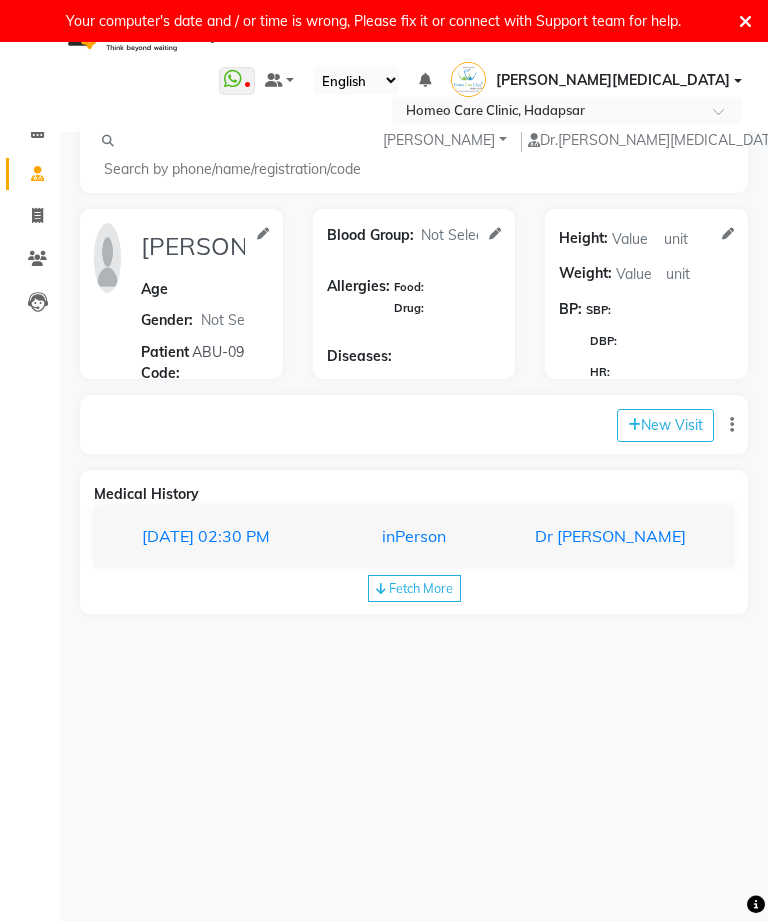 click on "New Visit" 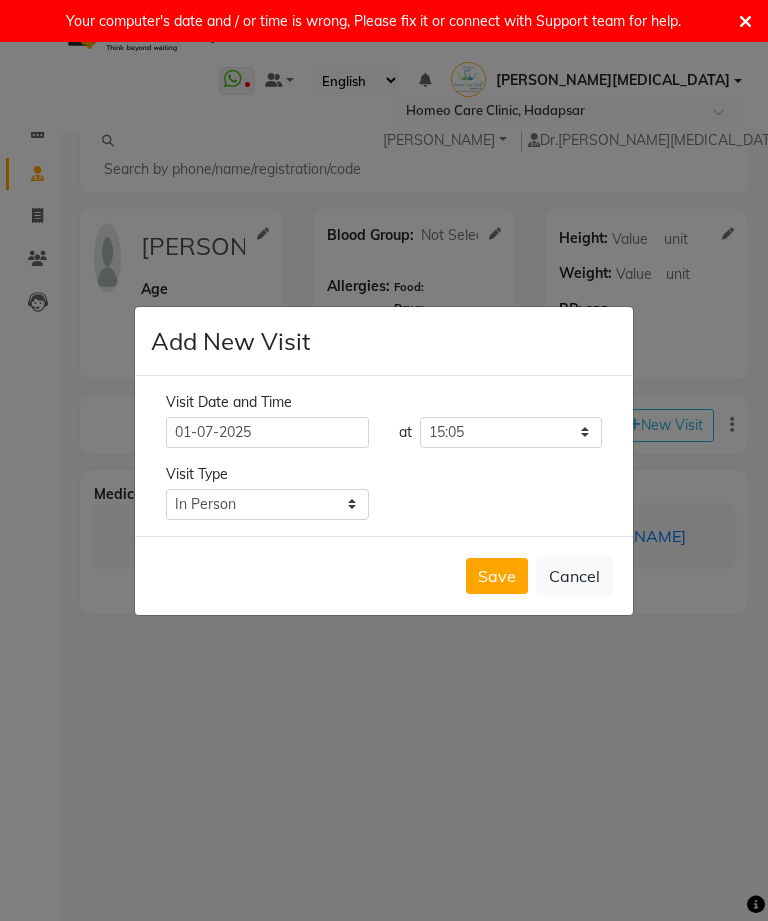 click on "Add New Visit Visit Date and Time [DATE] at Select time 09:00 09:05 09:10 09:15 09:20 09:25 09:30 09:35 09:40 09:45 09:50 09:55 10:00 10:05 10:10 10:15 10:20 10:25 10:30 10:35 10:40 10:45 10:50 10:55 11:00 11:05 11:10 11:15 11:20 11:25 11:30 11:35 11:40 11:45 11:50 11:55 12:00 12:05 12:10 12:15 12:20 12:25 12:30 12:35 12:40 12:45 12:50 12:55 13:00 13:05 13:10 13:15 13:20 13:25 13:30 13:35 13:40 13:45 13:50 13:55 14:00 14:05 14:10 14:15 14:20 14:25 14:30 14:35 14:40 14:45 14:50 14:55 15:00 15:05 15:10 15:15 15:20 15:25 15:30 15:35 15:40 15:45 15:50 15:55 16:00 16:05 16:10 16:15 16:20 16:25 16:30 16:35 16:40 16:45 16:50 16:55 17:00 17:05 17:10 17:15 17:20 17:25 17:30 17:35 17:40 17:45 17:50 17:55 18:00 18:05 18:10 18:15 18:20 18:25 18:30 18:35 18:40 18:45 18:50 18:55 19:00 19:05 19:10 19:15 19:20 19:25 19:30 19:35 19:40 19:45 19:50 19:55 20:00 20:05 20:10 20:15 20:20 20:25 20:30 20:35 20:40 20:45 20:50 20:55 21:00 21:05 21:10 21:15 21:20 21:25 21:30 21:35 21:40 21:45 21:50 21:55 22:00 22:05 22:10 22:15 Chat" 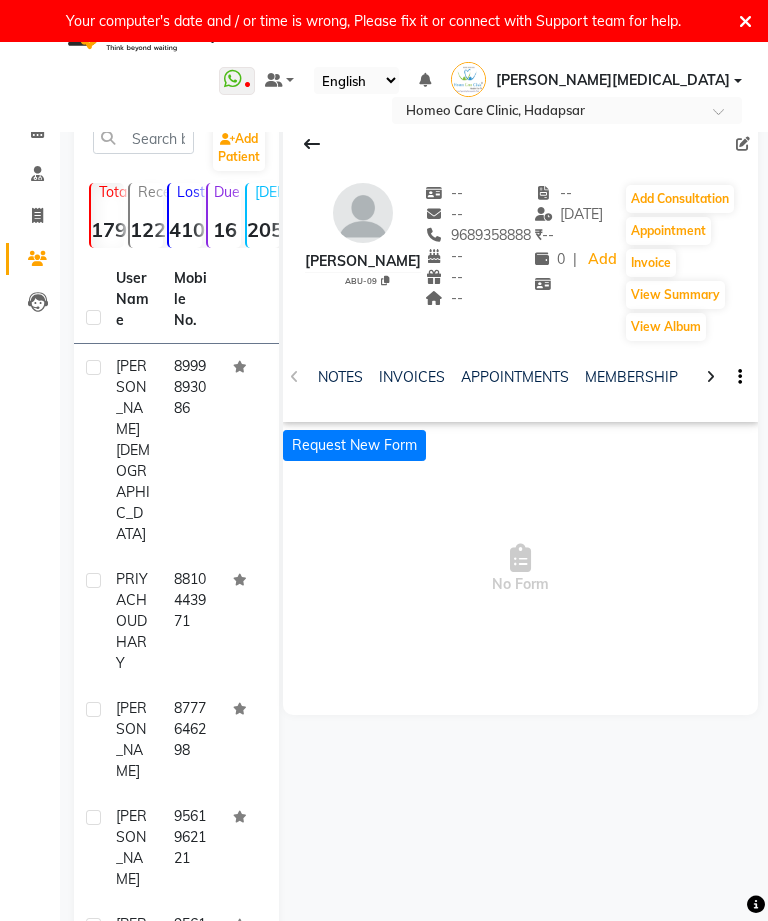 click on "View Summary" 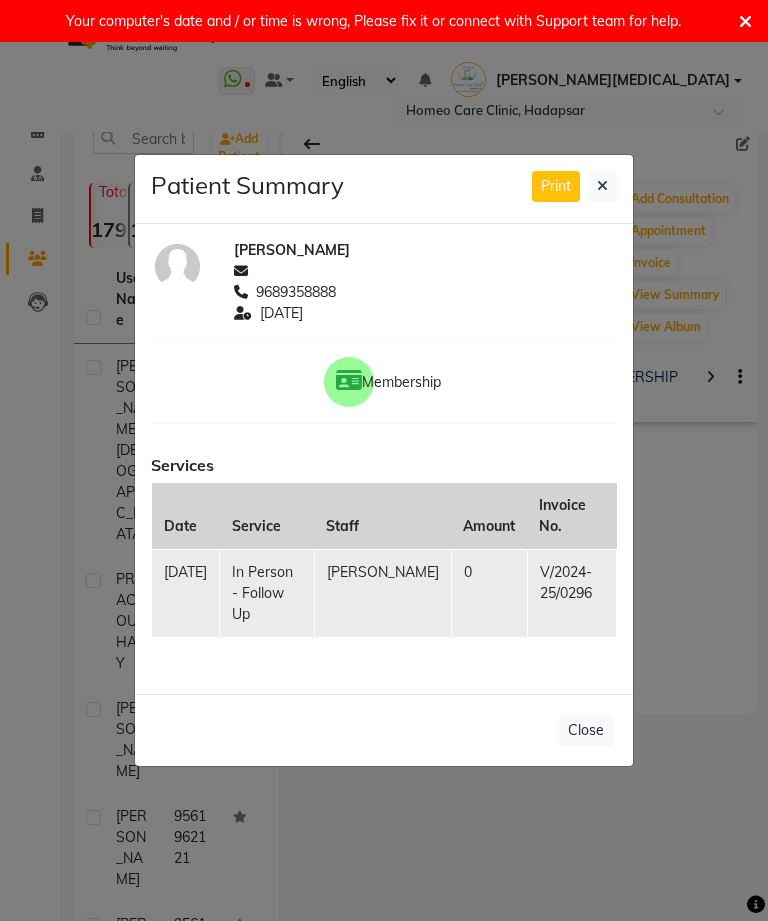 click 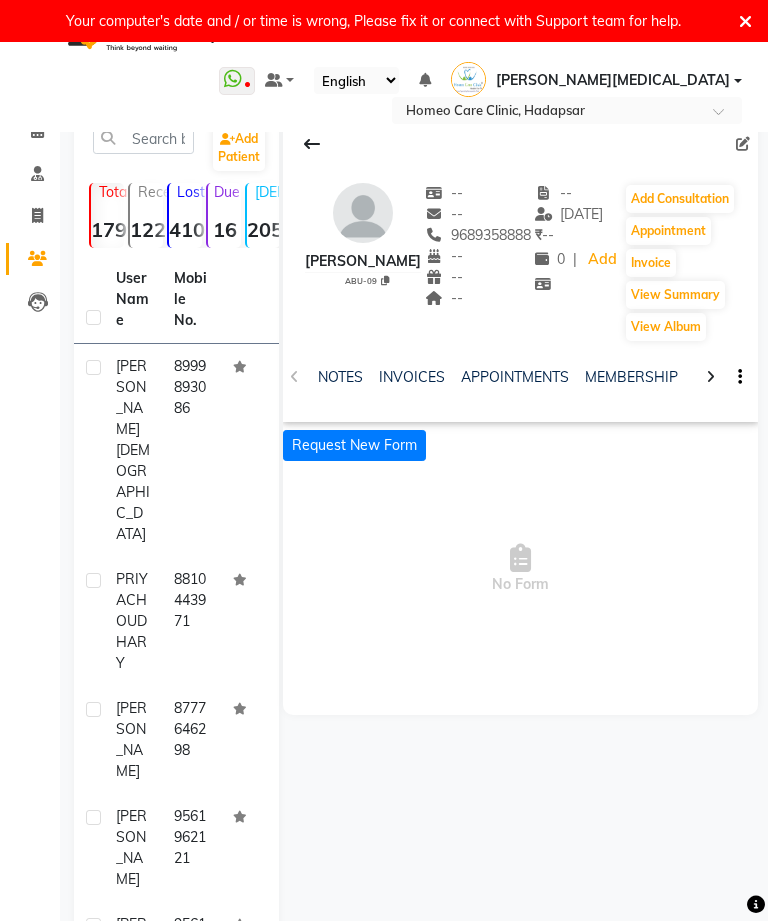 scroll, scrollTop: 0, scrollLeft: 0, axis: both 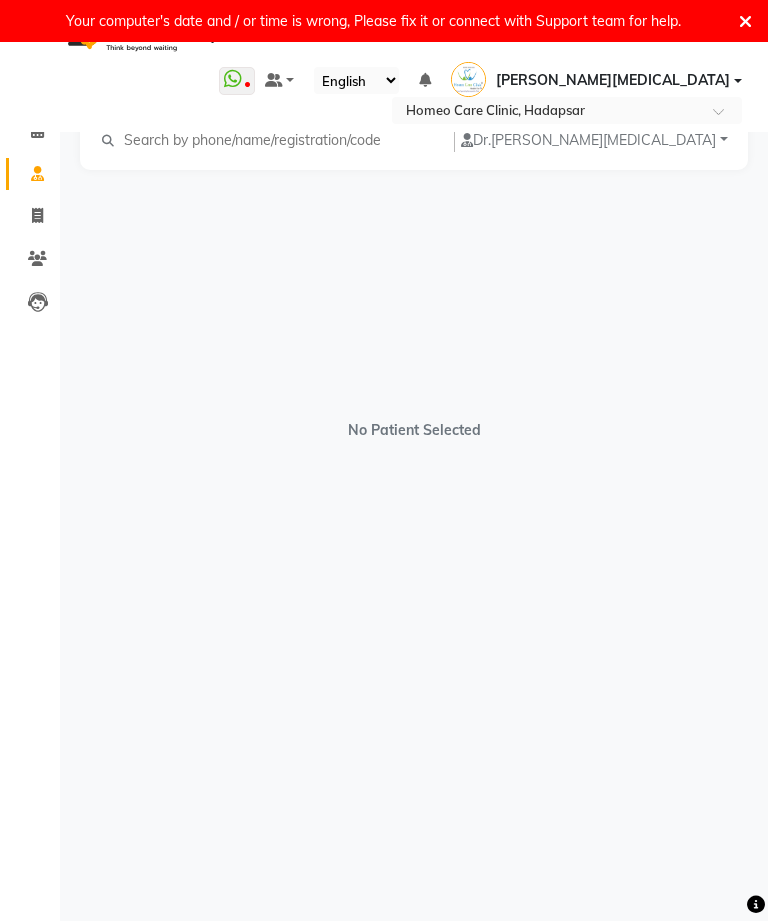click on "Invoice" 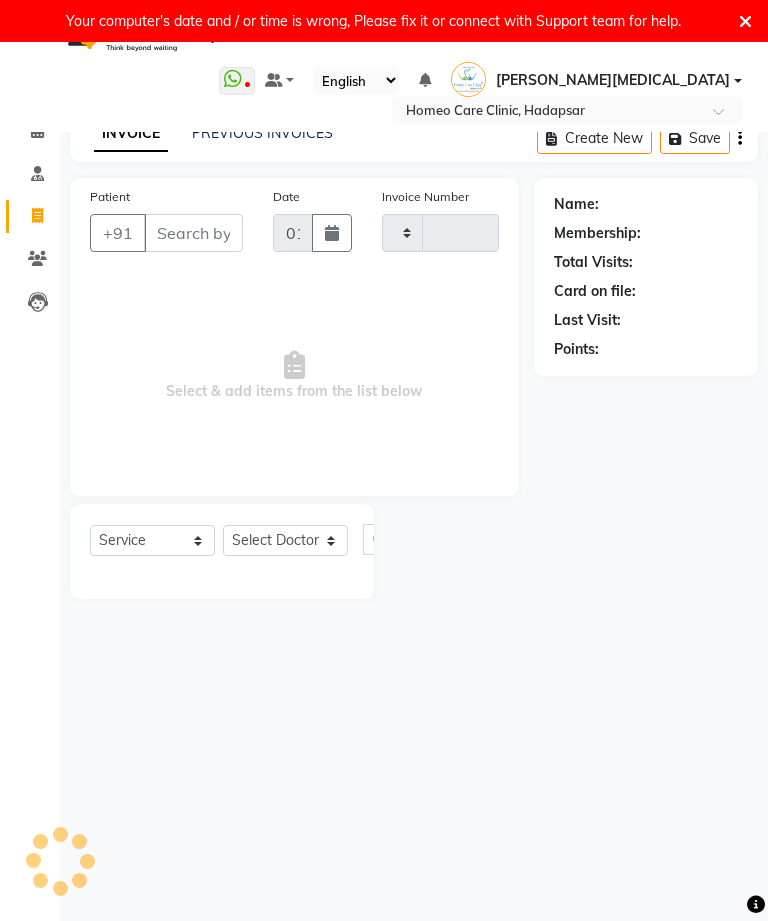 type on "1544" 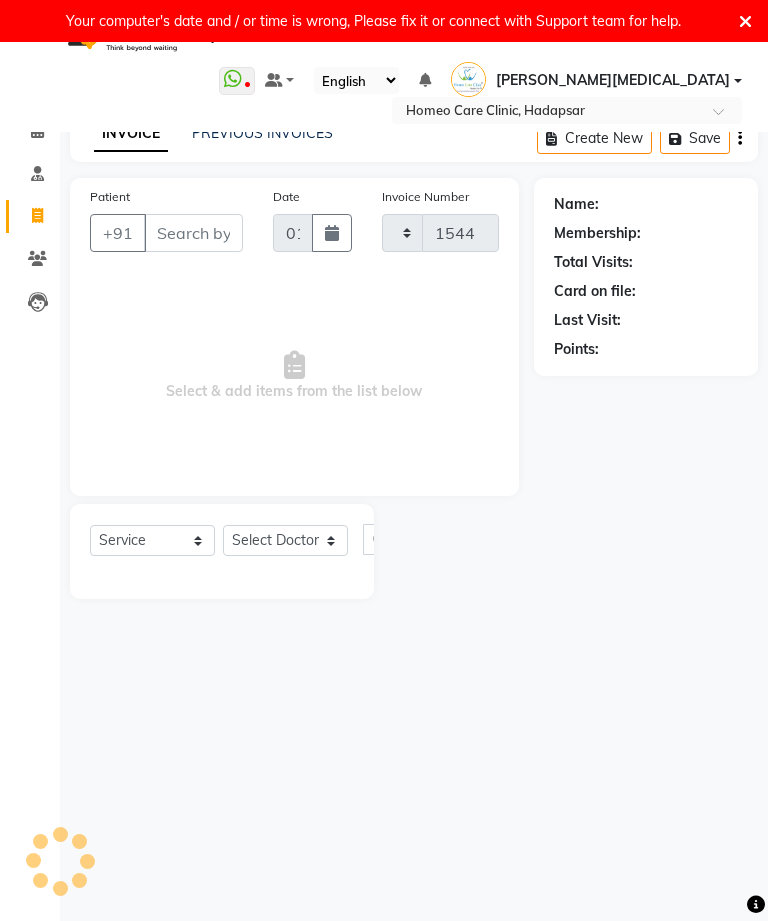 select on "7485" 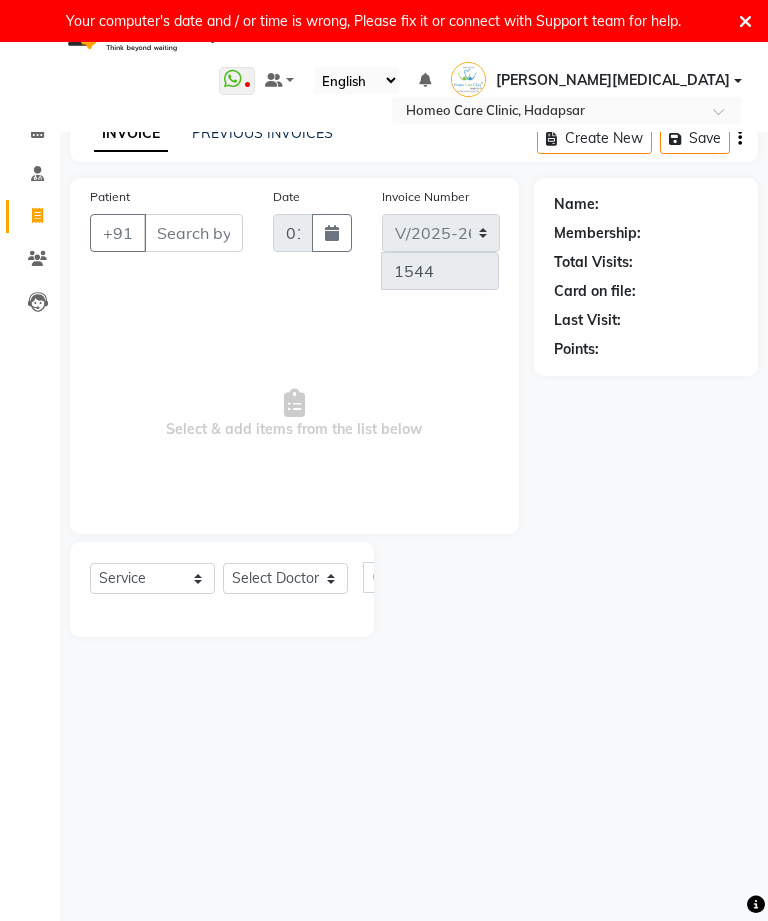 click 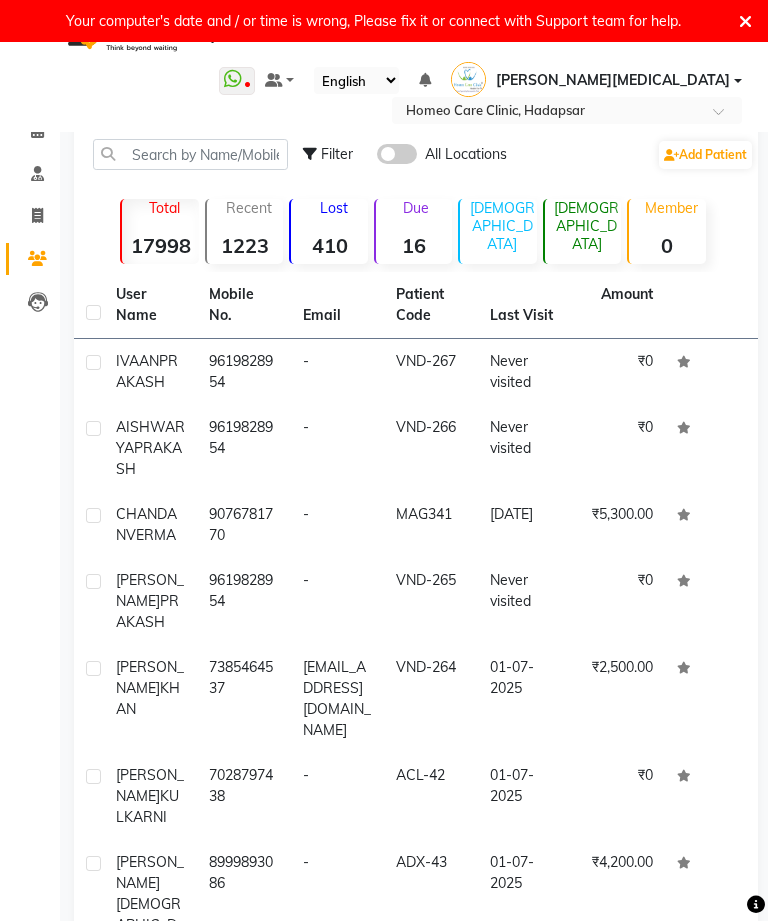 click on "[DATE]" 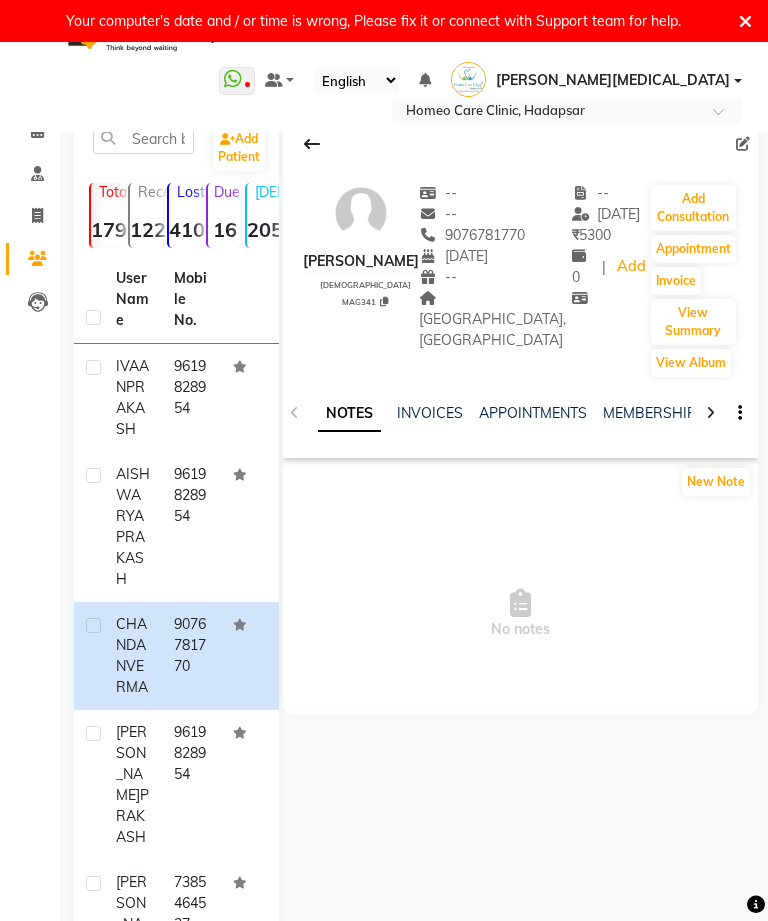 click on "Add Consultation" 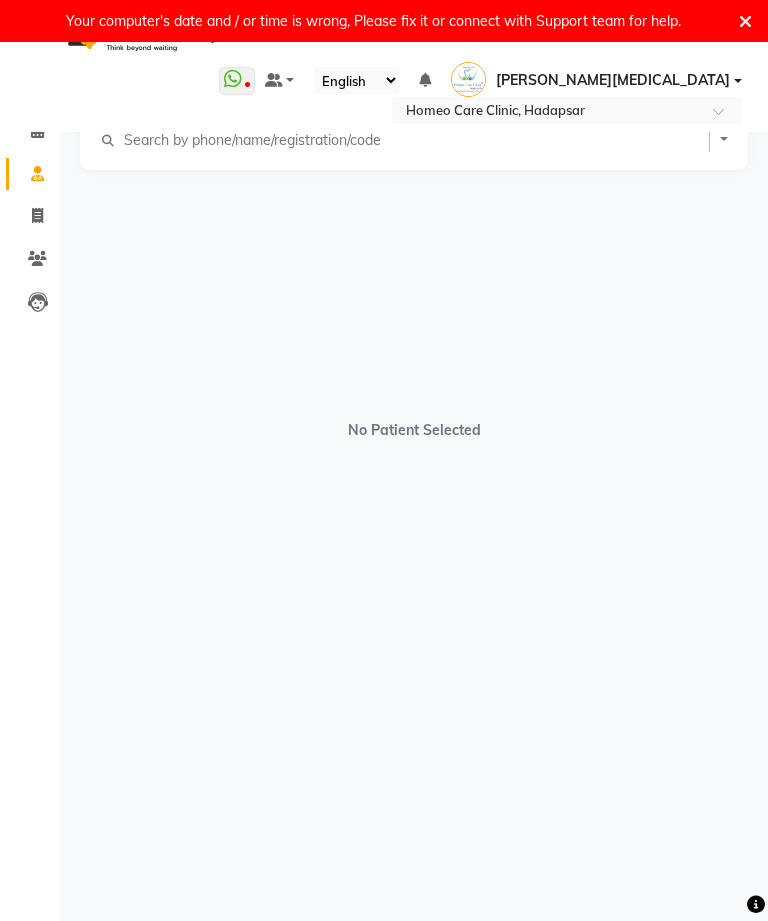 select on "[DEMOGRAPHIC_DATA]" 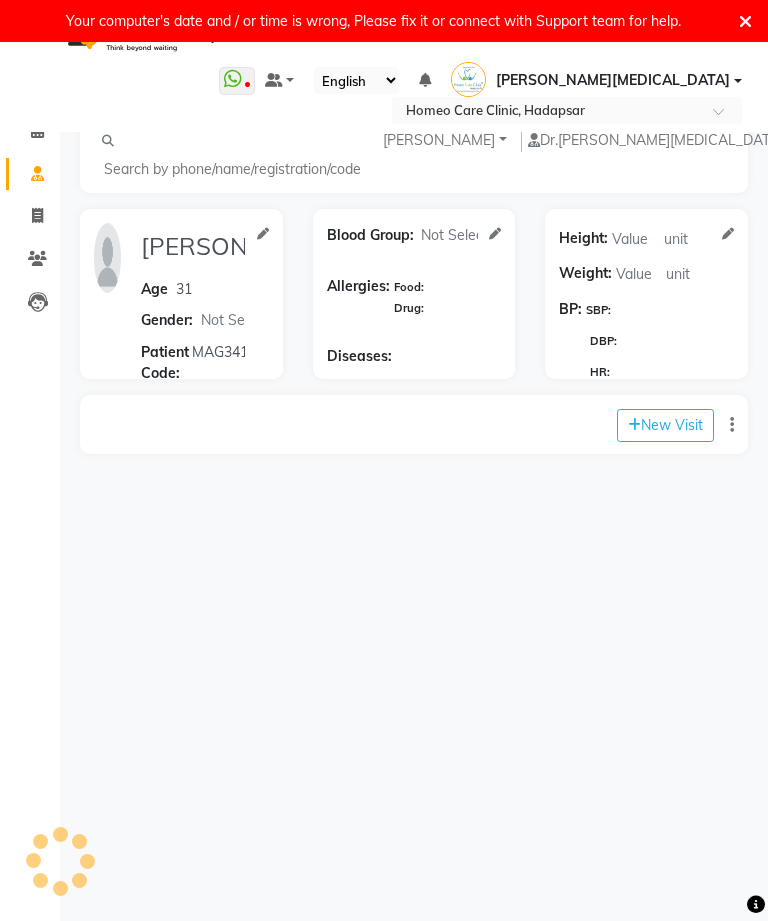 click on "New Visit" 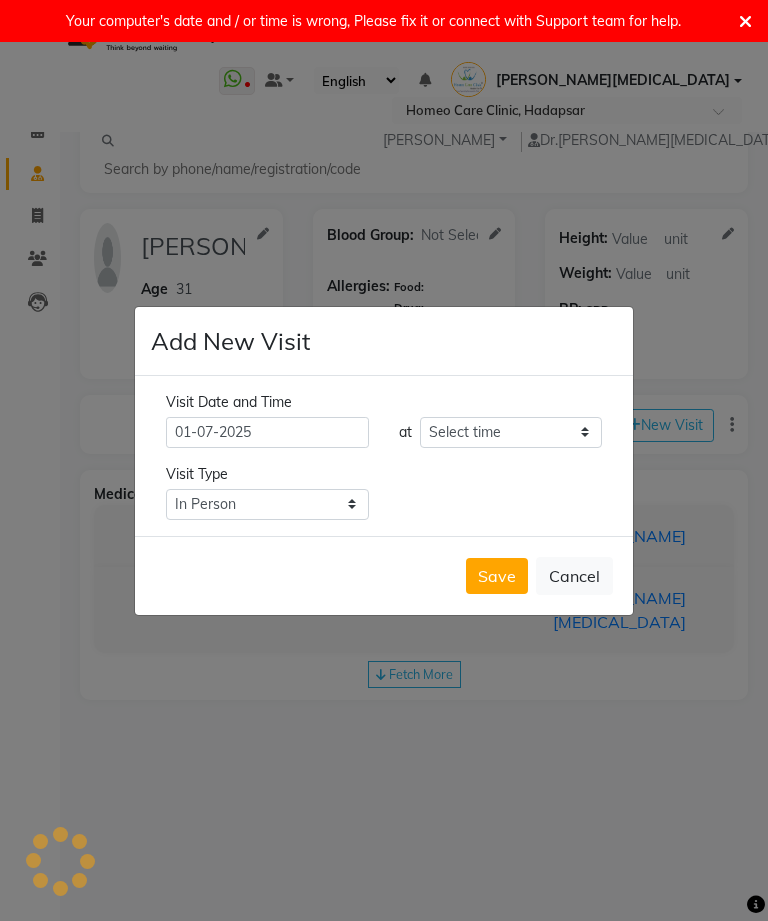 click on "Save   Cancel" 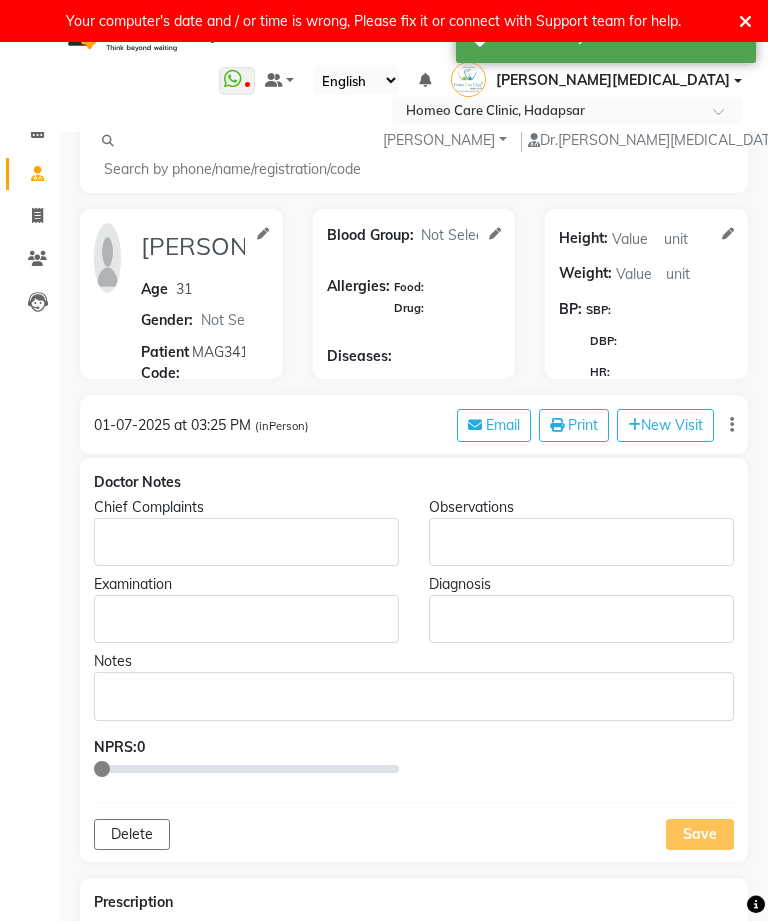 type on "[PERSON_NAME]" 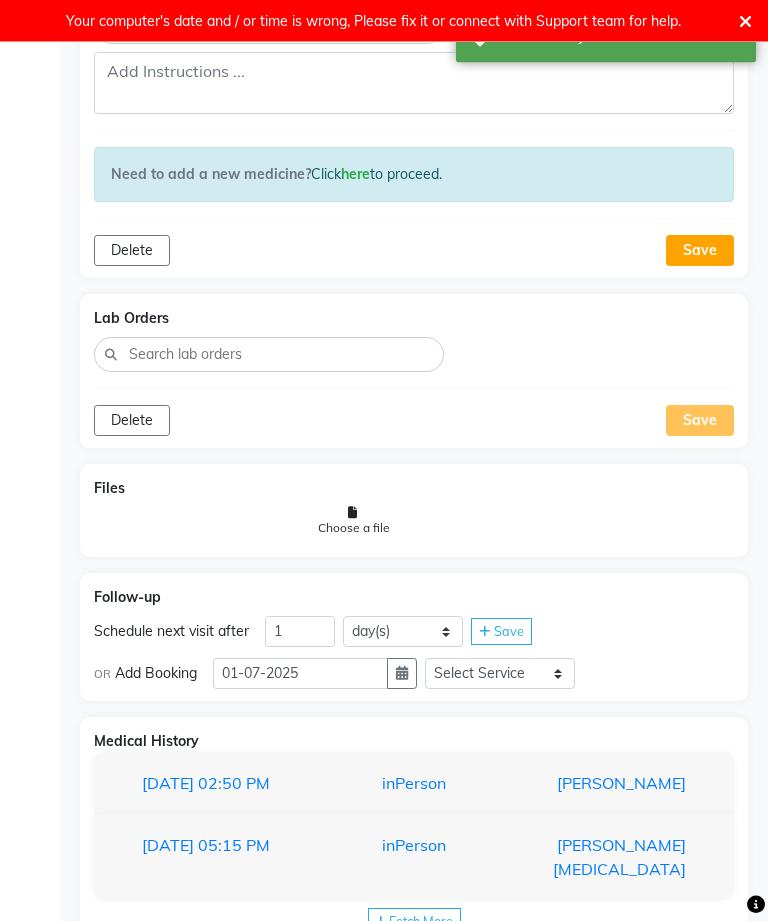 scroll, scrollTop: 992, scrollLeft: 0, axis: vertical 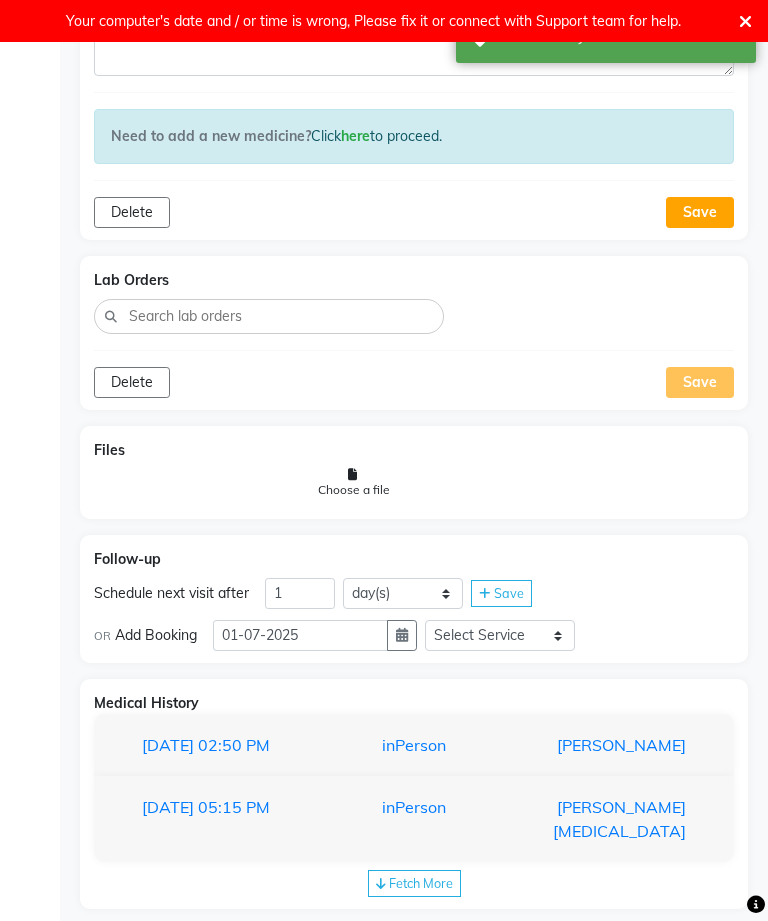 click on "inPerson" at bounding box center [413, 745] 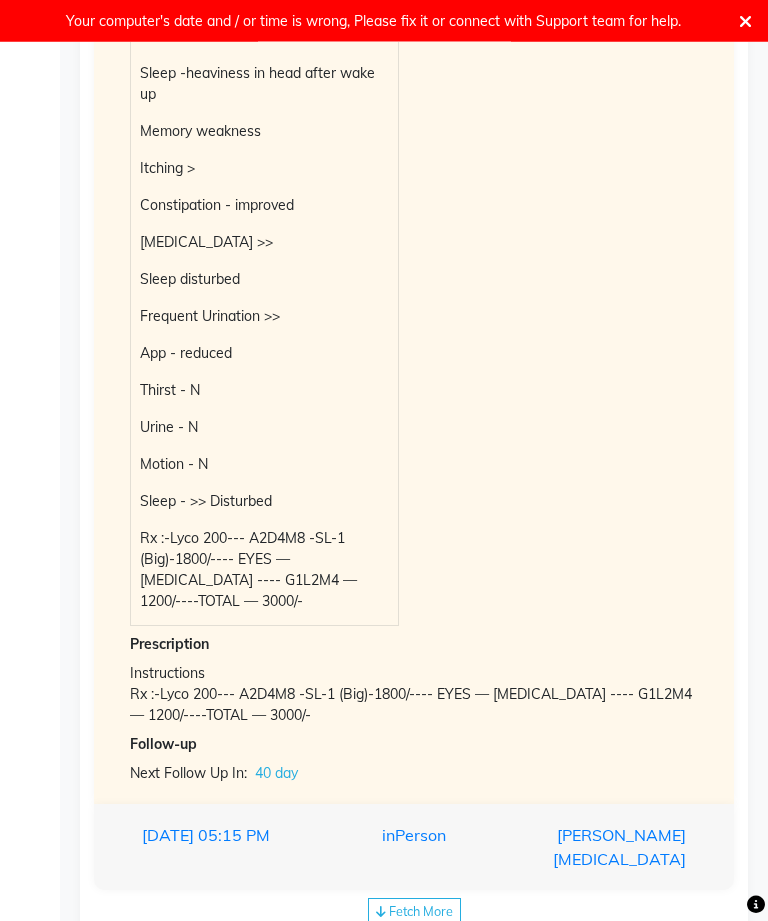 scroll, scrollTop: 2003, scrollLeft: 0, axis: vertical 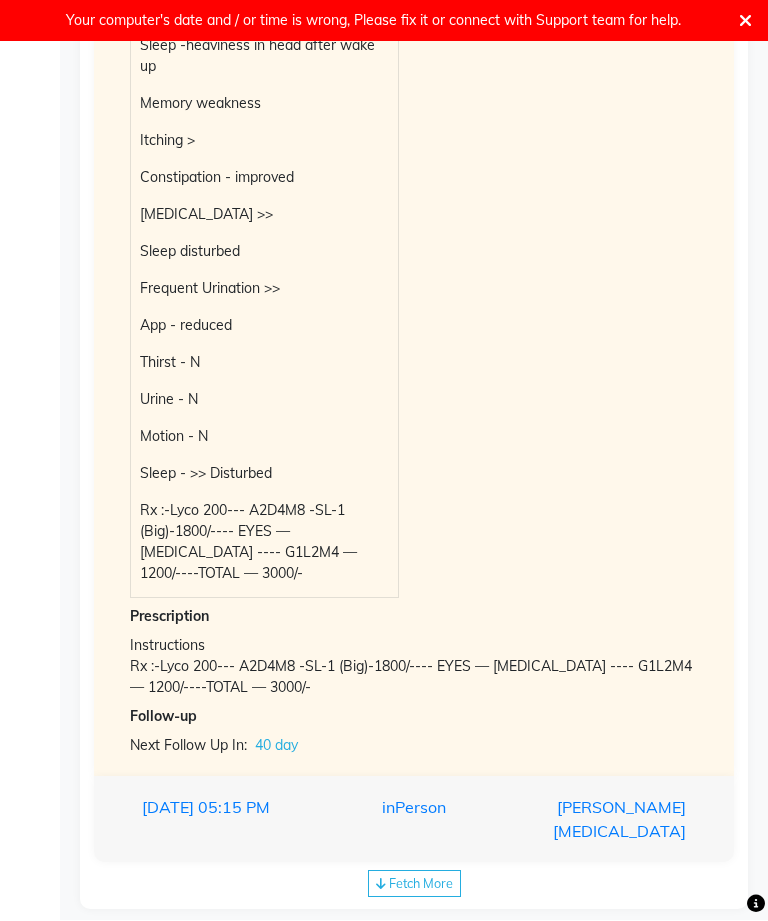click on "[PERSON_NAME][MEDICAL_DATA]" at bounding box center [605, 820] 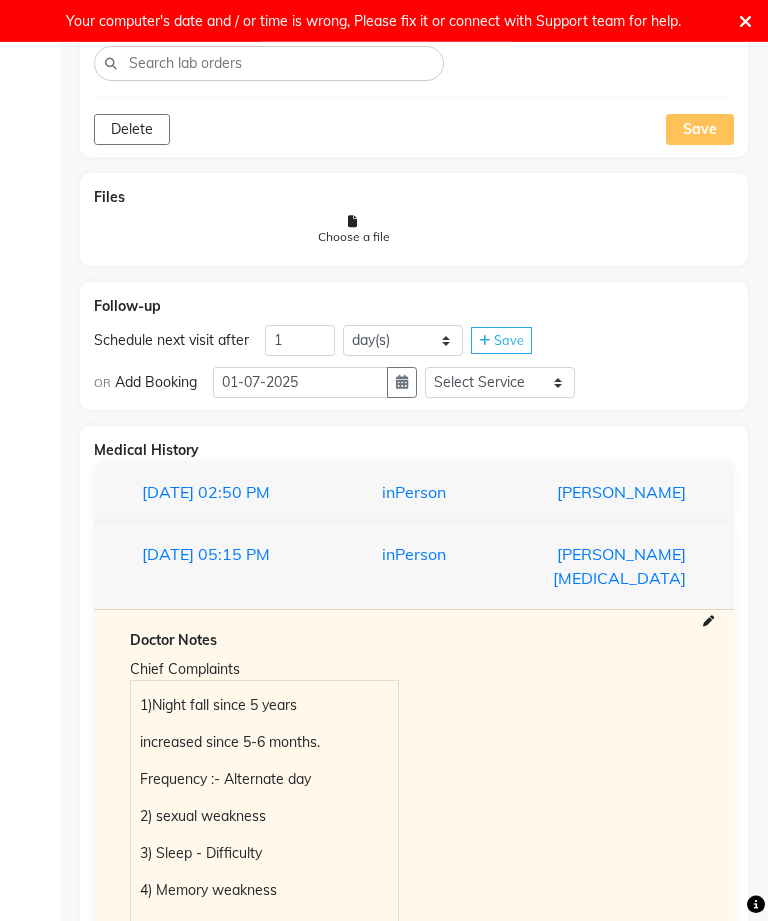 click on "[PERSON_NAME][MEDICAL_DATA]" at bounding box center (605, 567) 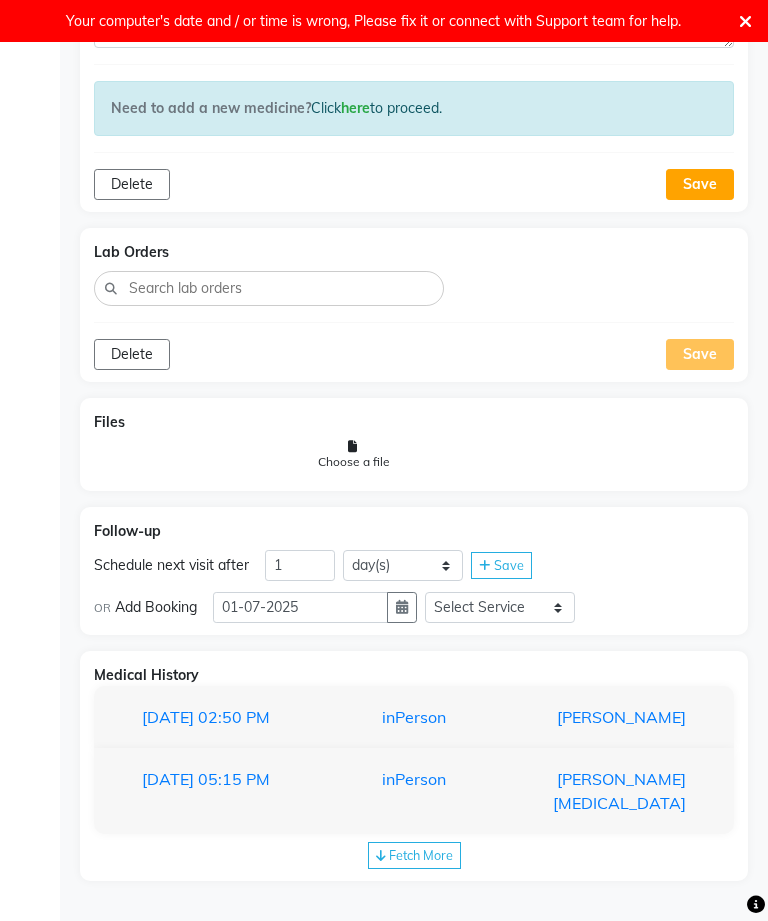 scroll, scrollTop: 1056, scrollLeft: 0, axis: vertical 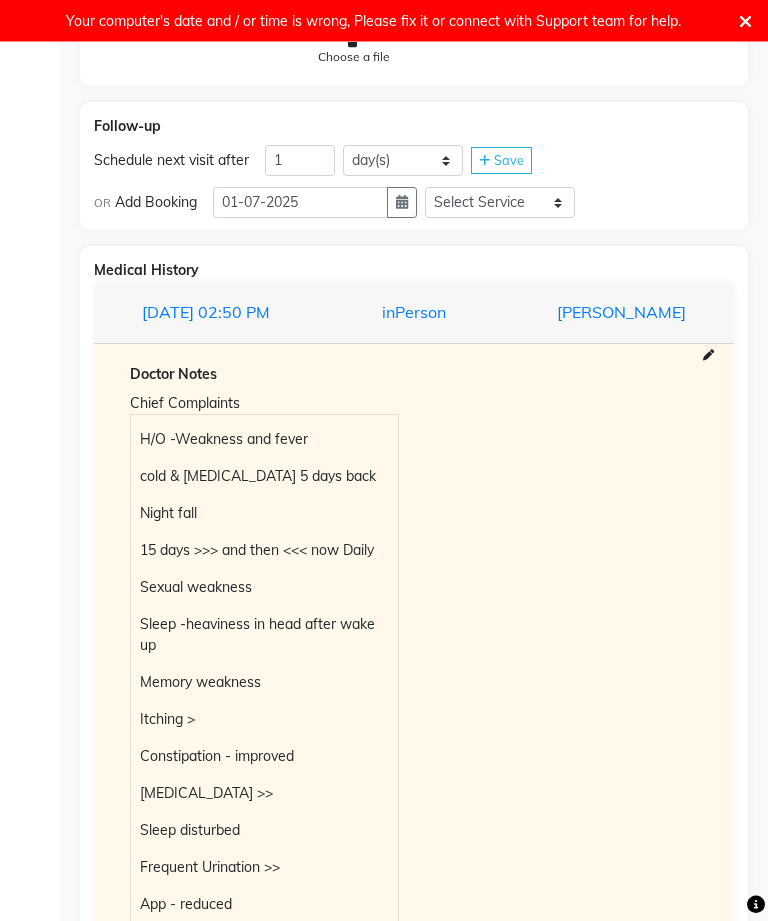 click on "H/O -Weakness and fever  cold & [MEDICAL_DATA] 5 days back Night fall  15 days >>> and then <<< now Daily Sexual weakness Sleep -heaviness in head after wake up Memory weakness Itching > Constipation - improved [MEDICAL_DATA] >> Sleep disturbed  Frequent Urination >> App - reduced Thirst - N Urine - N Motion - N Sleep - >> Disturbed Rx :-Lyco 200--- A2D4M8 -SL-1 (Big)-1800/---- EYES — [MEDICAL_DATA] ---- G1L2M4 — 1200/----TOTAL — 3000/-" at bounding box center [264, 796] 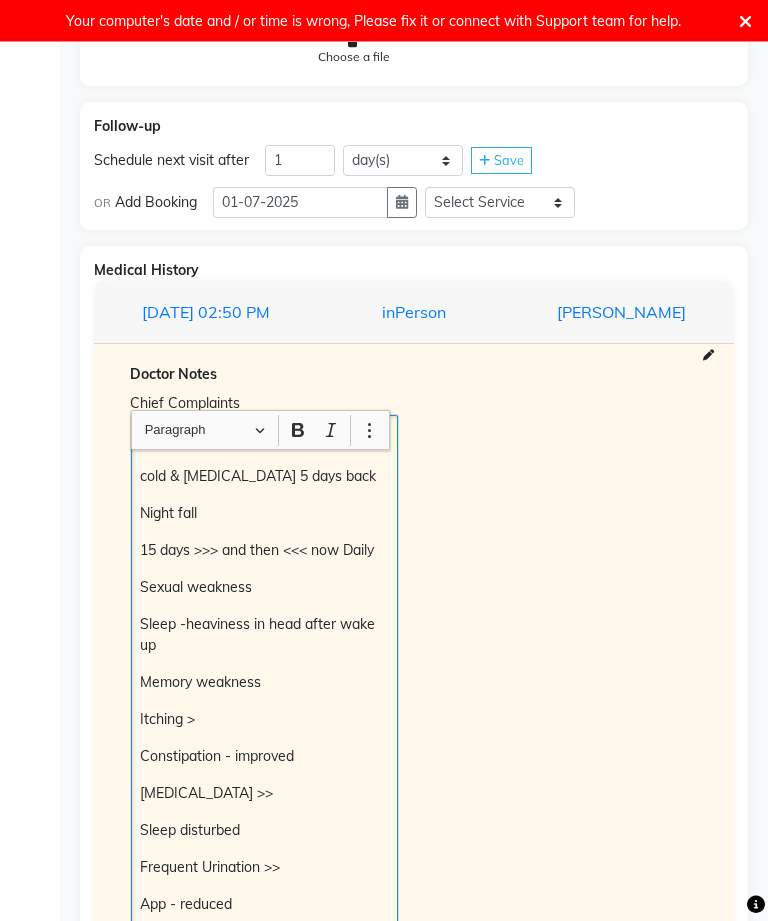 click on "H/O -Weakness and fever  cold & [MEDICAL_DATA] 5 days back Night fall  15 days >>> and then <<< now Daily Sexual weakness Sleep -heaviness in head after wake up Memory weakness Itching > Constipation - improved [MEDICAL_DATA] >> Sleep disturbed  Frequent Urination >> App - reduced Thirst - N Urine - N Motion - N Sleep - >> Disturbed Rx :-Lyco 200--- A2D4M8 -SL-1 (Big)-1800/---- EYES — [MEDICAL_DATA] ---- G1L2M4 — 1200/----TOTAL — 3000/-" at bounding box center (264, 796) 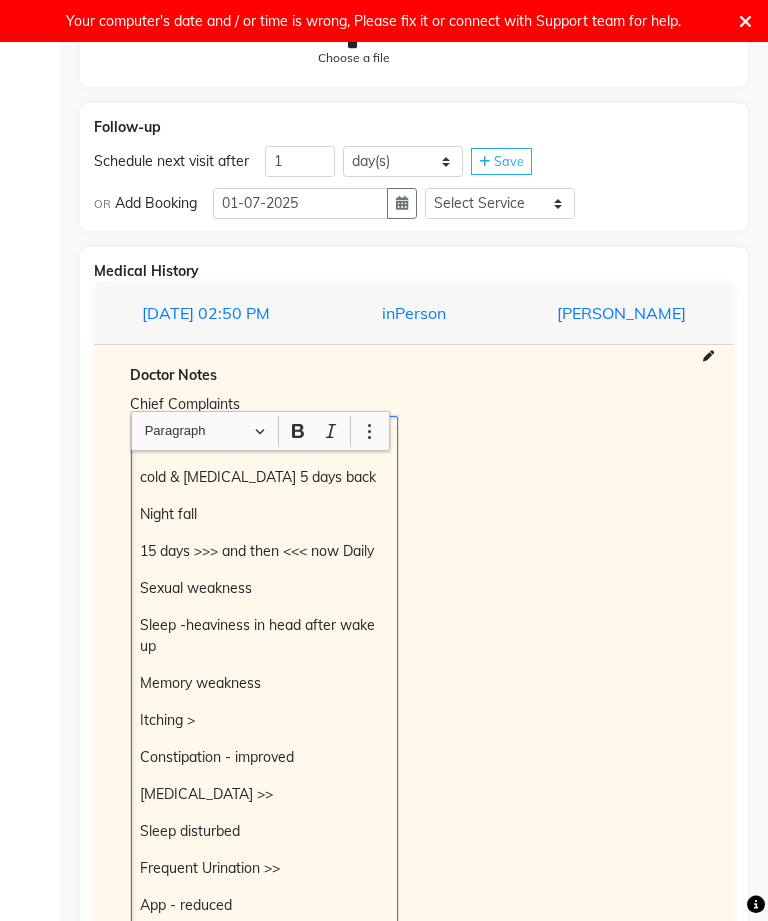 click on "H/O -Weakness and fever" at bounding box center [264, 440] 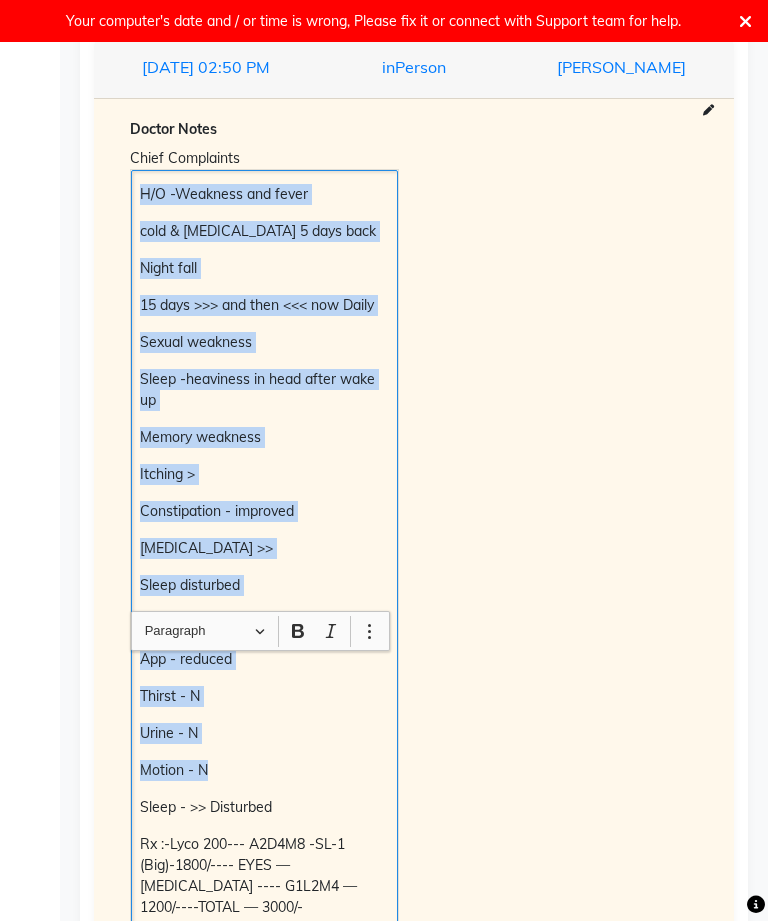 scroll, scrollTop: 2025, scrollLeft: 0, axis: vertical 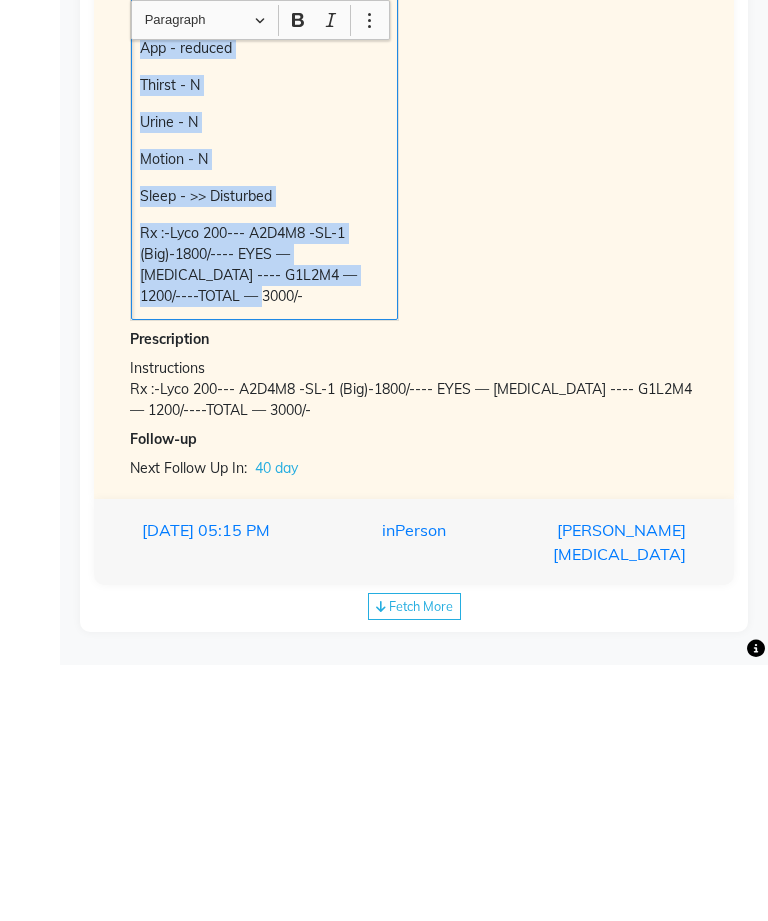 copy on "H/O -Weakness and fever  cold & [MEDICAL_DATA] 5 days back Night fall  15 days >>> and then <<< now Daily Sexual weakness Sleep -heaviness in head after wake up Memory weakness Itching > Constipation - improved [MEDICAL_DATA] >> Sleep disturbed  Frequent Urination >> App - reduced Thirst - N Urine - N Motion - N Sleep - >> Disturbed Rx :-Lyco 200--- A2D4M8 -SL-1 (Big)-1800/---- EYES — [MEDICAL_DATA] ---- G1L2M4 — 1200/----TOTAL — 3000/-" 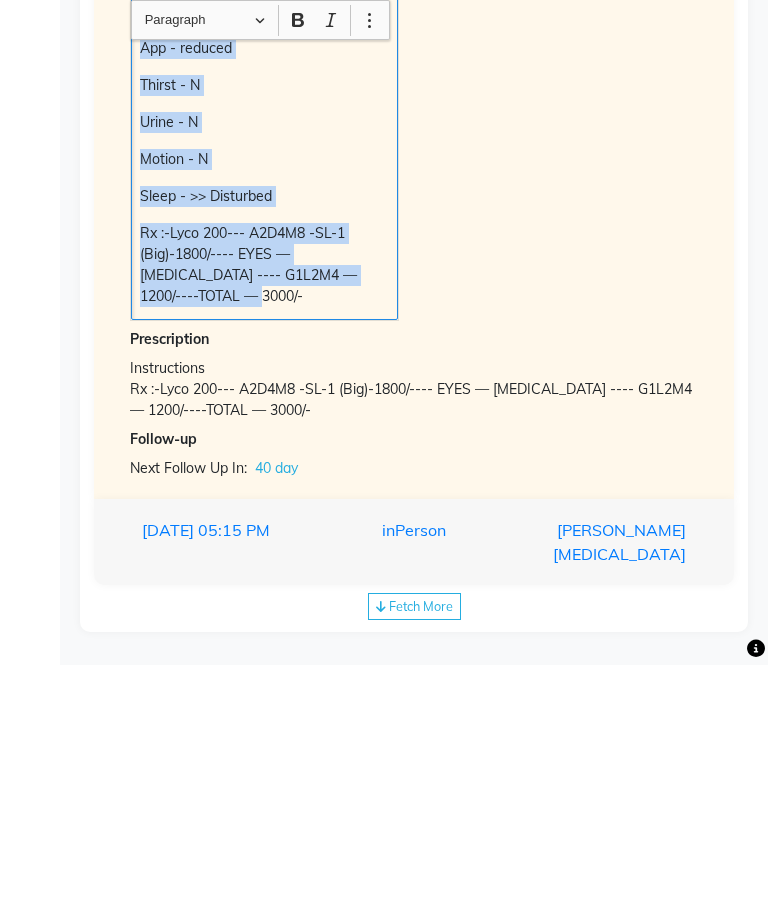 click on "Chief Complaints H/O -Weakness and fever  cold & [MEDICAL_DATA] 5 days back Night fall  15 days >>> and then <<< now Daily Sexual weakness Sleep -heaviness in head after wake up Memory weakness Itching > Constipation - improved [MEDICAL_DATA] >> Sleep disturbed  Frequent Urination >> App - reduced Thirst - N Urine - N Motion - N Sleep - >> Disturbed Rx :-Lyco 200--- A2D4M8 -SL-1 (Big)-1800/---- EYES — [MEDICAL_DATA] ---- G1L2M4 — 1200/----TOTAL — 3000/-" at bounding box center (414, 183) 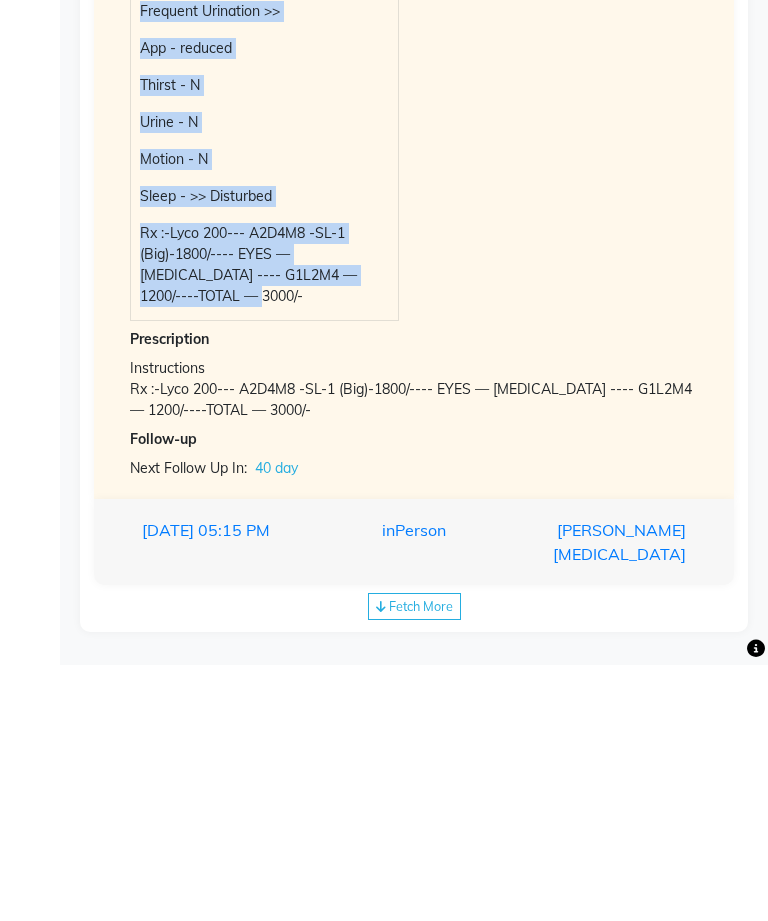 scroll, scrollTop: 2003, scrollLeft: 0, axis: vertical 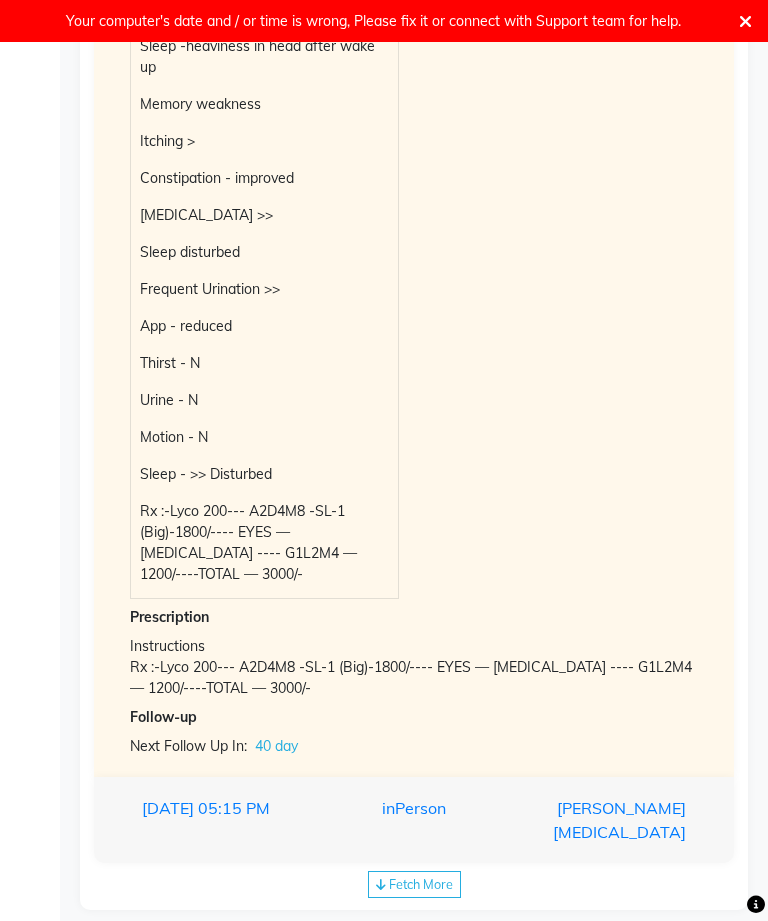 click on "[DATE] 05:15 PM" at bounding box center (222, 820) 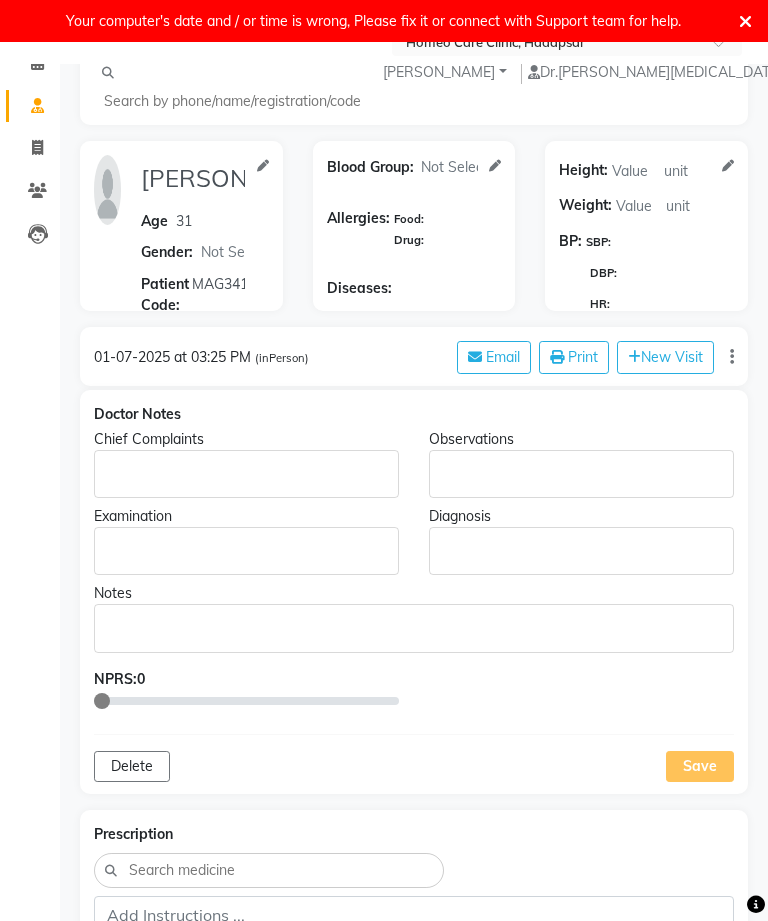 scroll, scrollTop: 0, scrollLeft: 0, axis: both 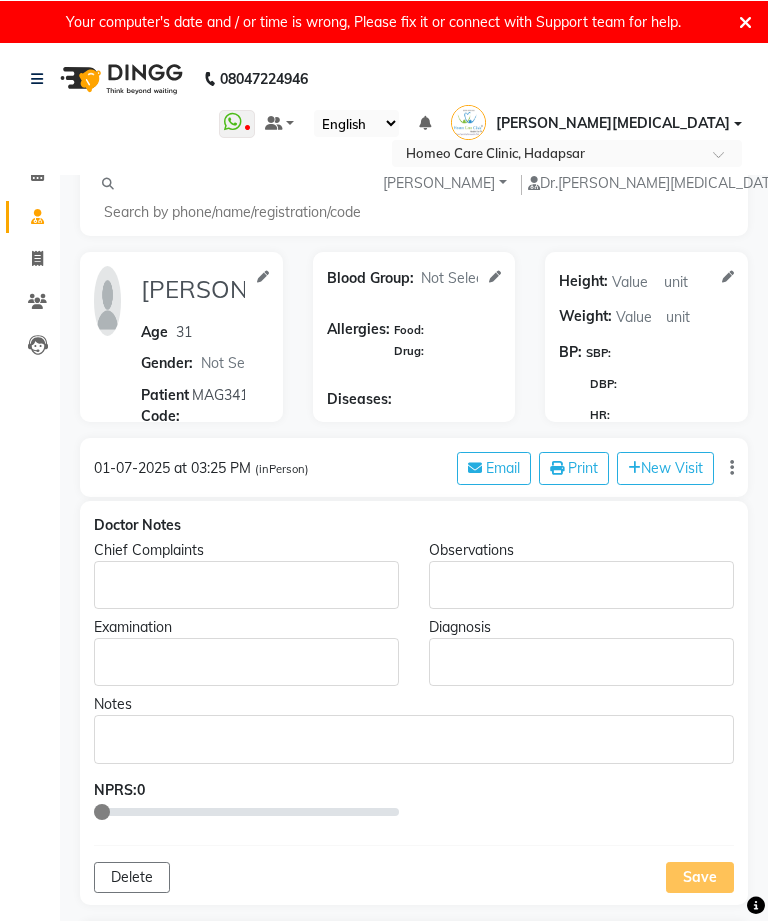 click 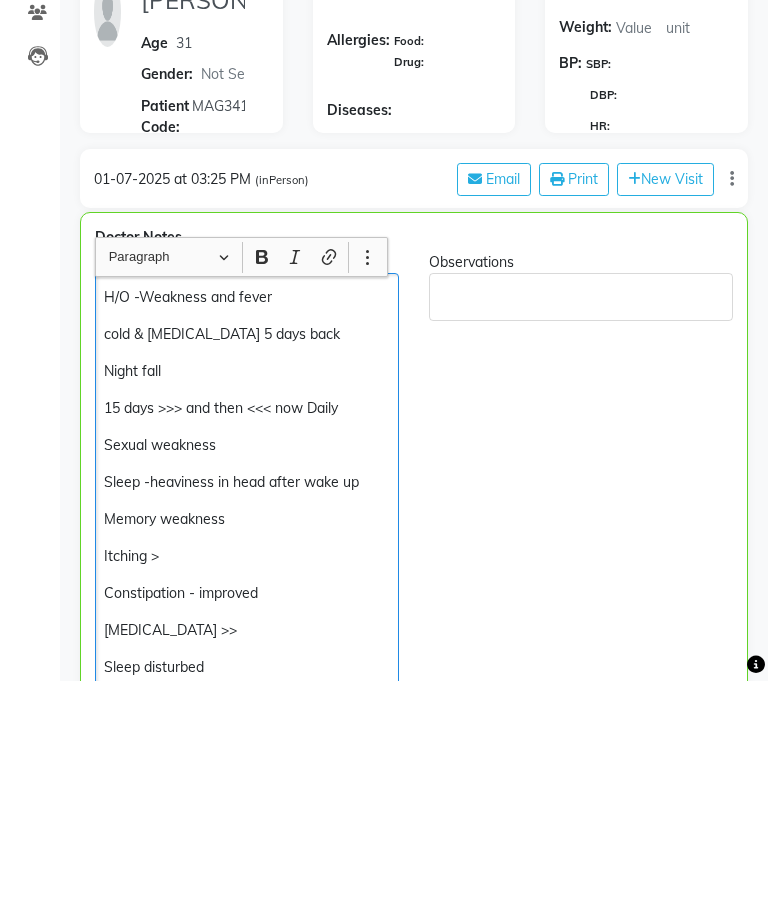 click on "Observations" 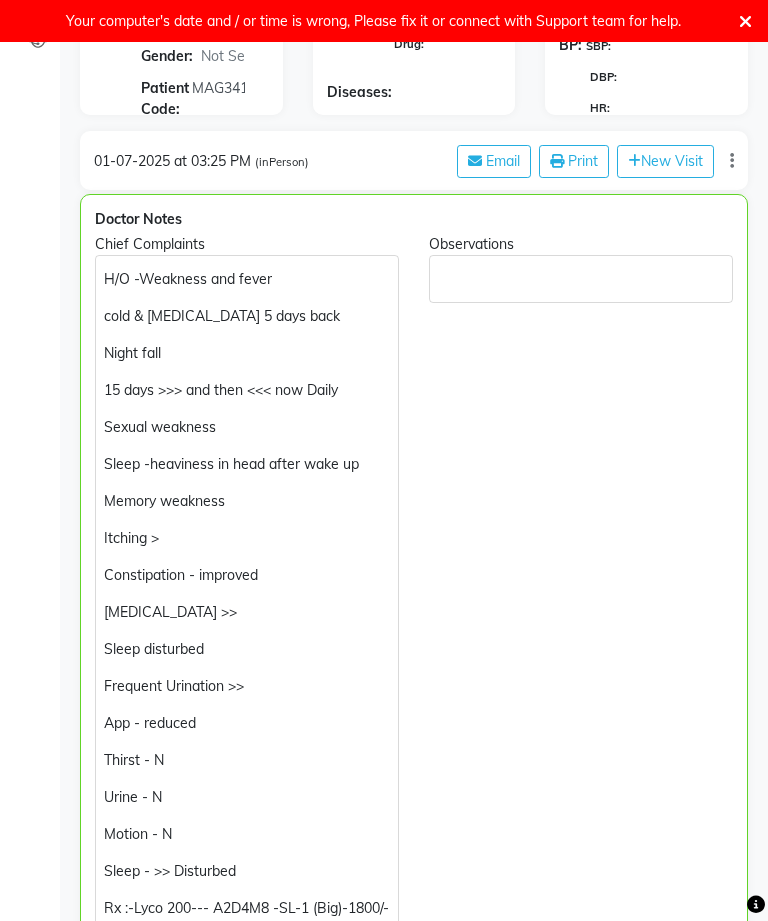scroll, scrollTop: 284, scrollLeft: 0, axis: vertical 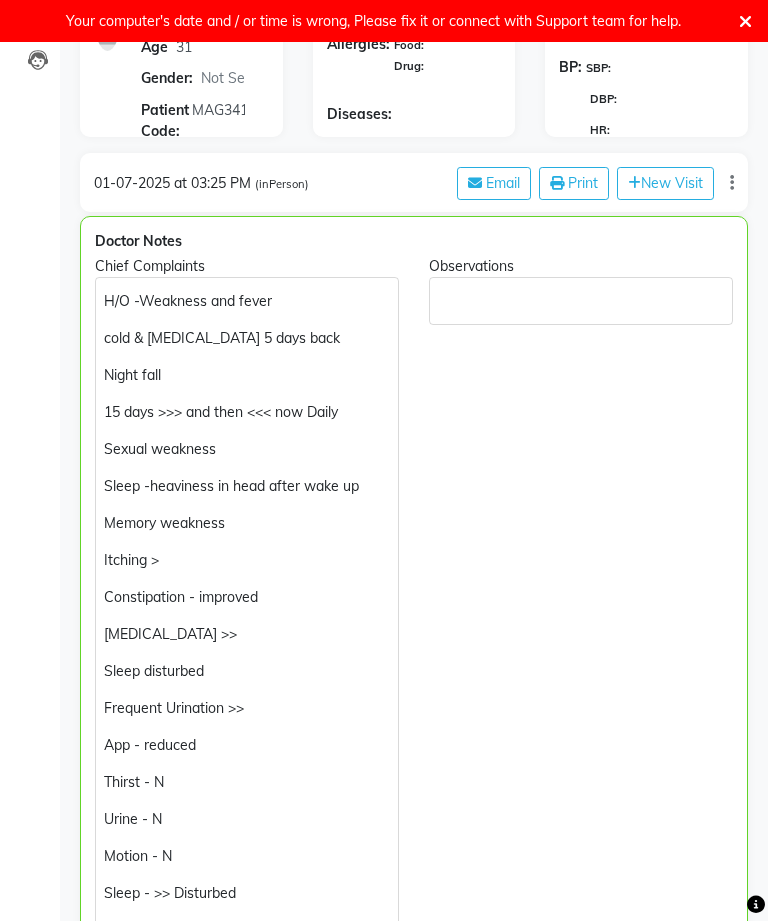 click on "H/O -Weakness and fever  cold & [MEDICAL_DATA] 5 days back Night fall  15 days >>> and then <<< now Daily Sexual weakness Sleep -heaviness in head after wake up Memory weakness Itching > Constipation - improved [MEDICAL_DATA] >> Sleep disturbed  Frequent Urination >> App - reduced Thirst - N Urine - N Motion - N Sleep - >> Disturbed Rx :-Lyco 200--- A2D4M8 -SL-1 (Big)-1800/---- EYES — [MEDICAL_DATA] ---- G1L2M4 — 1200/----TOTAL — 3000/-" 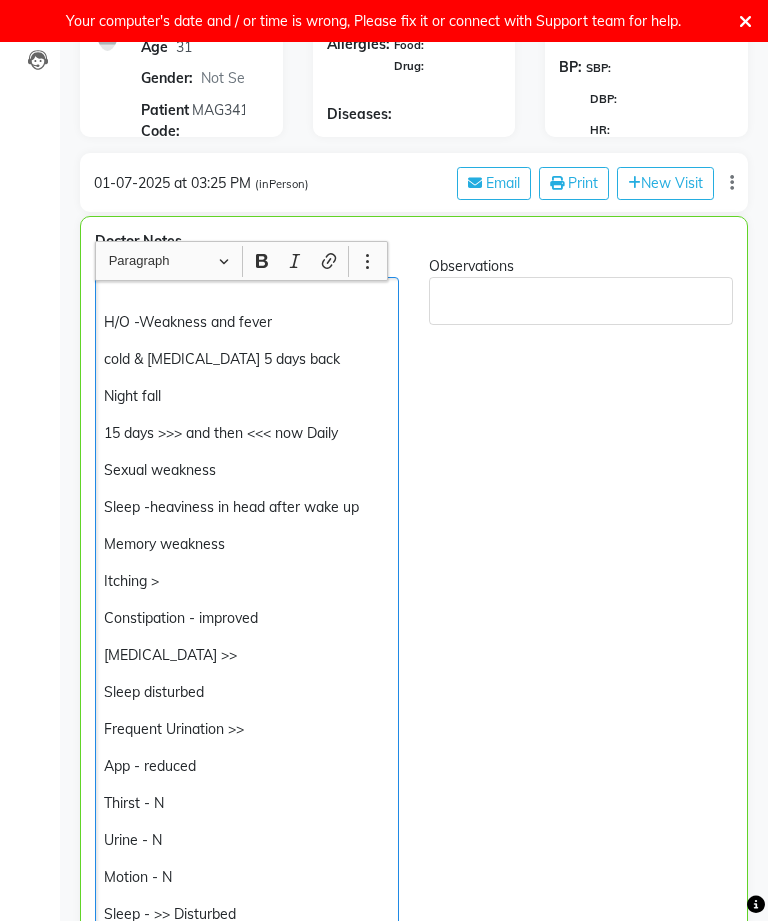 click on "H/O -Weakness and fever" 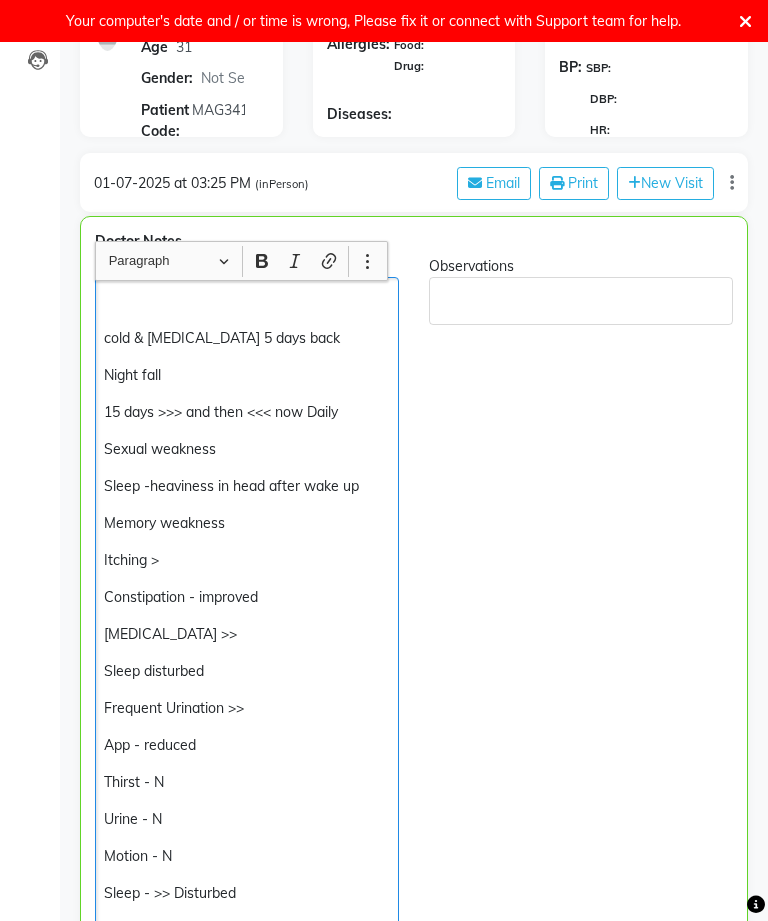 type 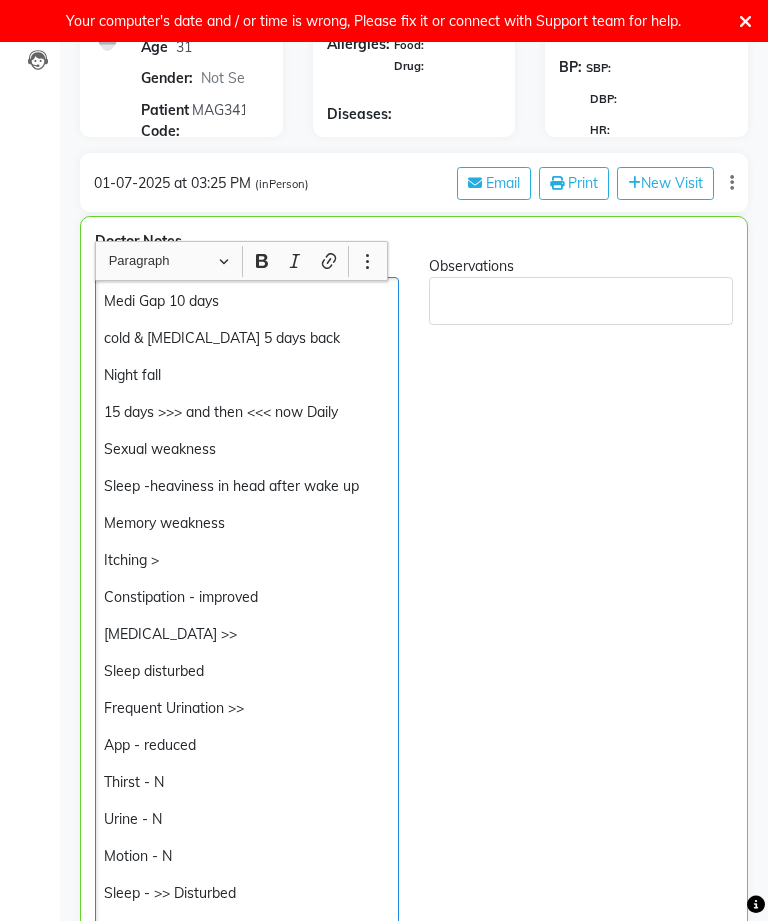 click on "Medi Gap 10 days" 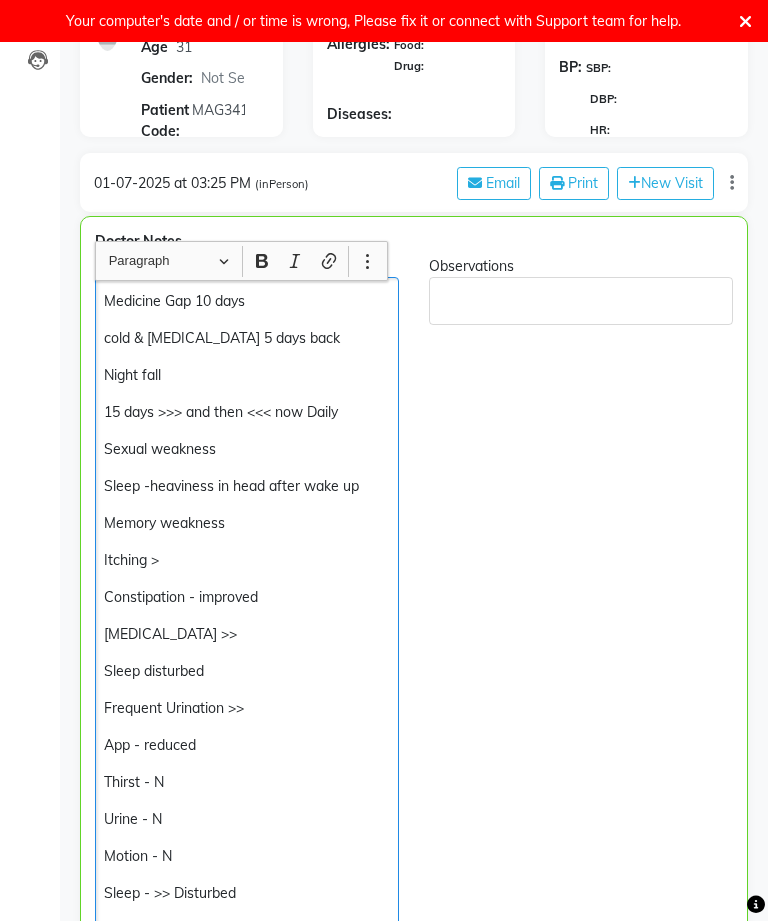 click on "cold & [MEDICAL_DATA] 5 days back" 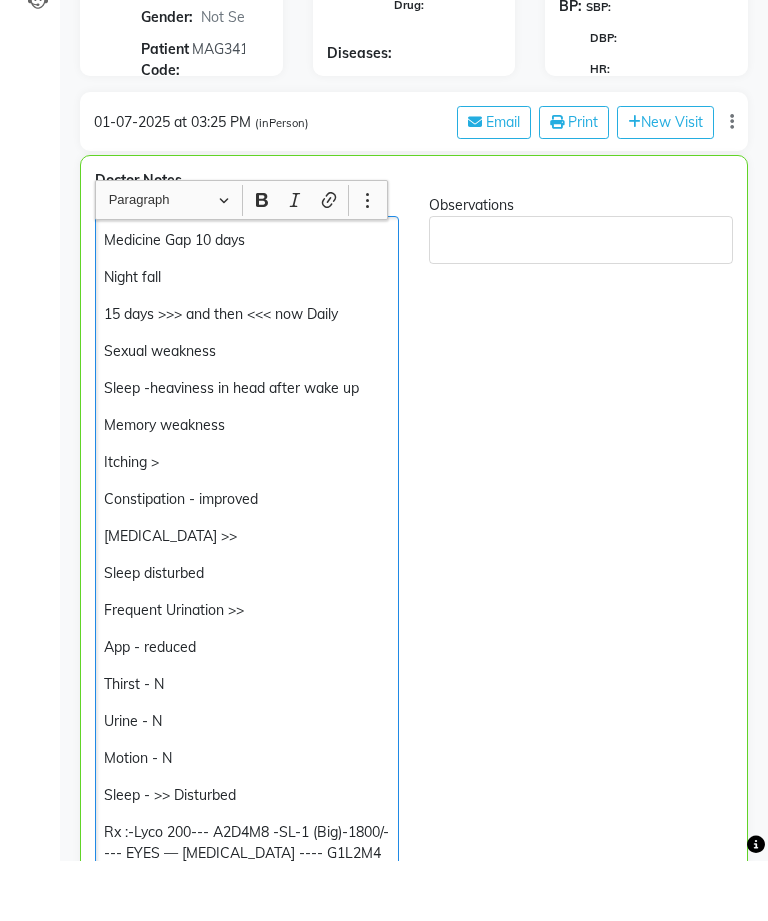 click on "Observations" 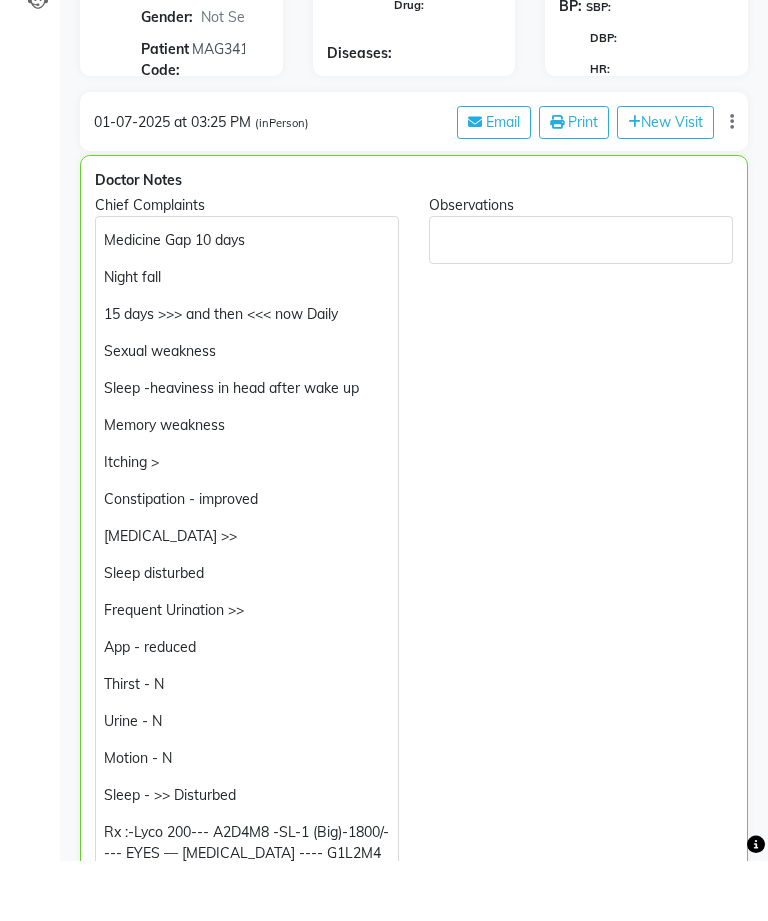 scroll, scrollTop: 345, scrollLeft: 0, axis: vertical 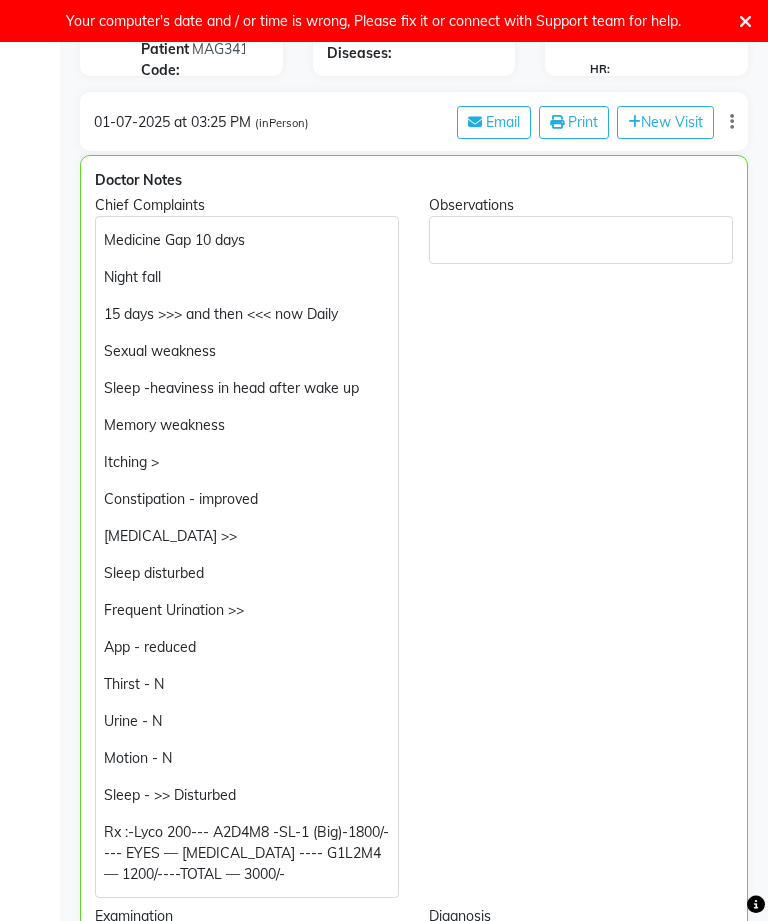 click on "Sleep -heaviness in head after wake up" 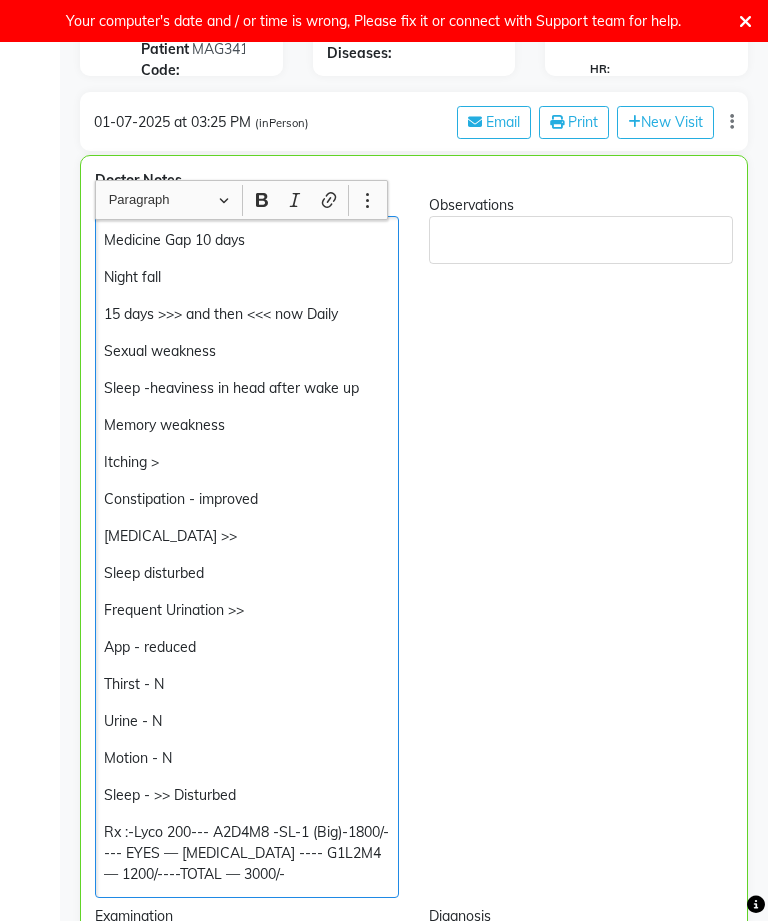 scroll, scrollTop: 344, scrollLeft: 0, axis: vertical 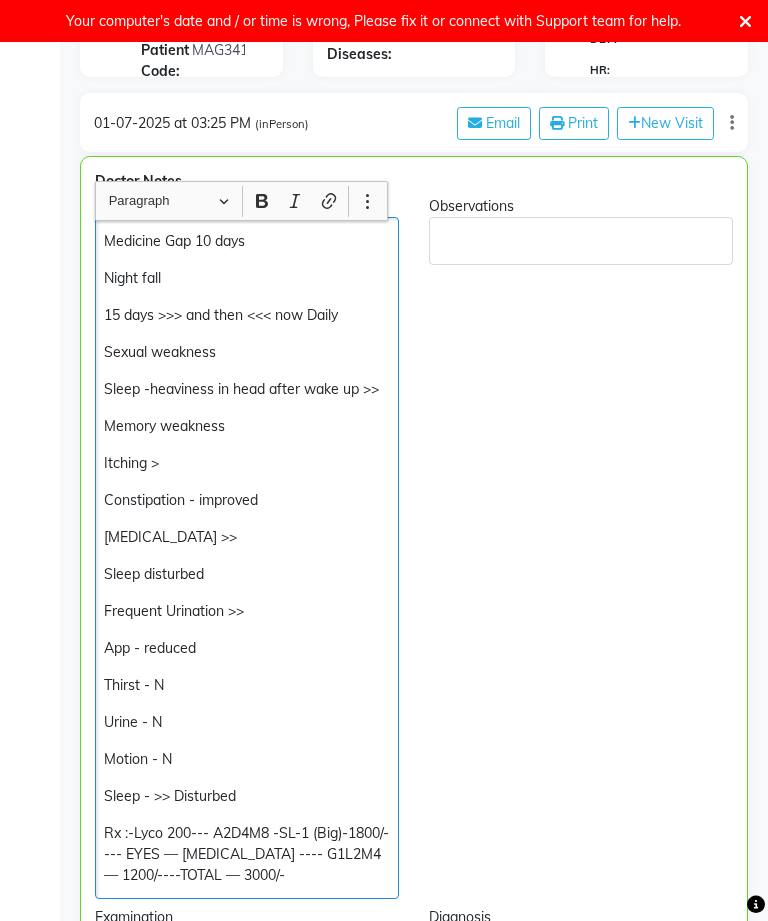 click on "Observations" 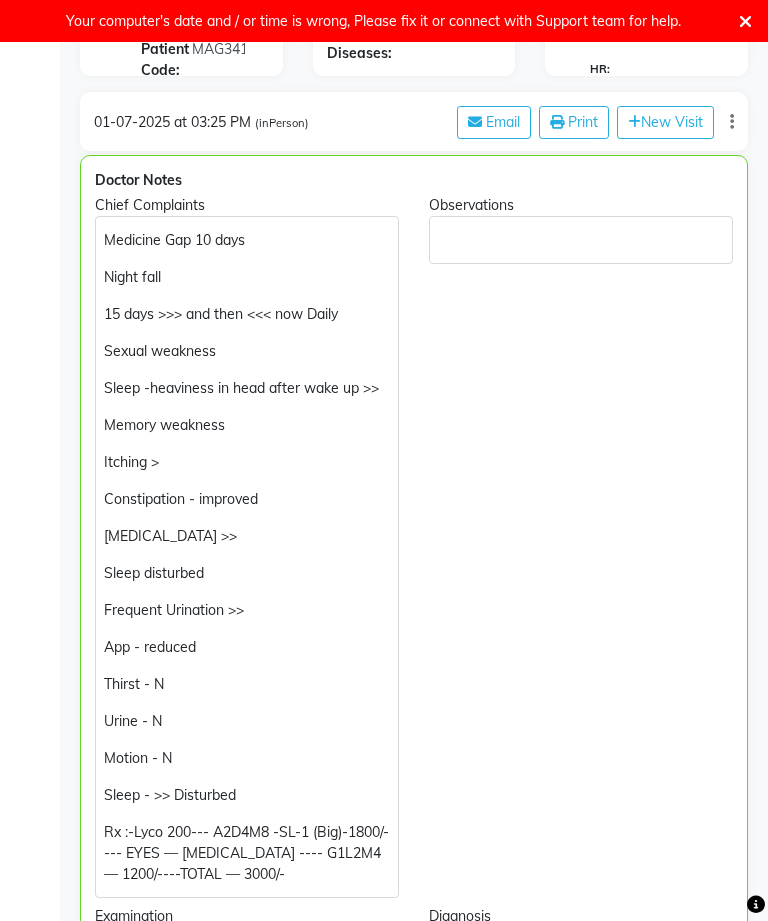 click on "Memory weakness" 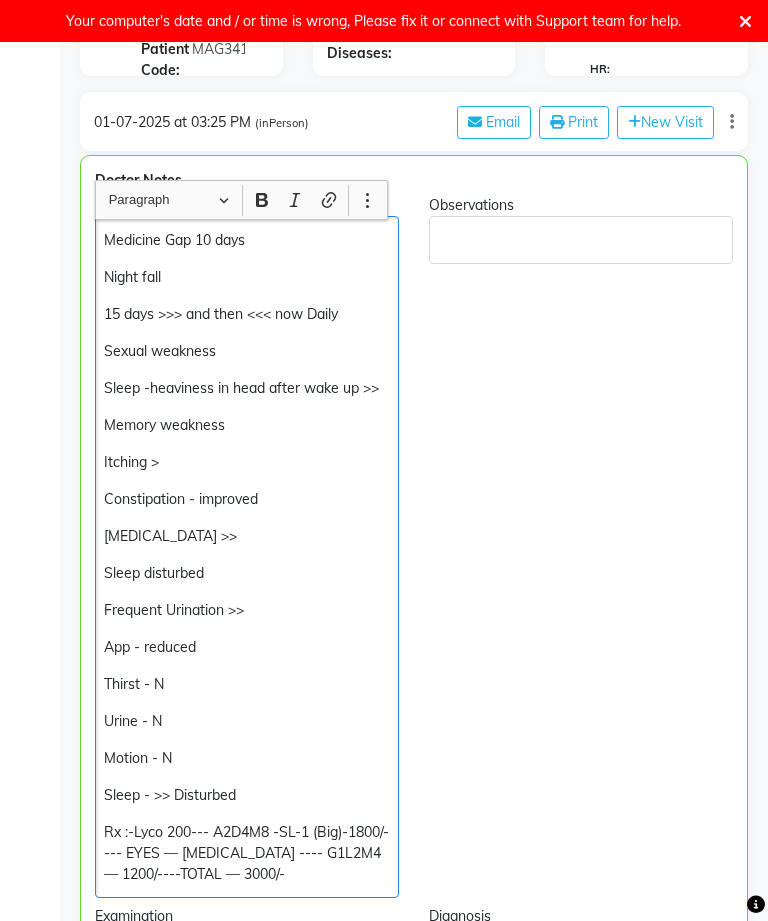 scroll, scrollTop: 344, scrollLeft: 0, axis: vertical 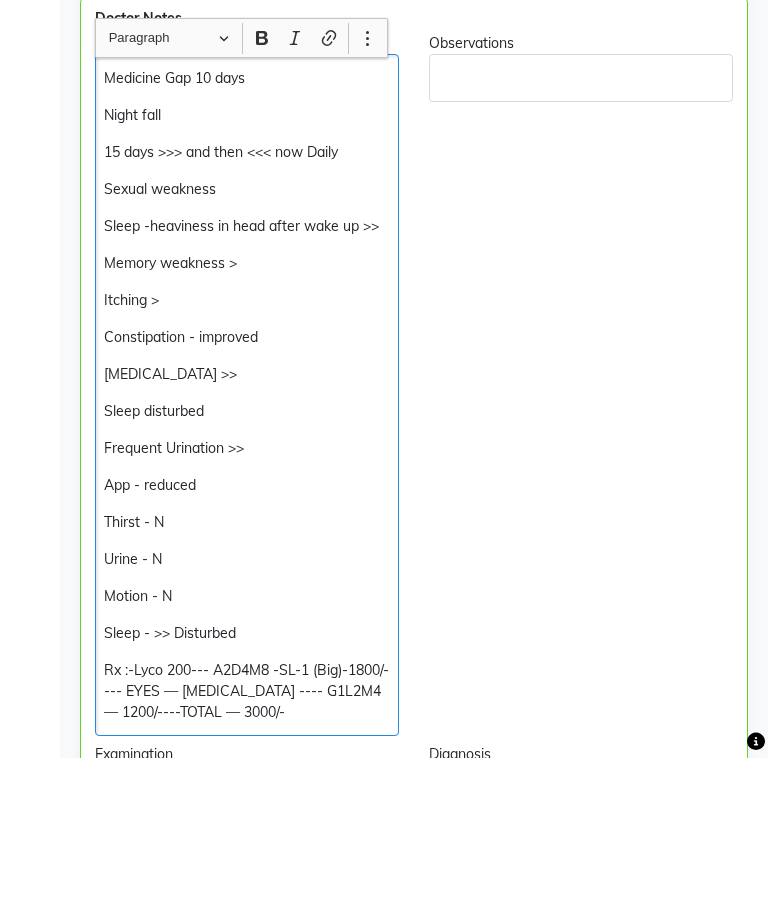 click on "Observations" 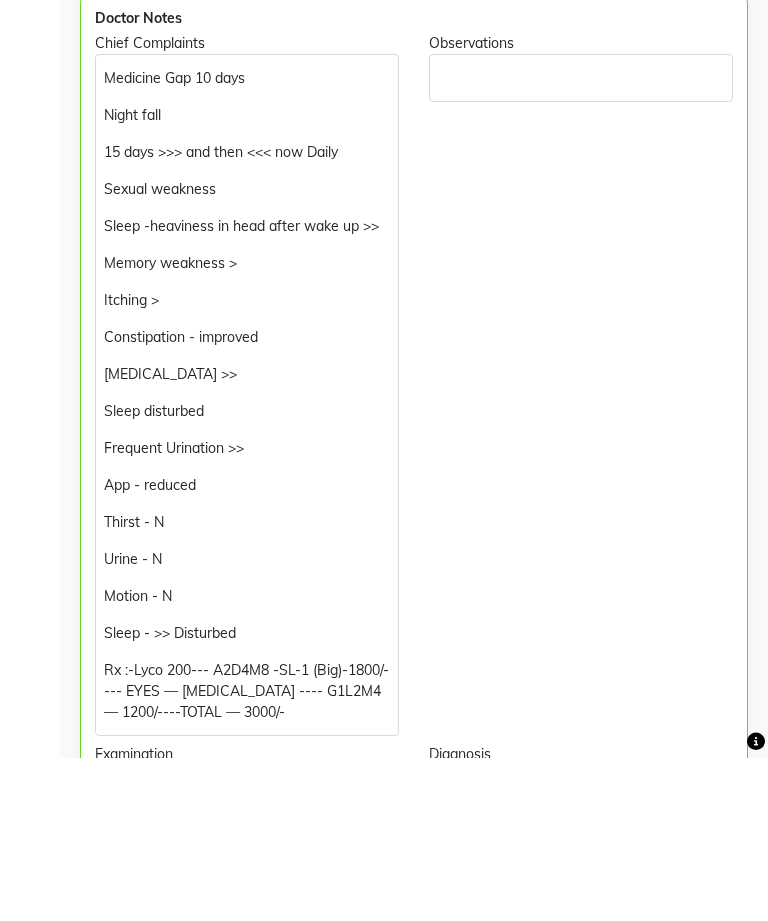 scroll, scrollTop: 508, scrollLeft: 0, axis: vertical 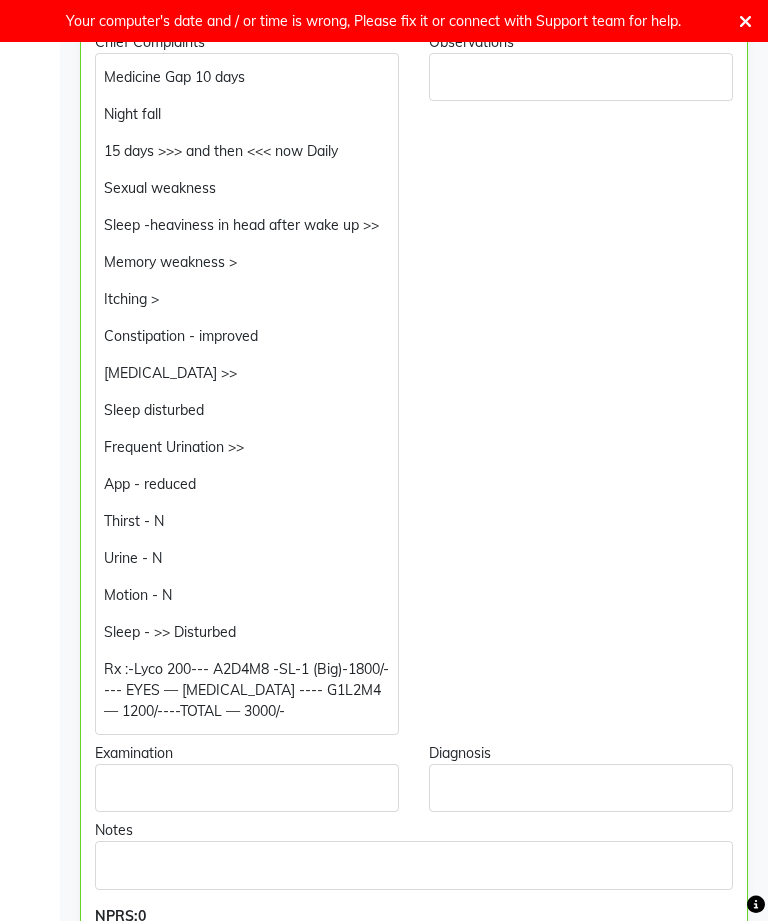 click on "Constipation - improved" 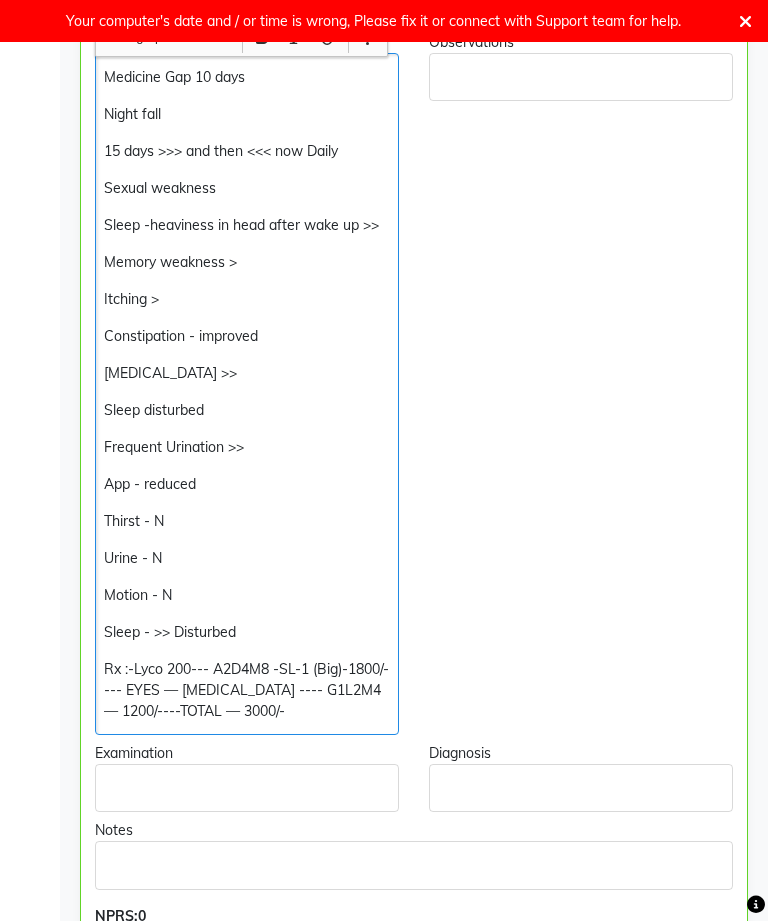 scroll, scrollTop: 507, scrollLeft: 0, axis: vertical 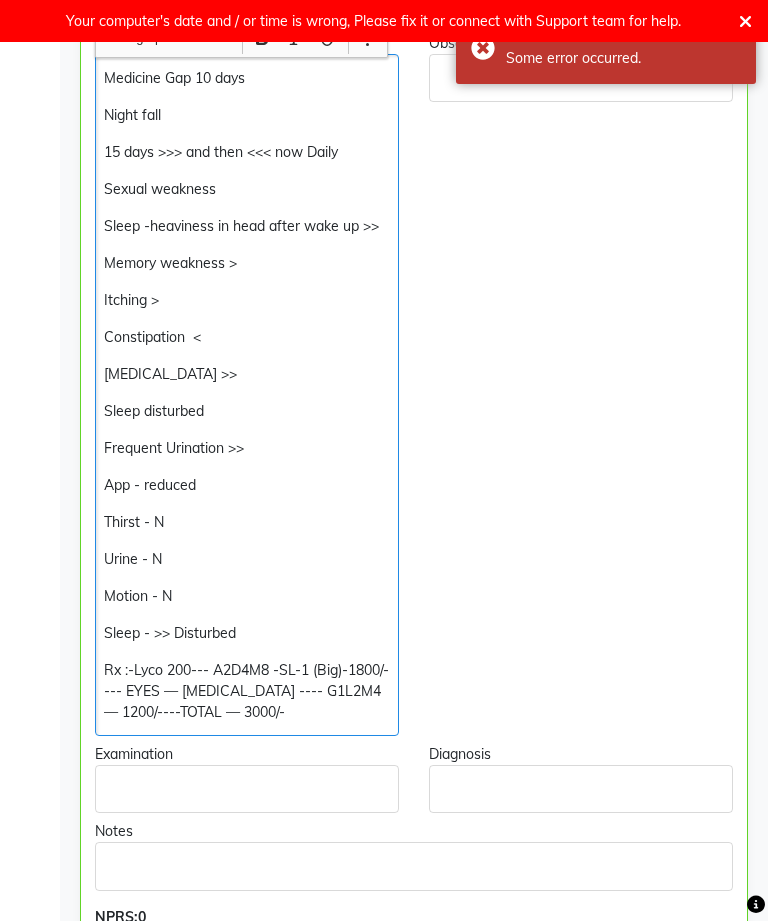 click on "Observations" 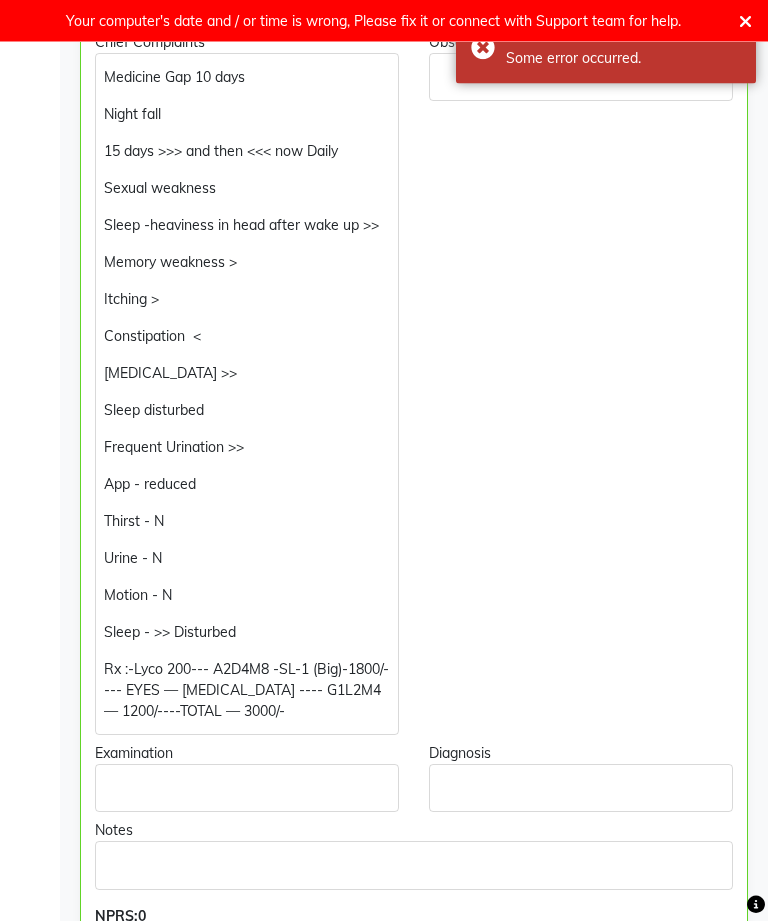click on "Sleep disturbed" 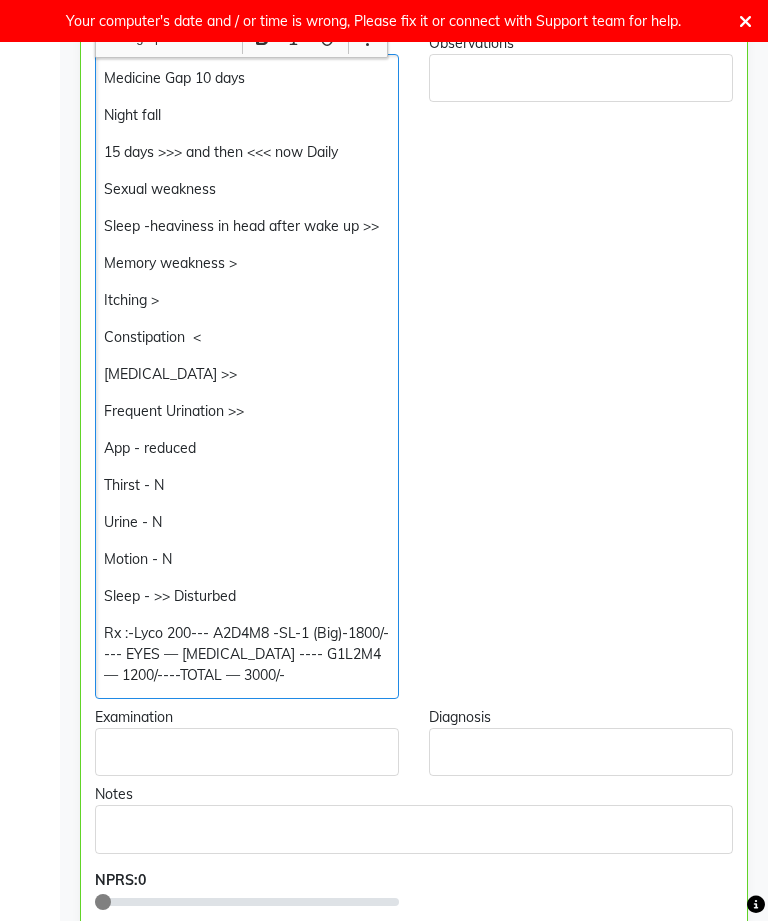 click on "Sleep - >> Disturbed" 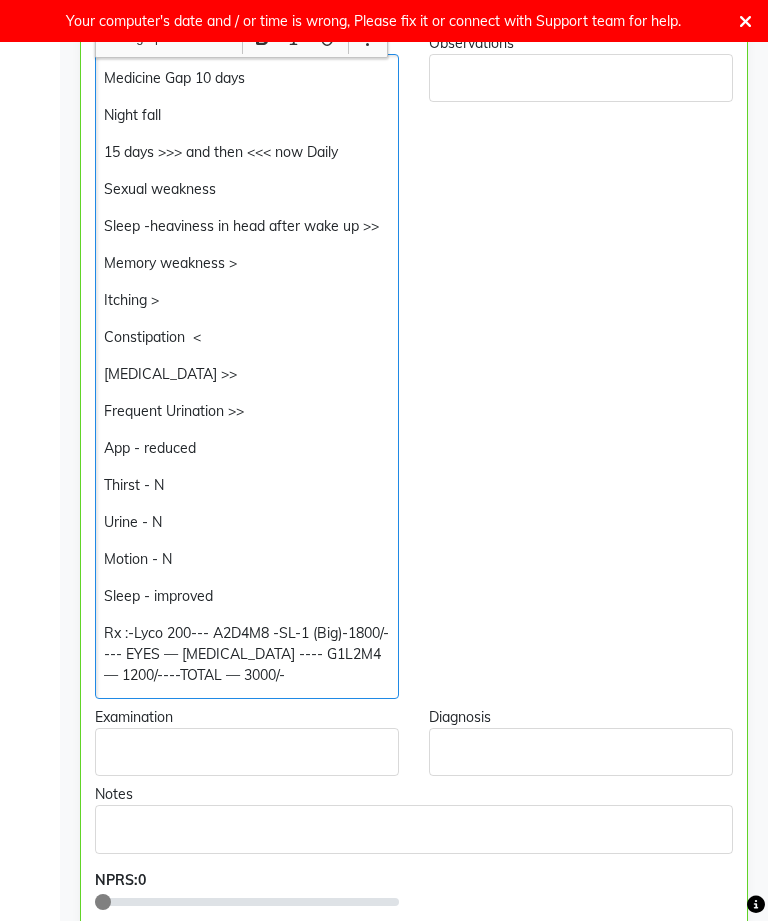 click on "Observations" 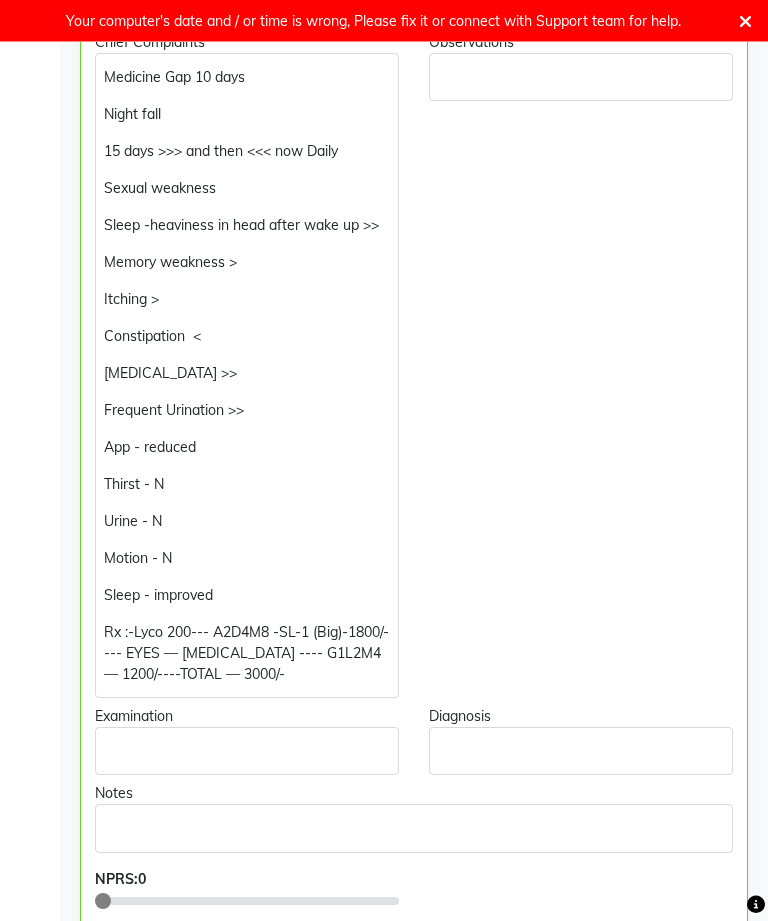 click on "App - reduced" 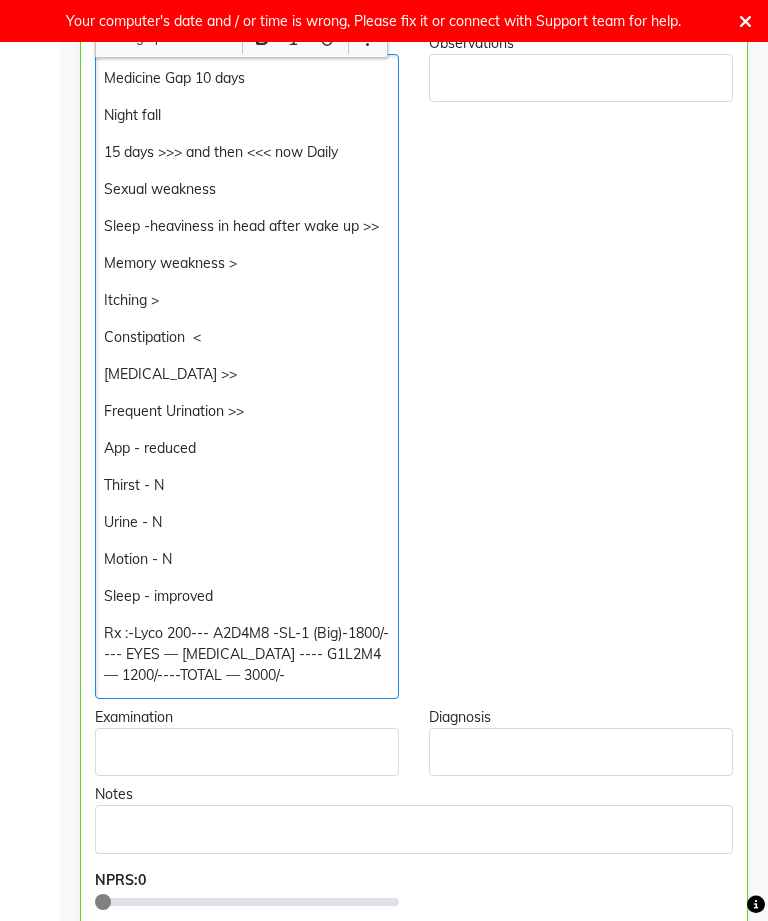 click on "Observations" 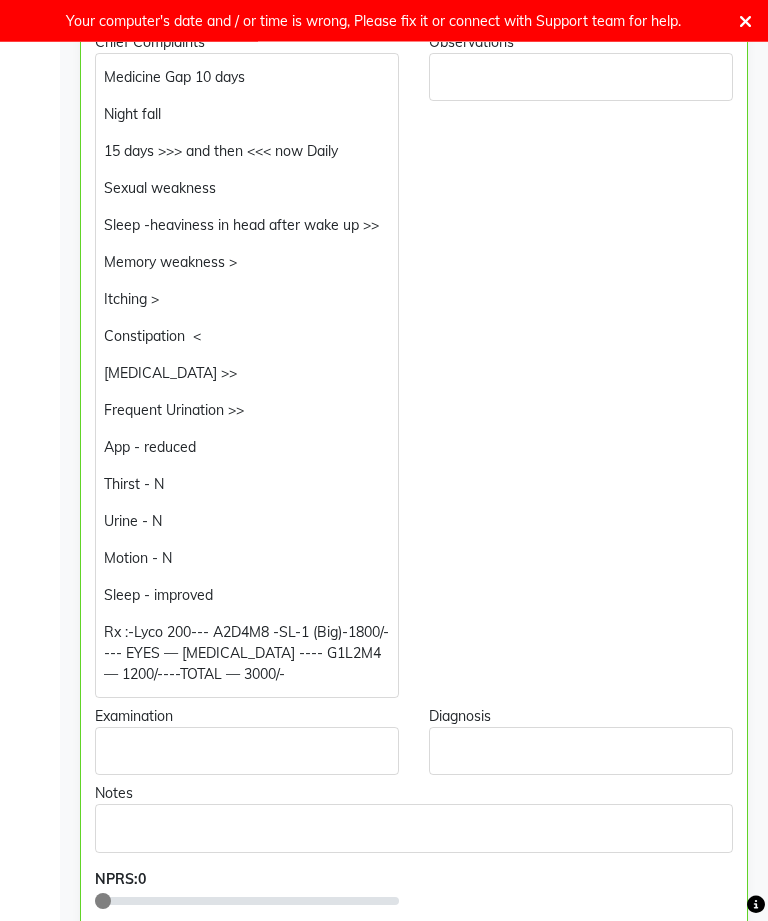 click on "Urine - N" 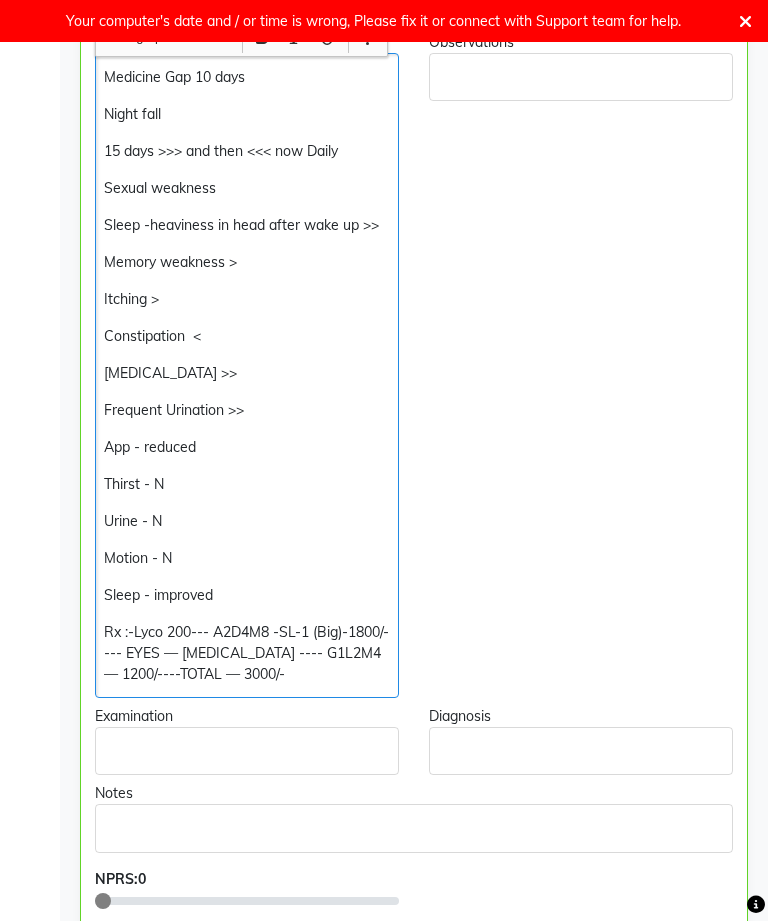 scroll, scrollTop: 507, scrollLeft: 0, axis: vertical 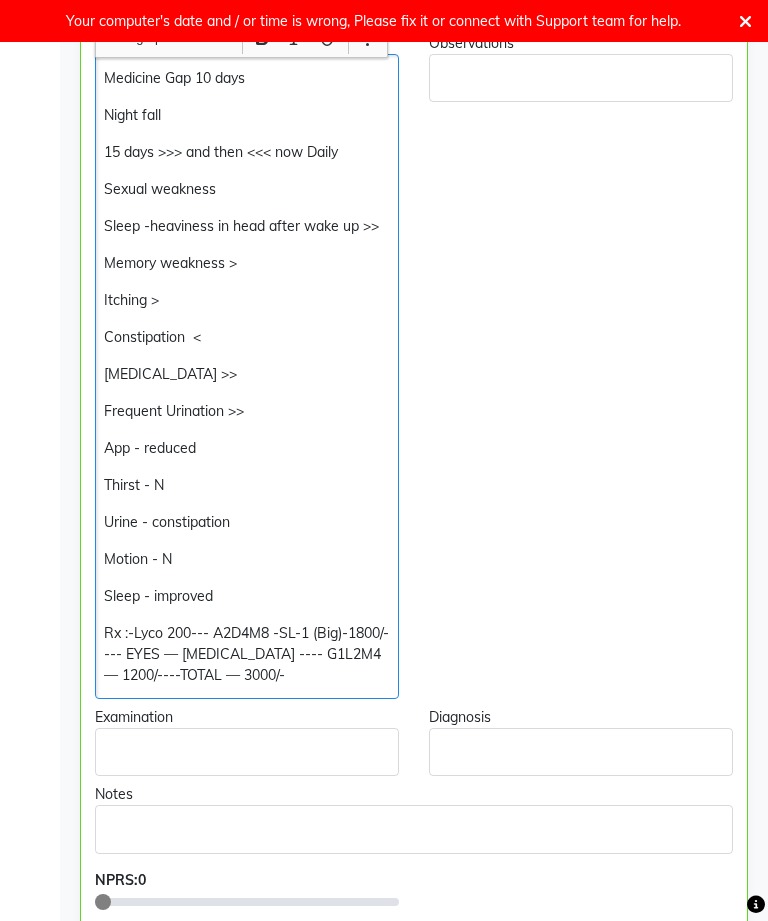 click on "Observations" 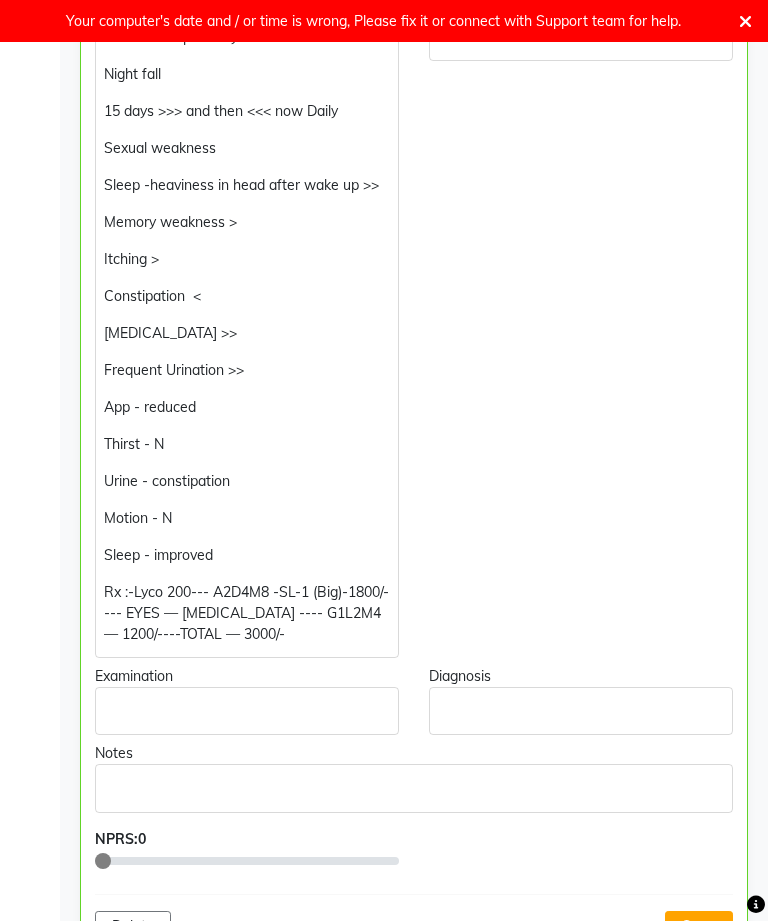 scroll, scrollTop: 550, scrollLeft: 0, axis: vertical 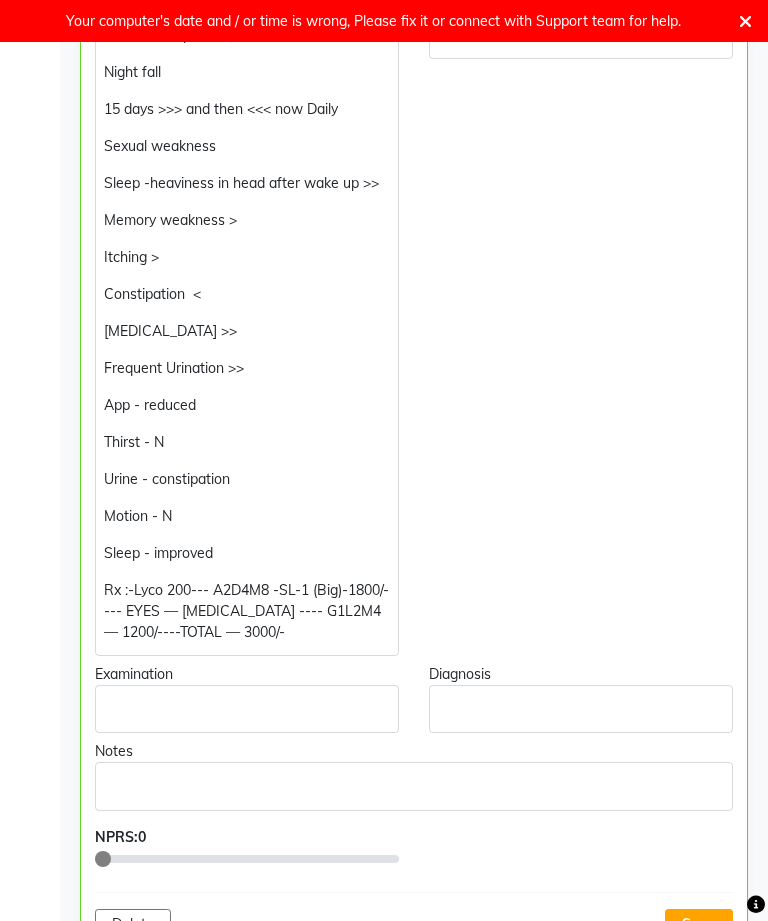 click on "Rx :-Lyco 200--- A2D4M8 -SL-1 (Big)-1800/---- EYES — [MEDICAL_DATA] ---- G1L2M4 — 1200/----TOTAL — 3000/-" 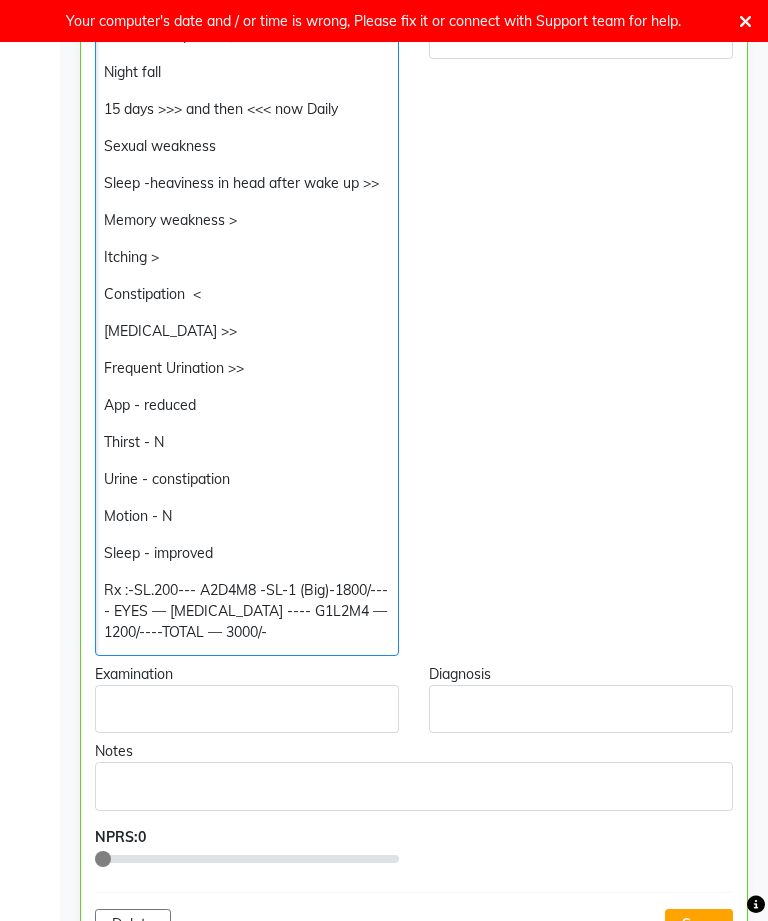 click on "Observations" 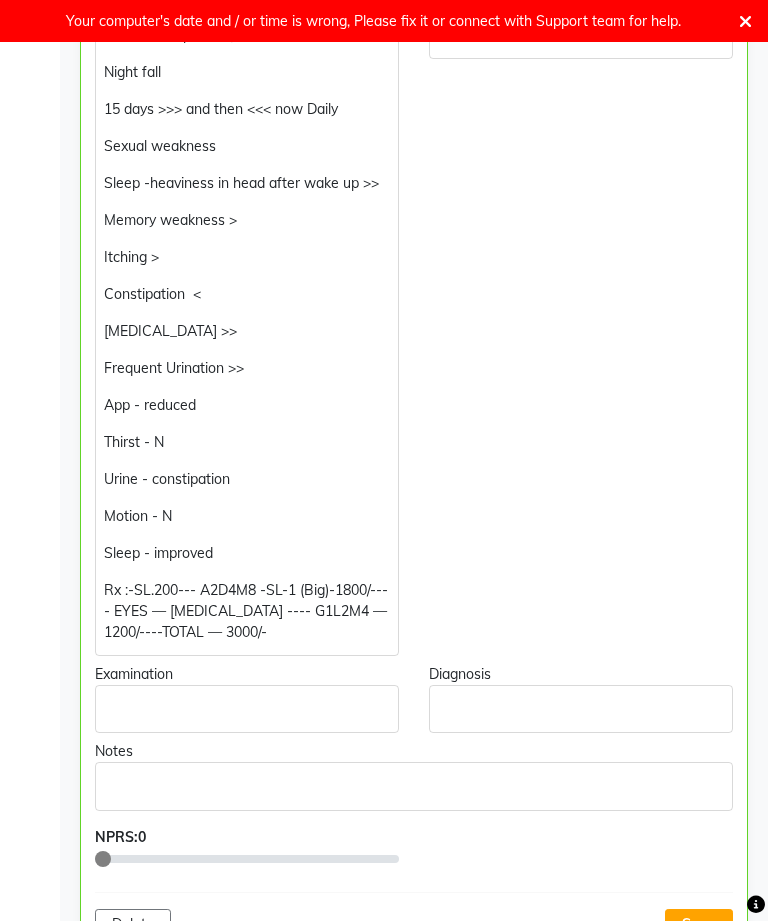 click on "Save" 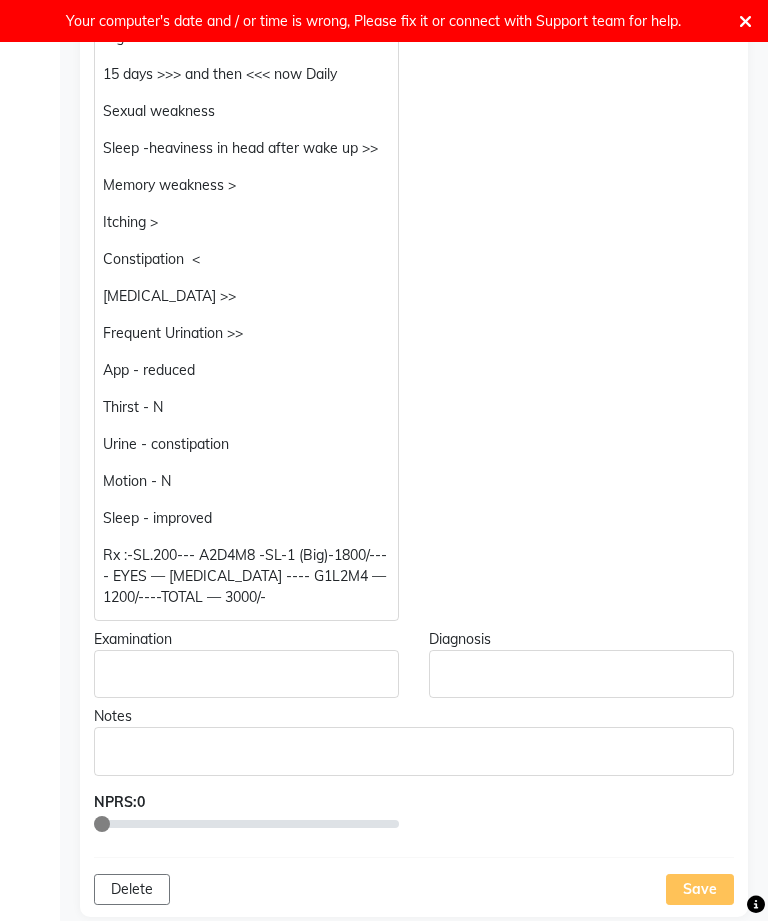 scroll, scrollTop: 591, scrollLeft: 0, axis: vertical 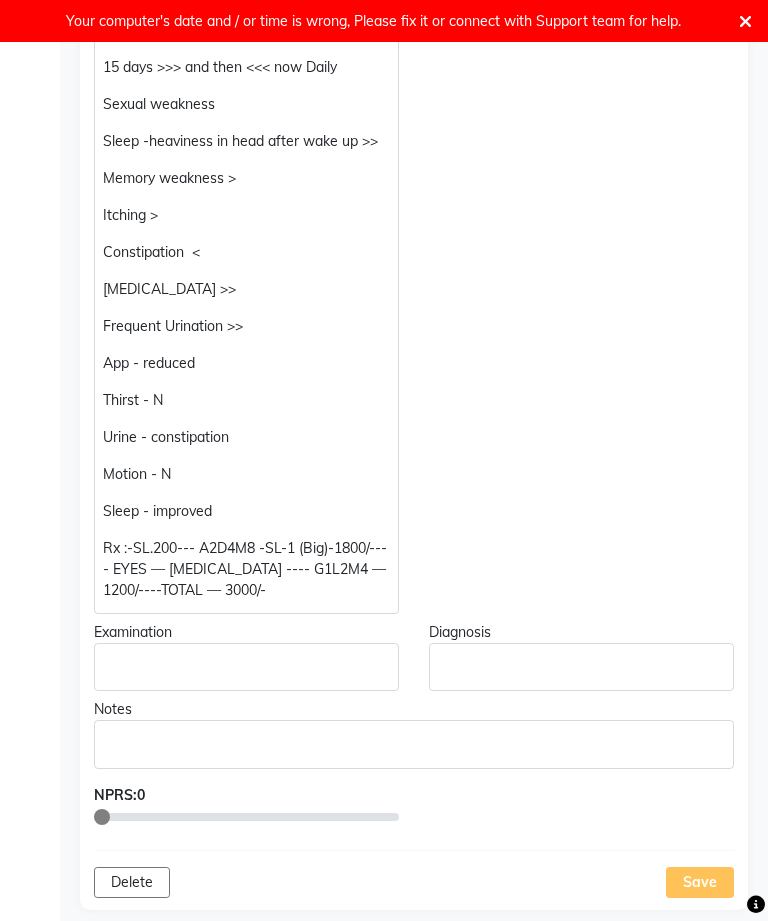 click on "Save" 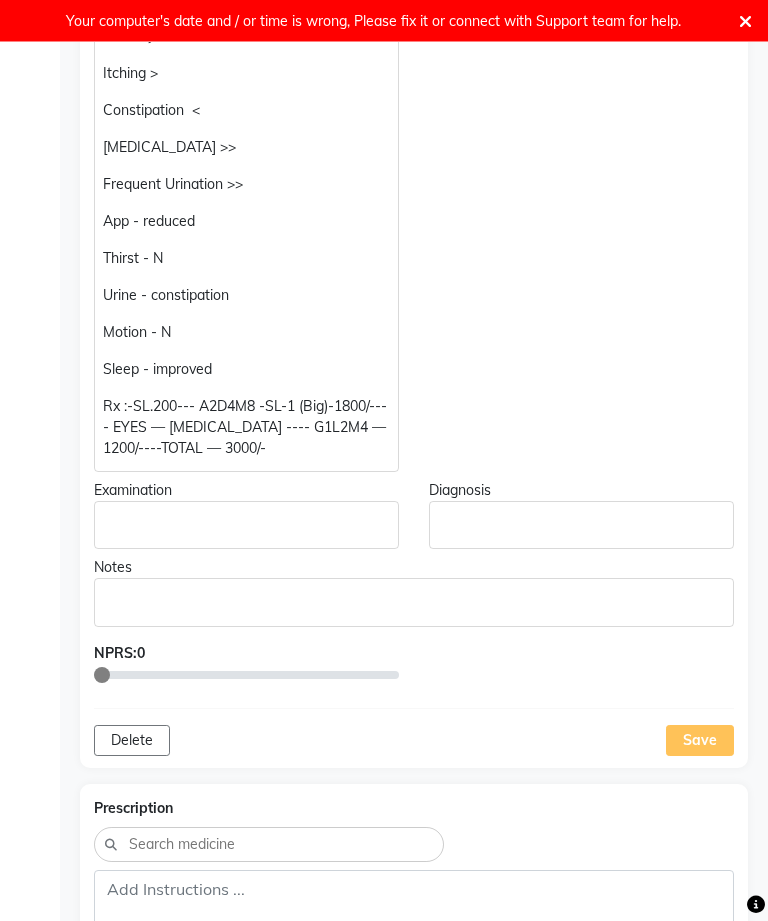scroll, scrollTop: 730, scrollLeft: 0, axis: vertical 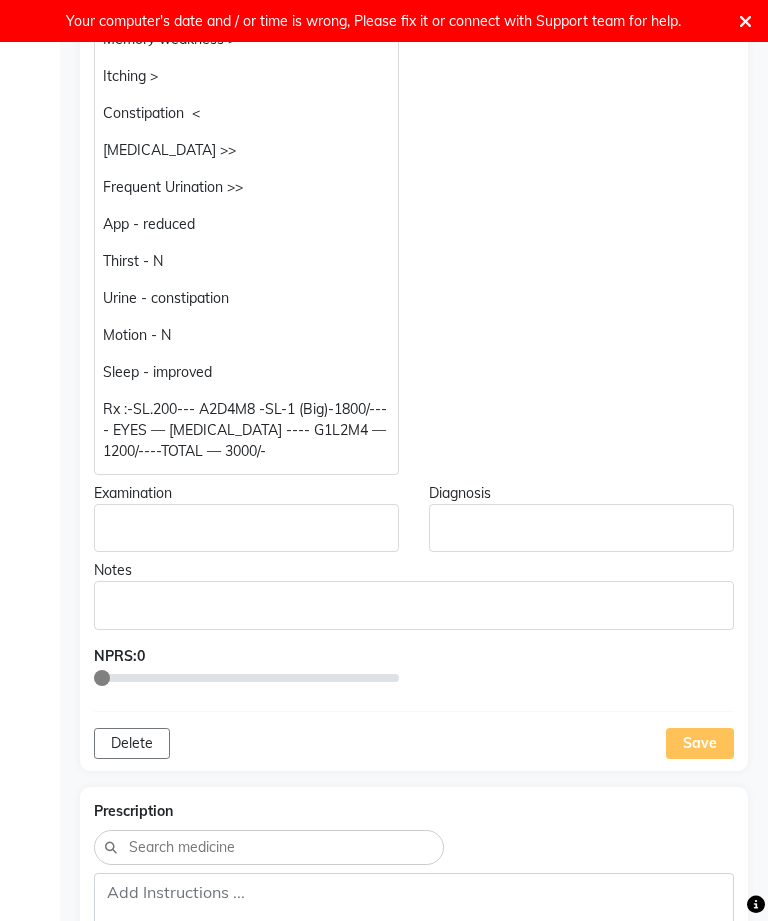 click on "Rx :-SL.200--- A2D4M8 -SL-1 (Big)-1800/---- EYES — [MEDICAL_DATA] ---- G1L2M4 — 1200/----TOTAL — 3000/-" 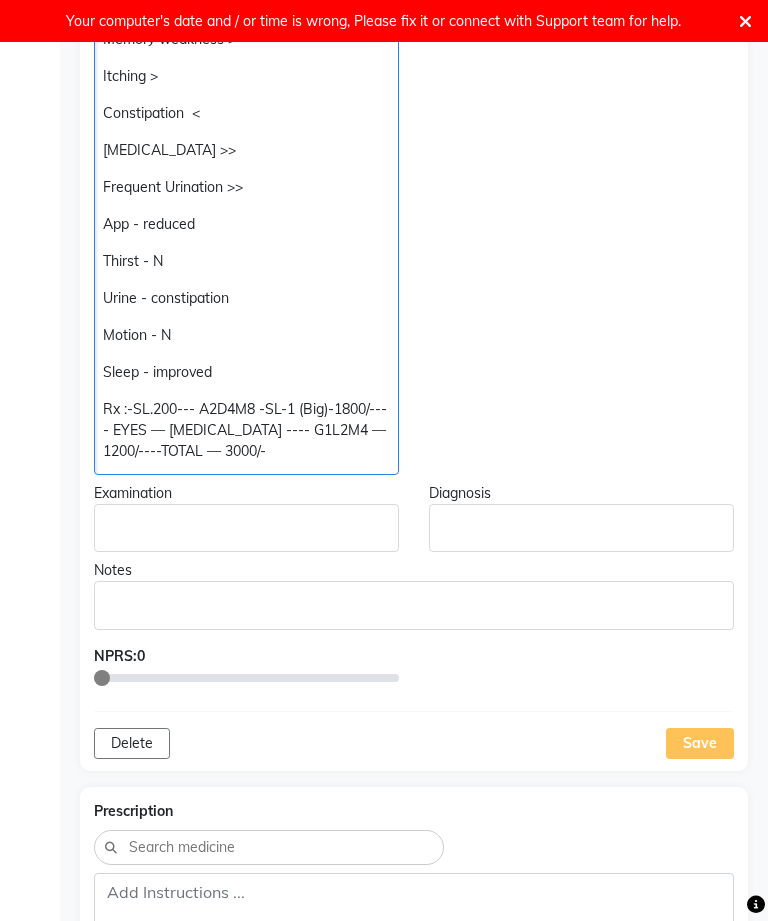 click on "Rx :-SL.200--- A2D4M8 -SL-1 (Big)-1800/---- EYES — [MEDICAL_DATA] ---- G1L2M4 — 1200/----TOTAL — 3000/-" 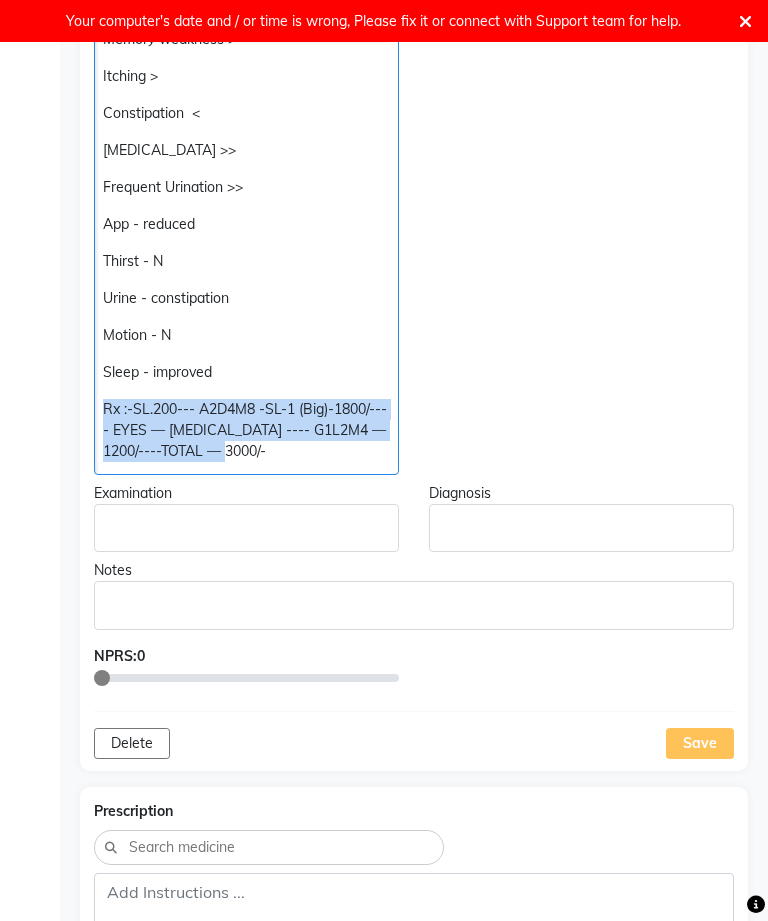 copy on "Rx :-SL.200--- A2D4M8 -SL-1 (Big)-1800/---- EYES — [MEDICAL_DATA] ---- G1L2M4 — 1200/----TOTAL — 3000/-" 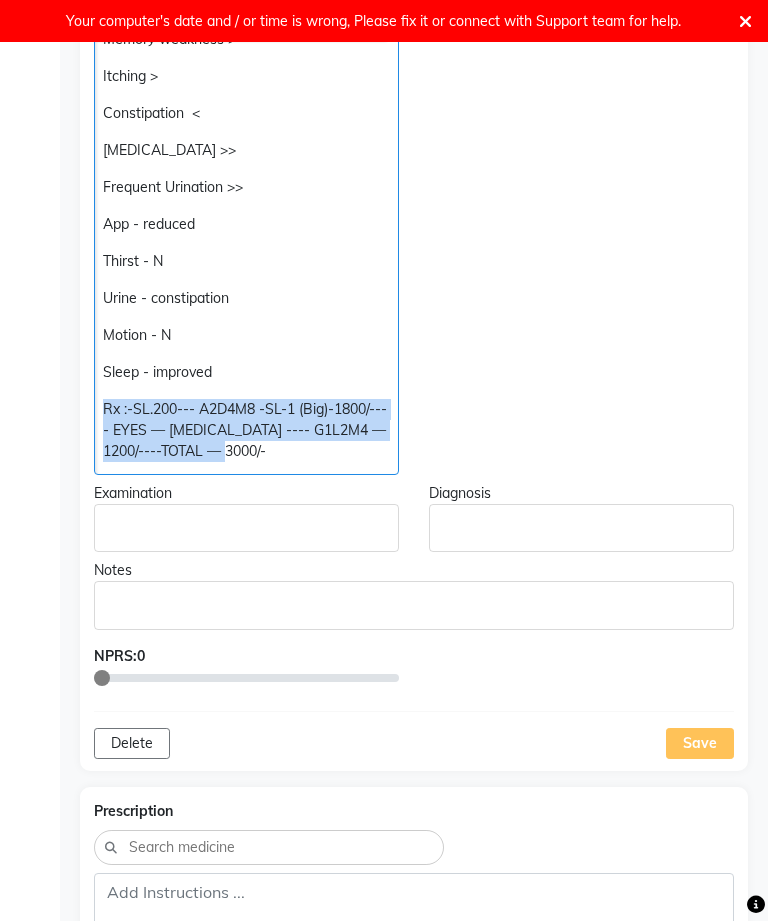 click on "Observations" 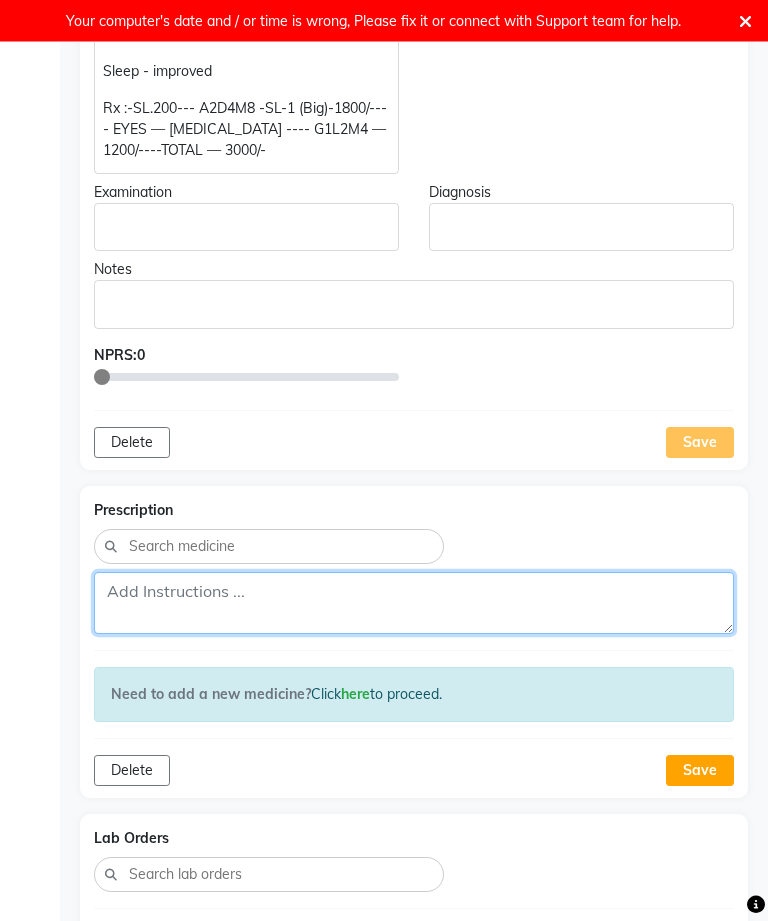 click 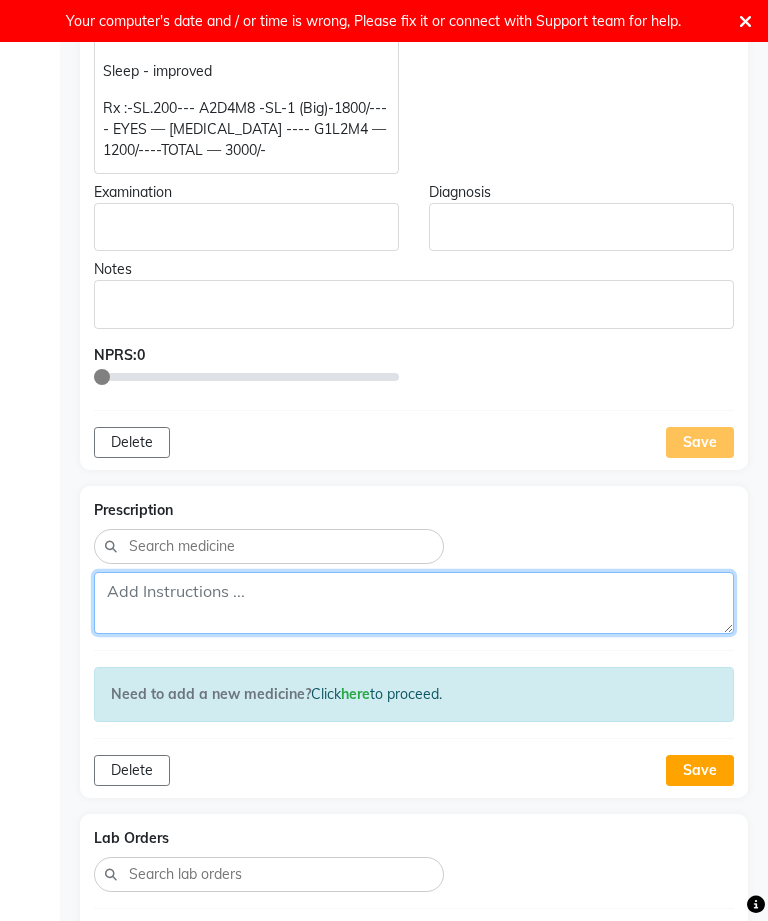 scroll, scrollTop: 1030, scrollLeft: 0, axis: vertical 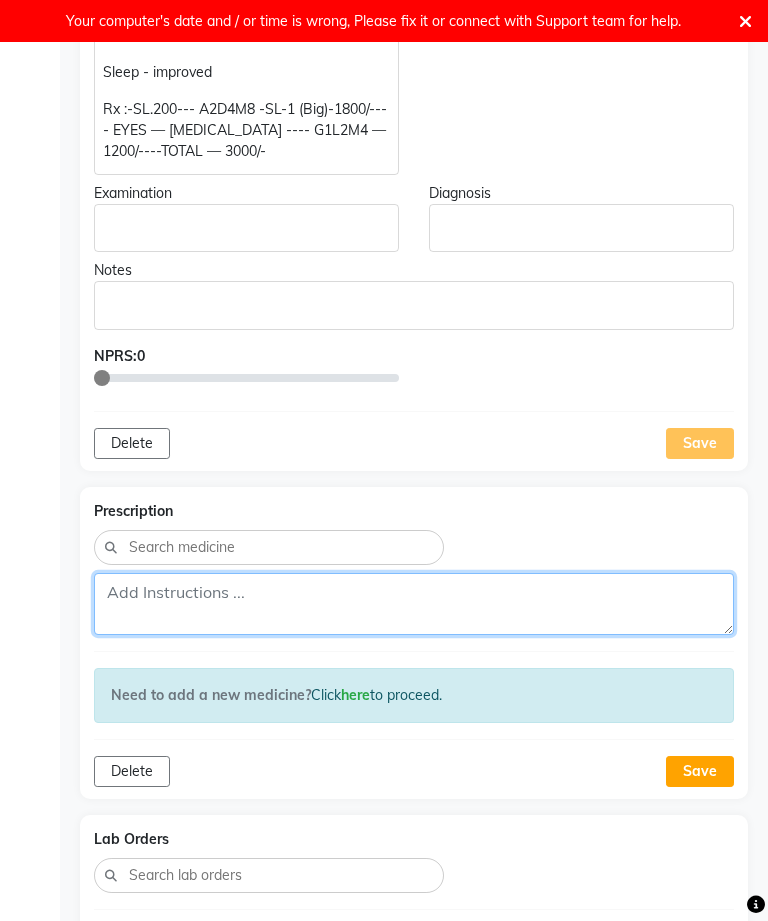 paste on "Rx :-SL.200--- A2D4M8 -SL-1 (Big)-1800/---- EYES — [MEDICAL_DATA] ---- G1L2M4 — 1200/----TOTAL — 3000/-" 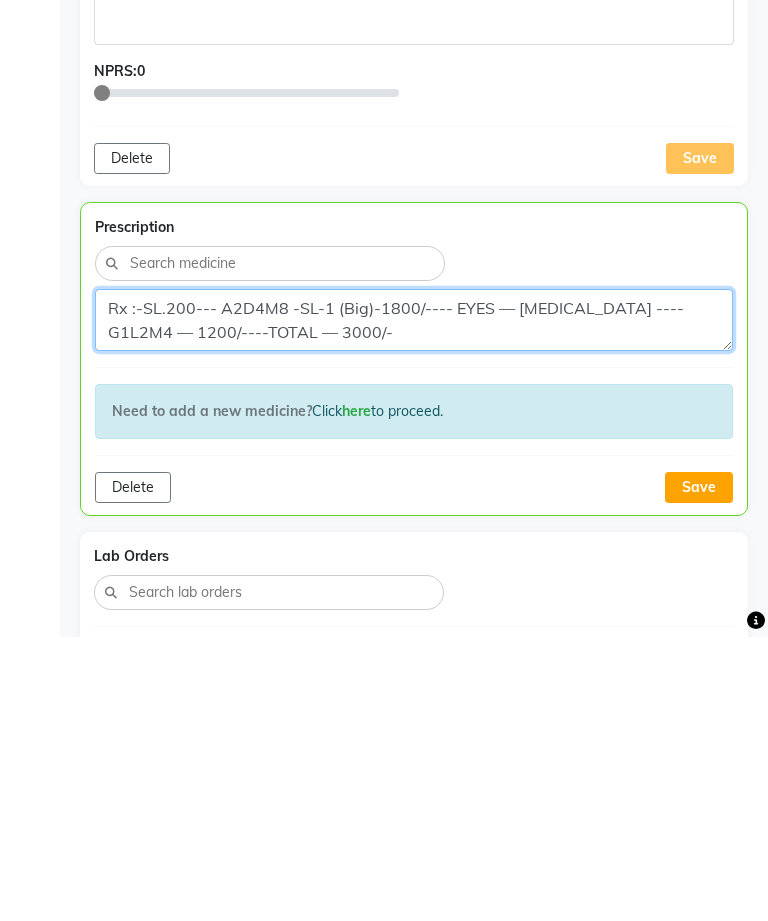 type on "Rx :-SL.200--- A2D4M8 -SL-1 (Big)-1800/---- EYES — [MEDICAL_DATA] ---- G1L2M4 — 1200/----TOTAL — 3000/-" 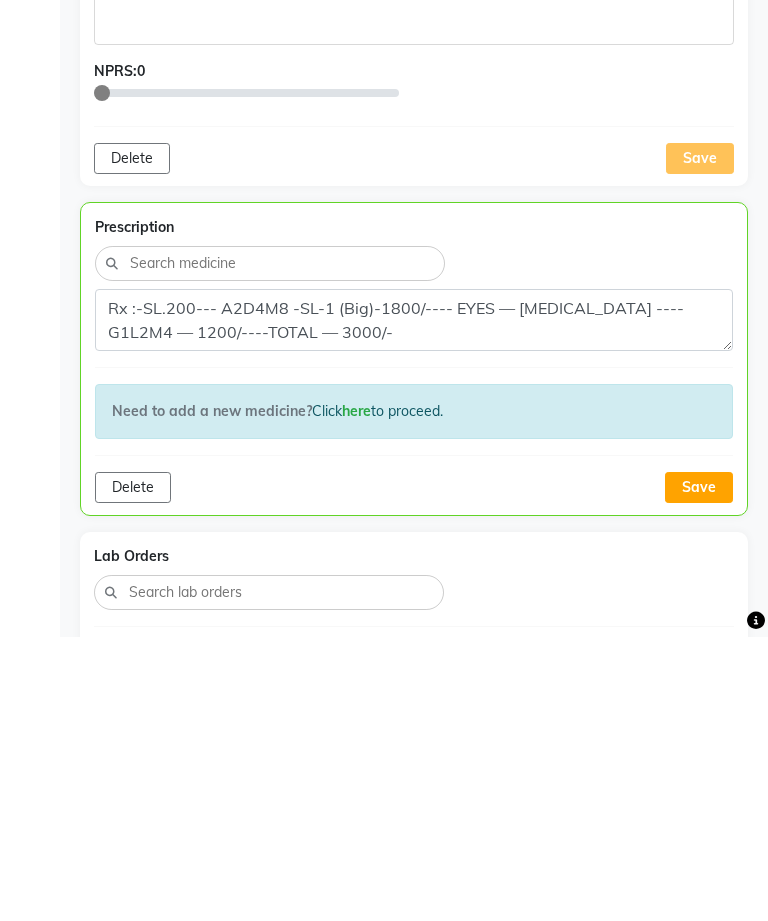 click on "Save" 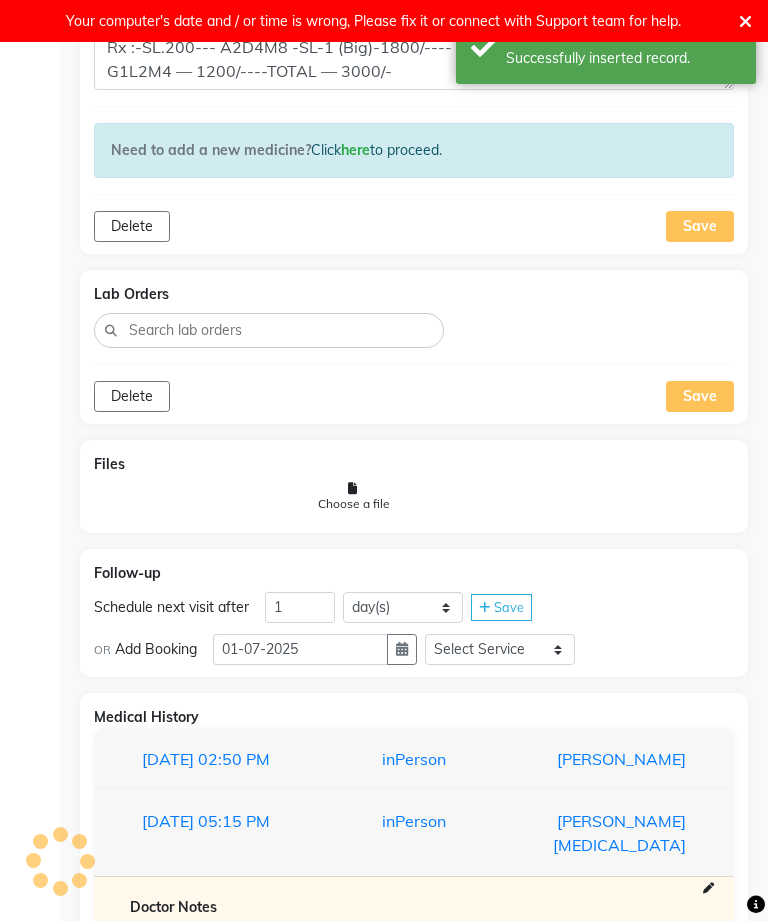 scroll, scrollTop: 1579, scrollLeft: 0, axis: vertical 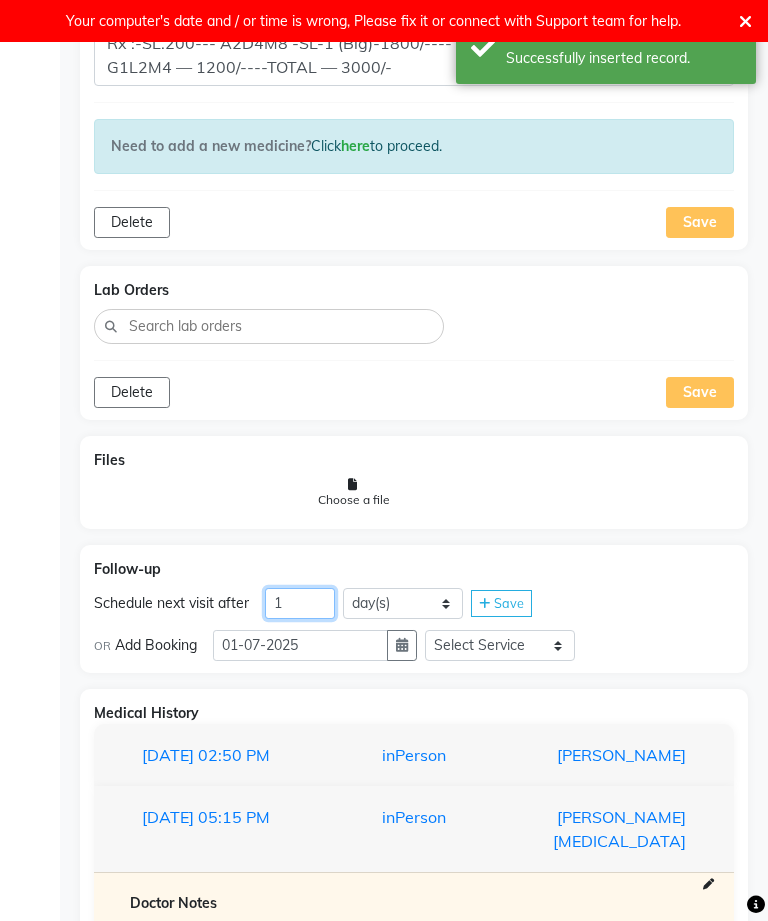 click on "1" 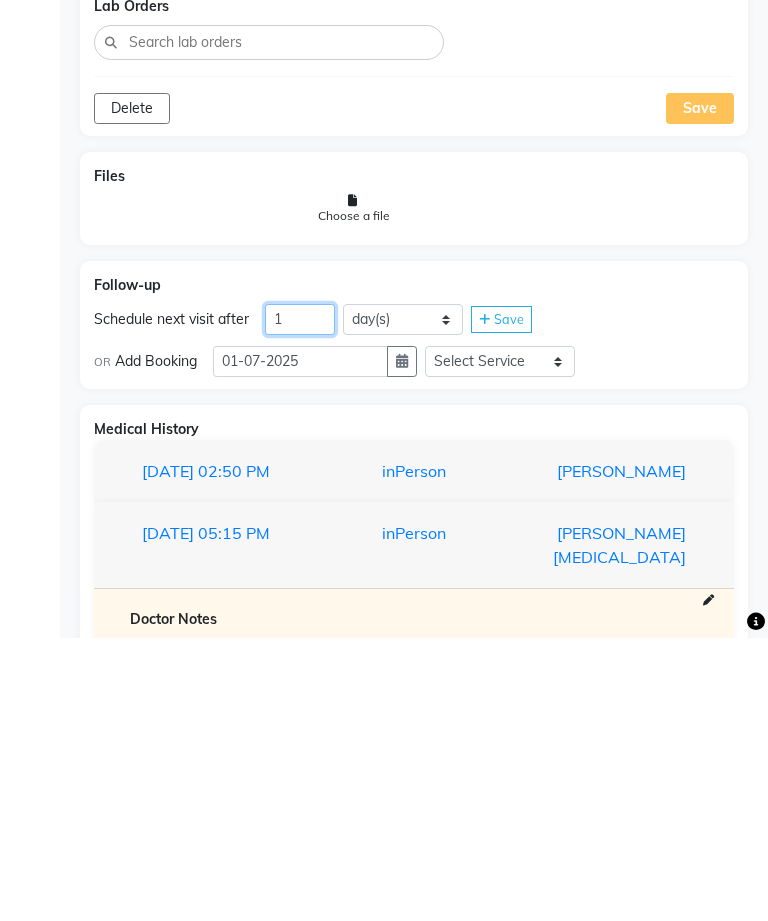 click on "1" 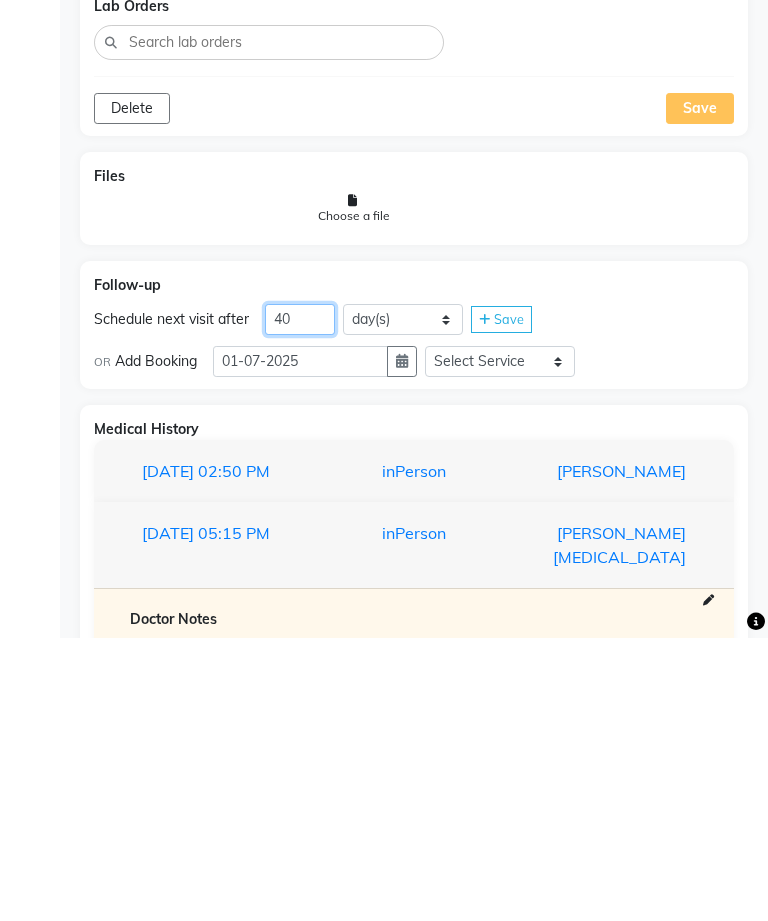 type on "40" 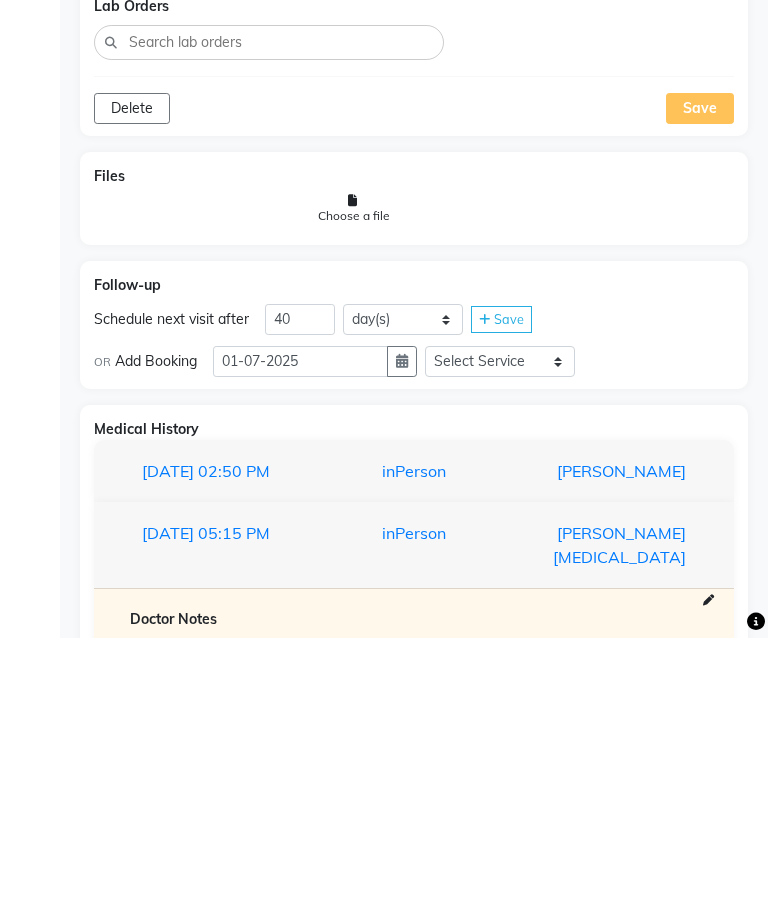 click 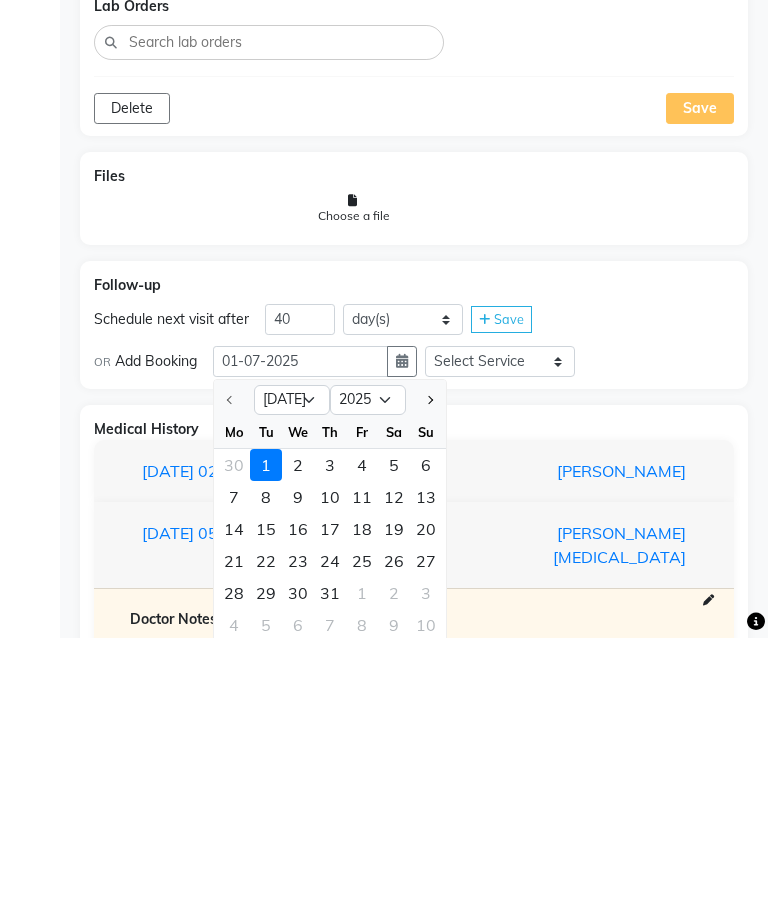 scroll, scrollTop: 1863, scrollLeft: 0, axis: vertical 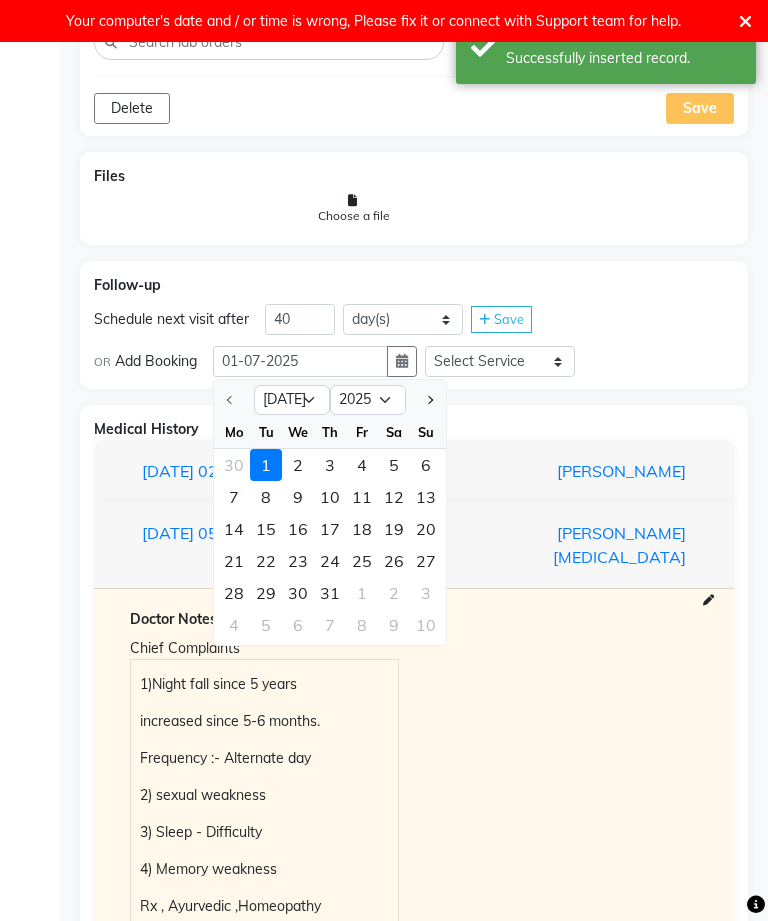 click 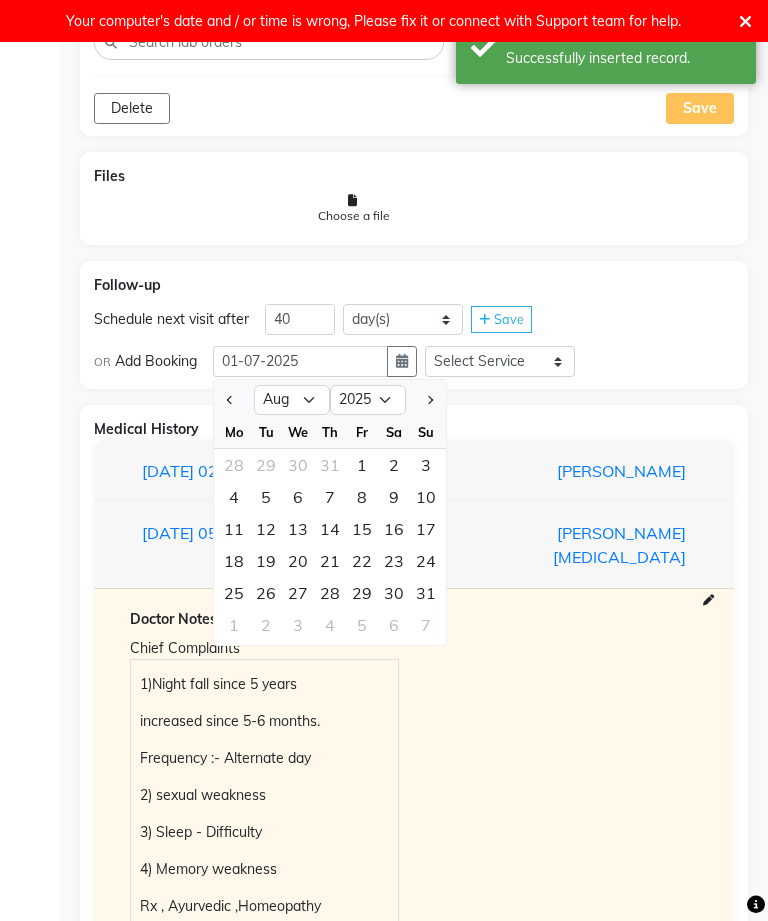 click on "10" 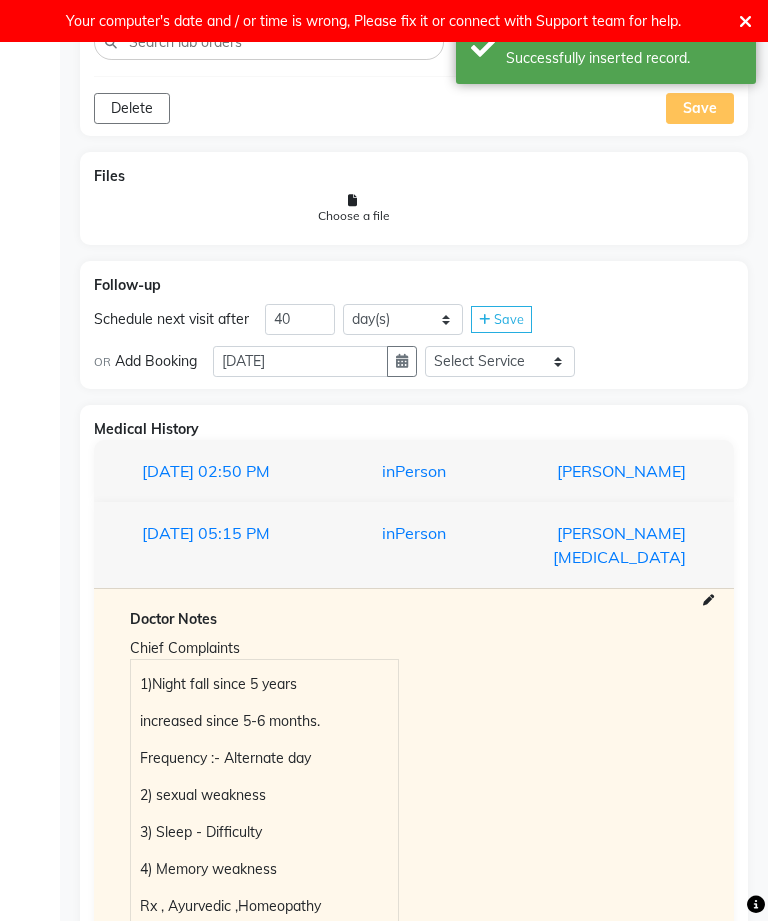 click on "Save" 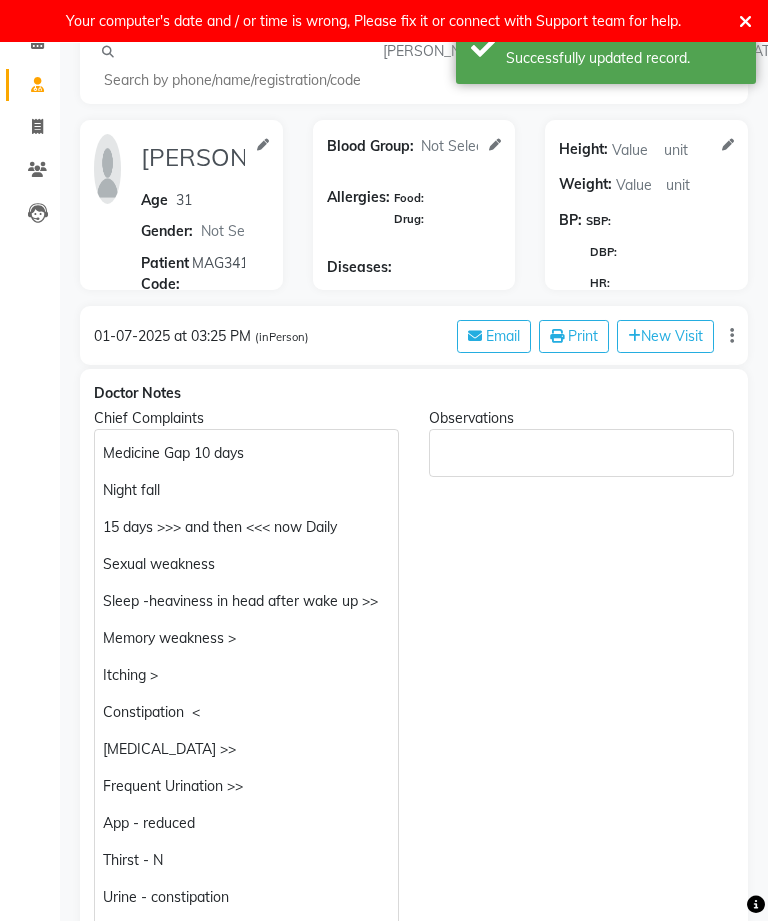 scroll, scrollTop: 127, scrollLeft: 0, axis: vertical 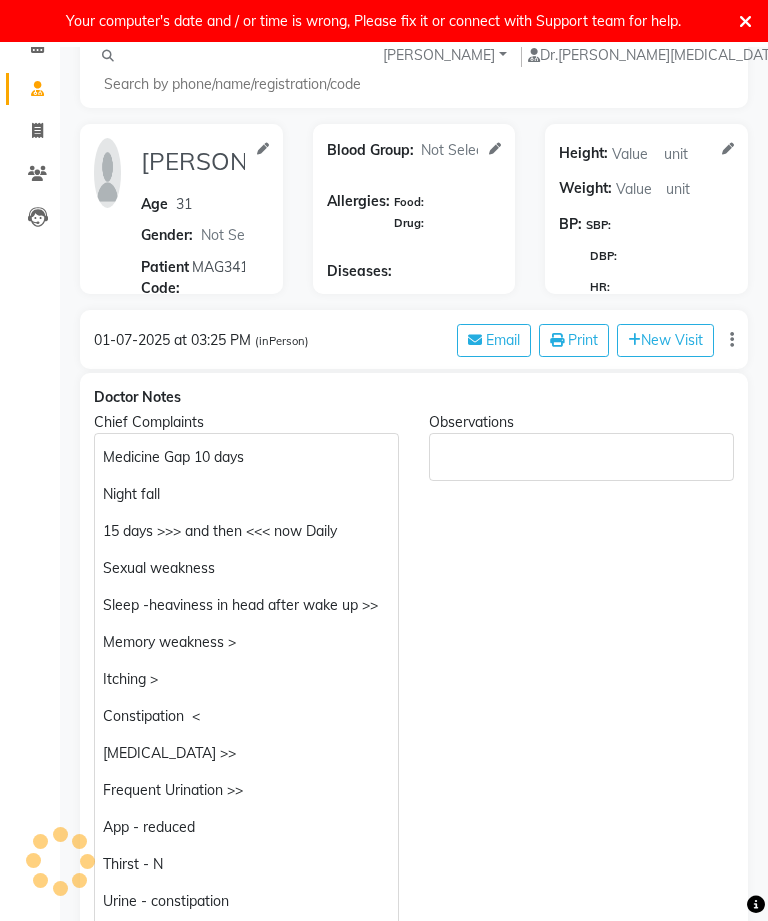 click on "Medicine Gap 10 days" 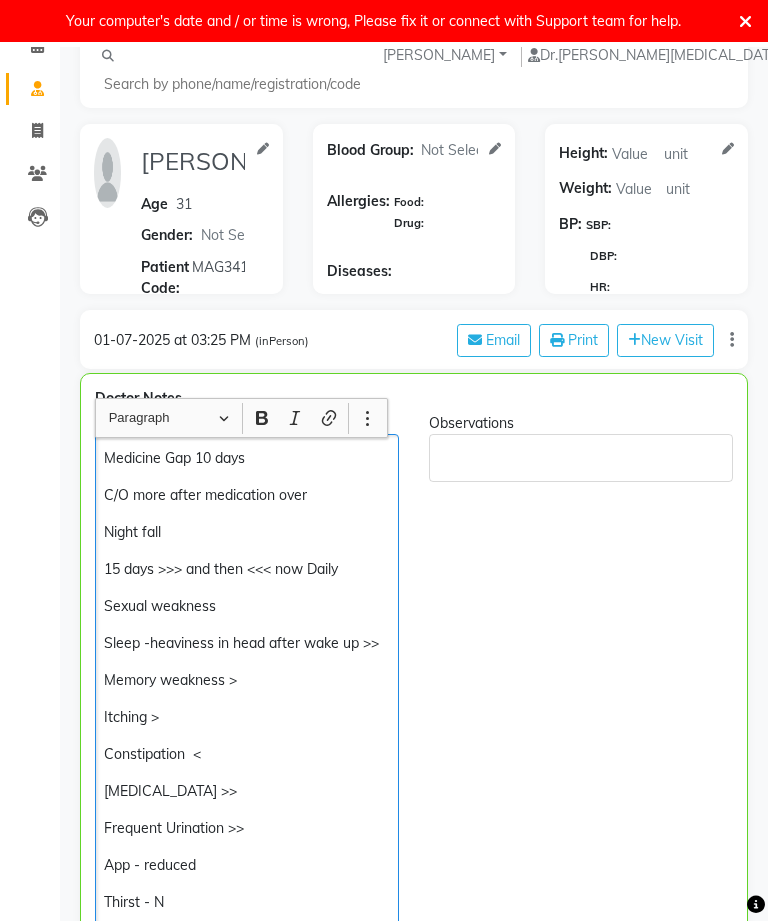 click on "Observations" 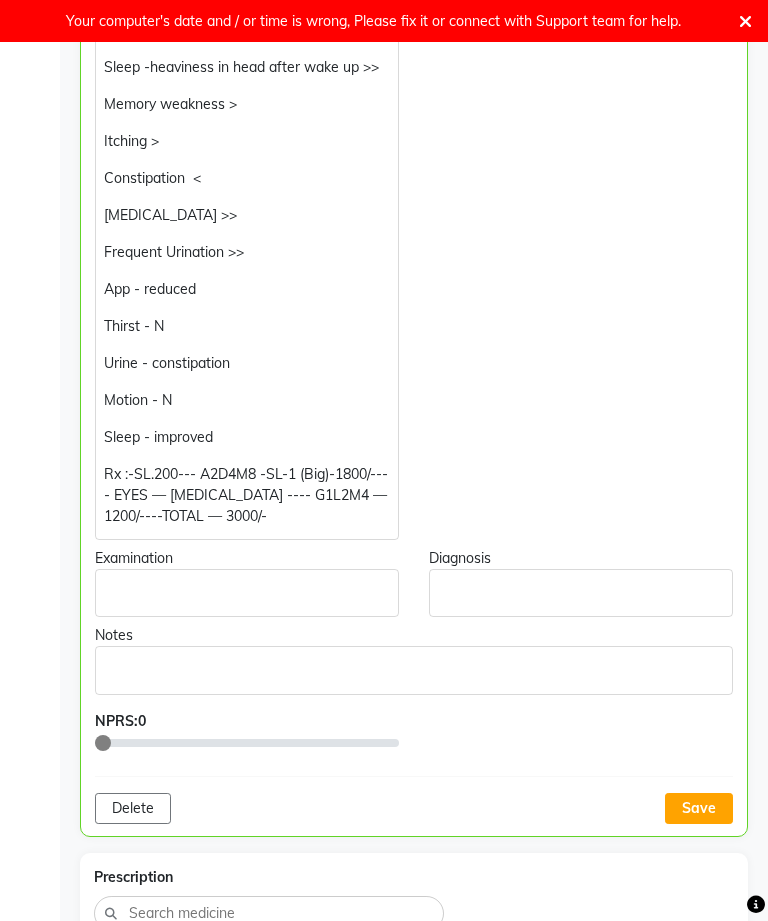scroll, scrollTop: 724, scrollLeft: 0, axis: vertical 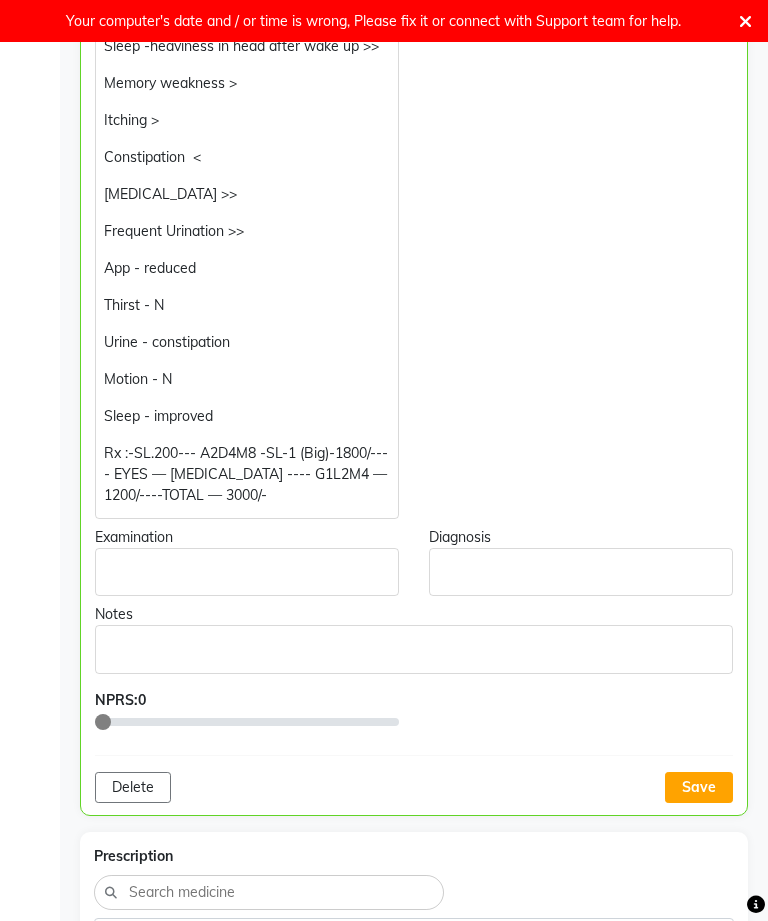 click on "Save" 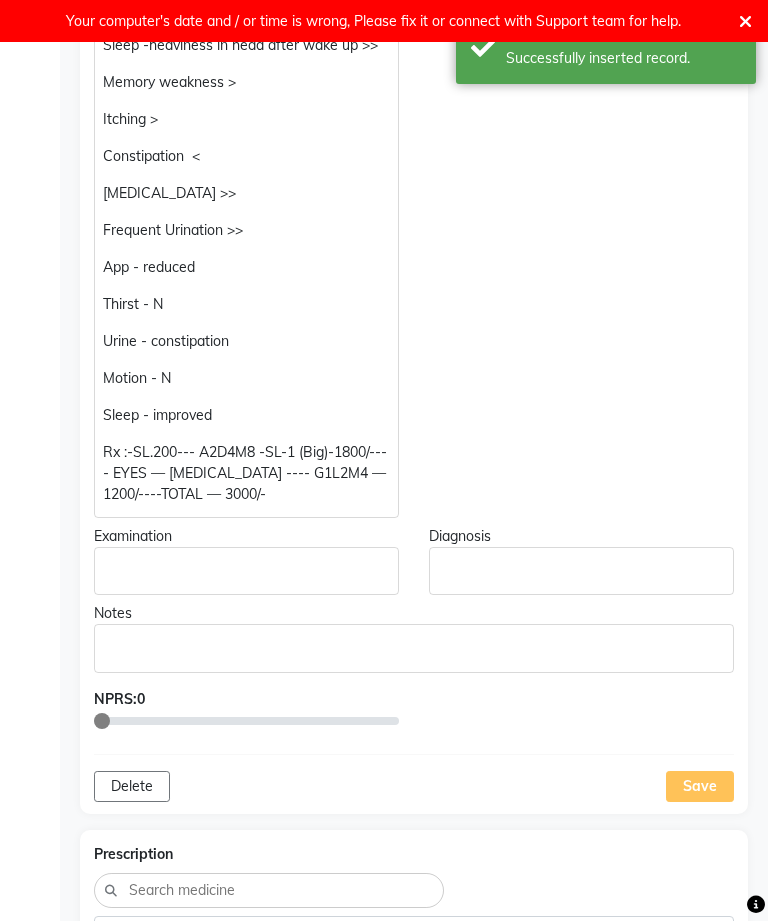 click on "Save" 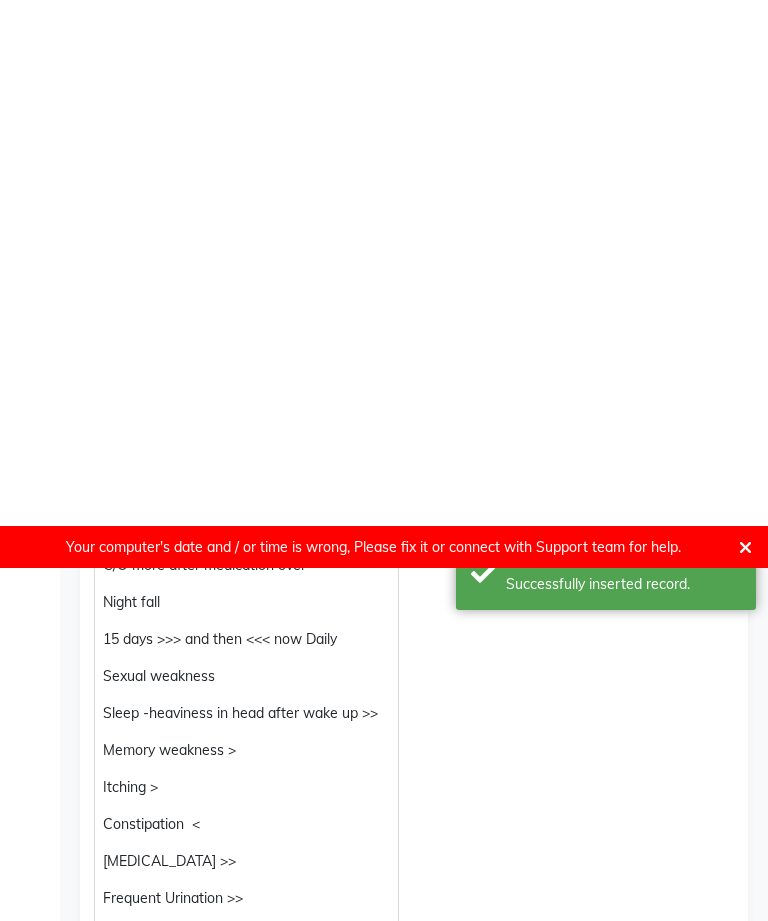 scroll, scrollTop: 0, scrollLeft: 0, axis: both 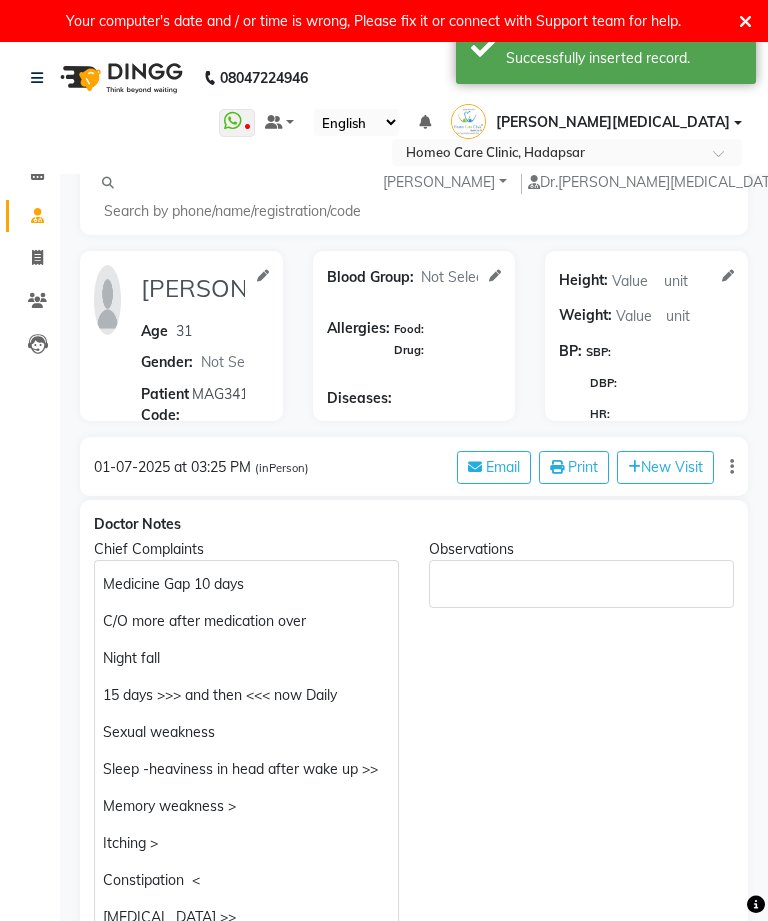 click on "Select Location × Homeo Care Clinic, [GEOGRAPHIC_DATA]" at bounding box center [384, 152] 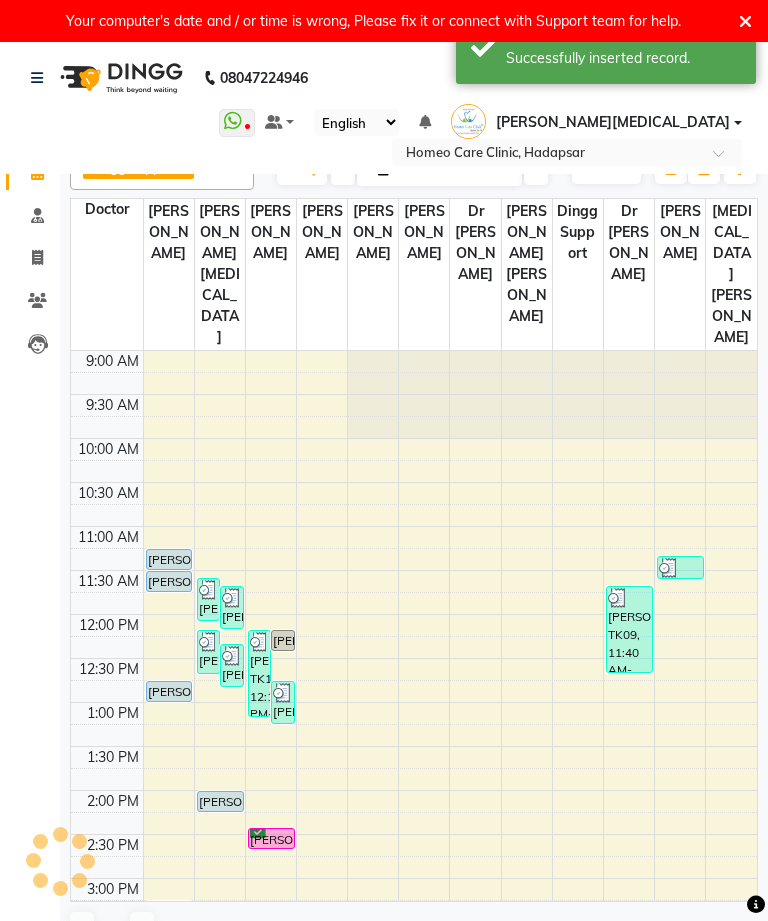 scroll, scrollTop: 0, scrollLeft: 0, axis: both 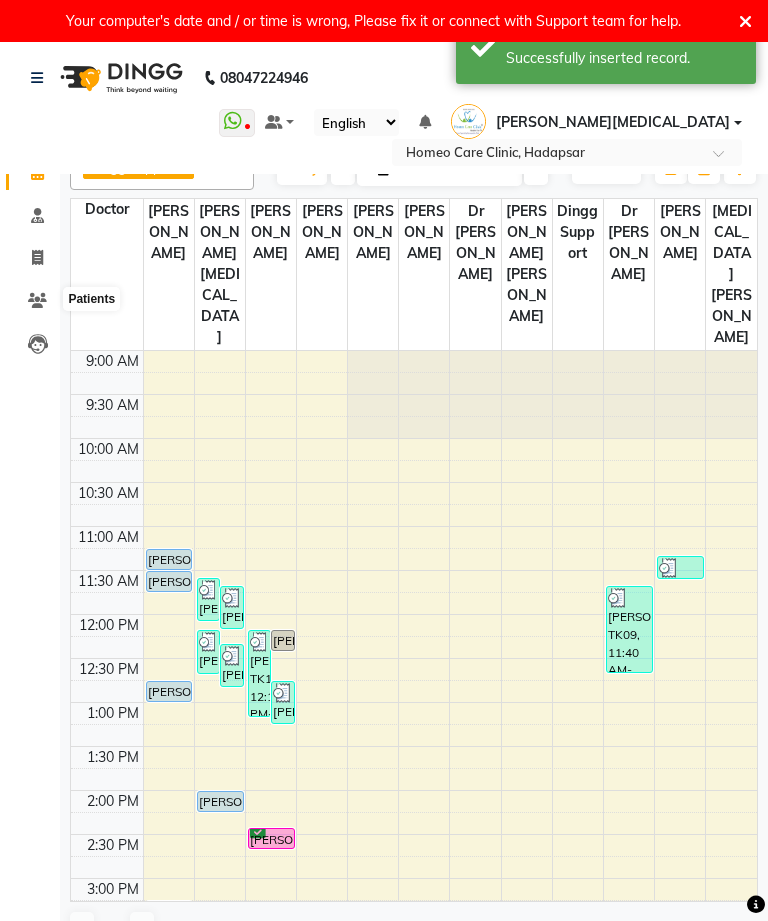 click 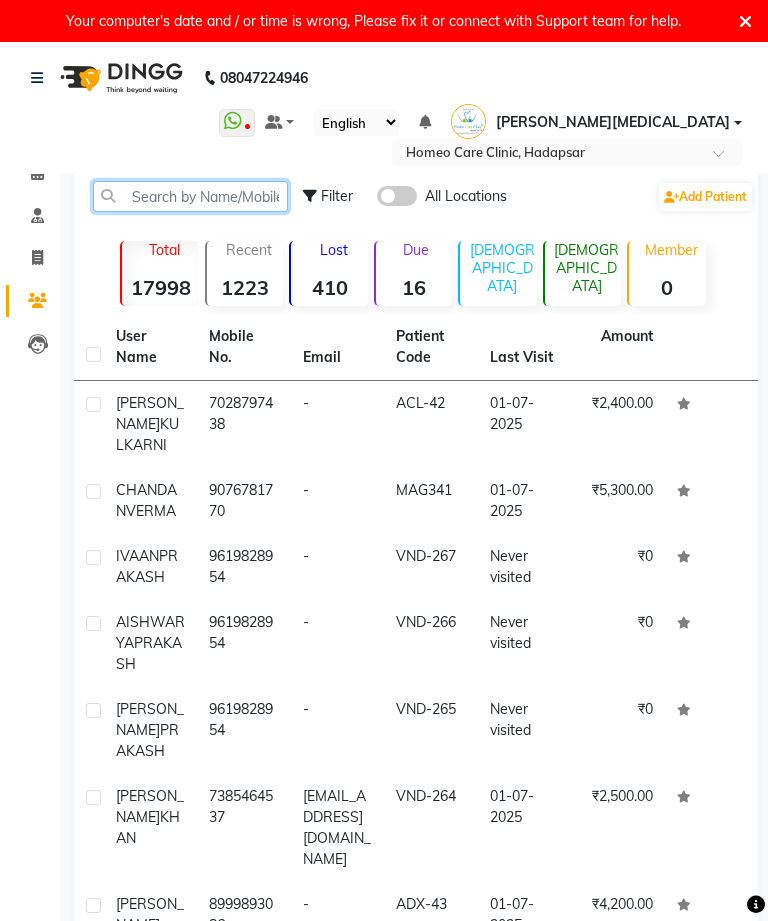 click 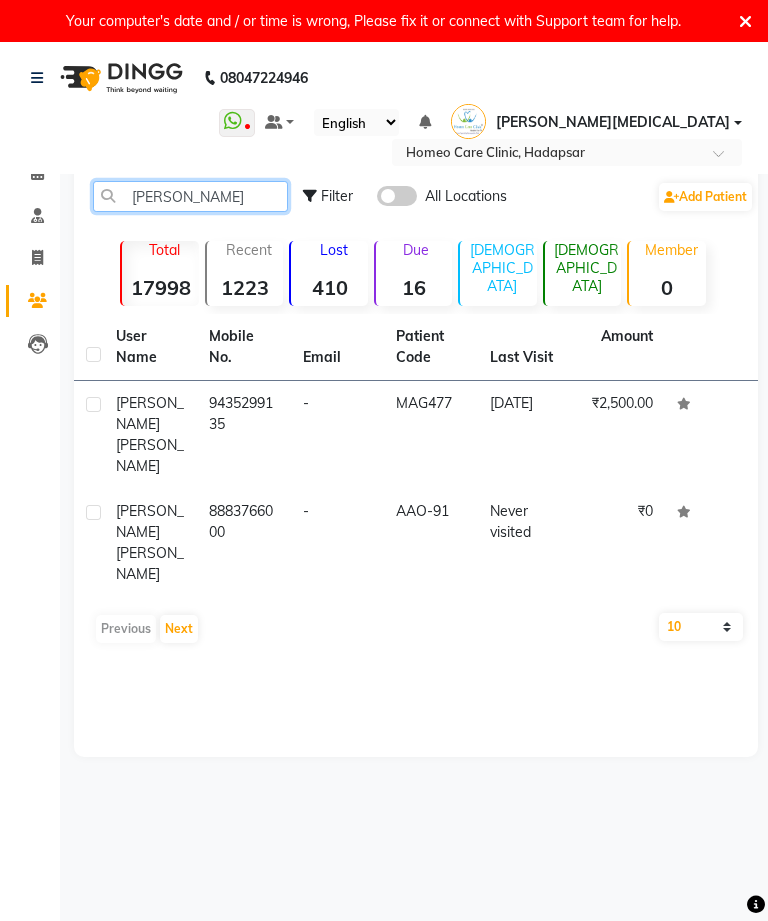 type on "[PERSON_NAME]" 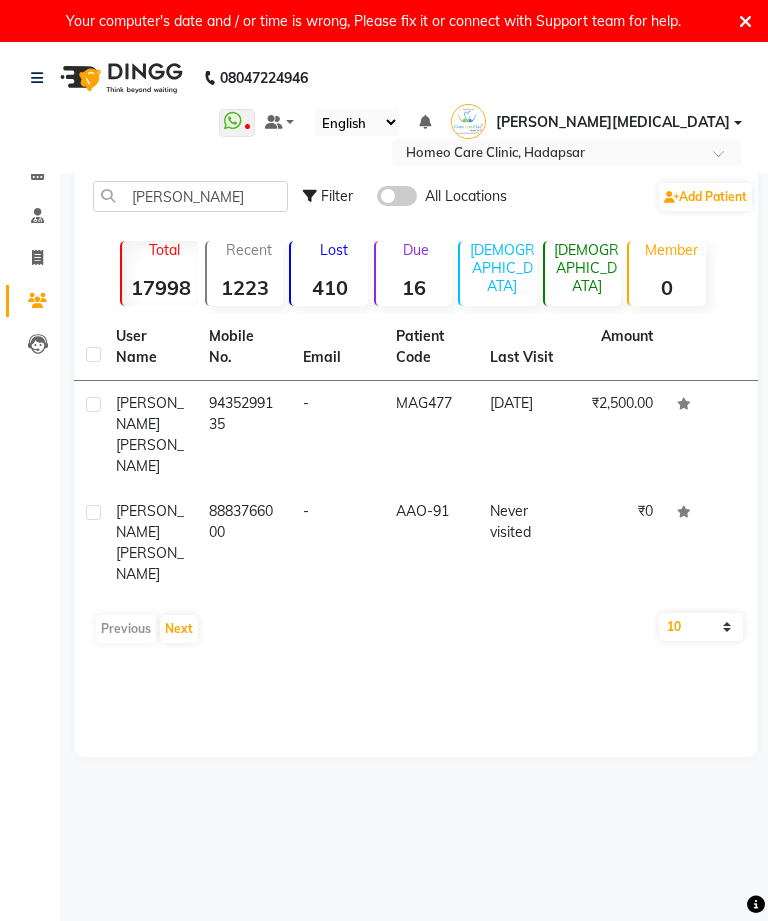 click on "₹2,500.00" 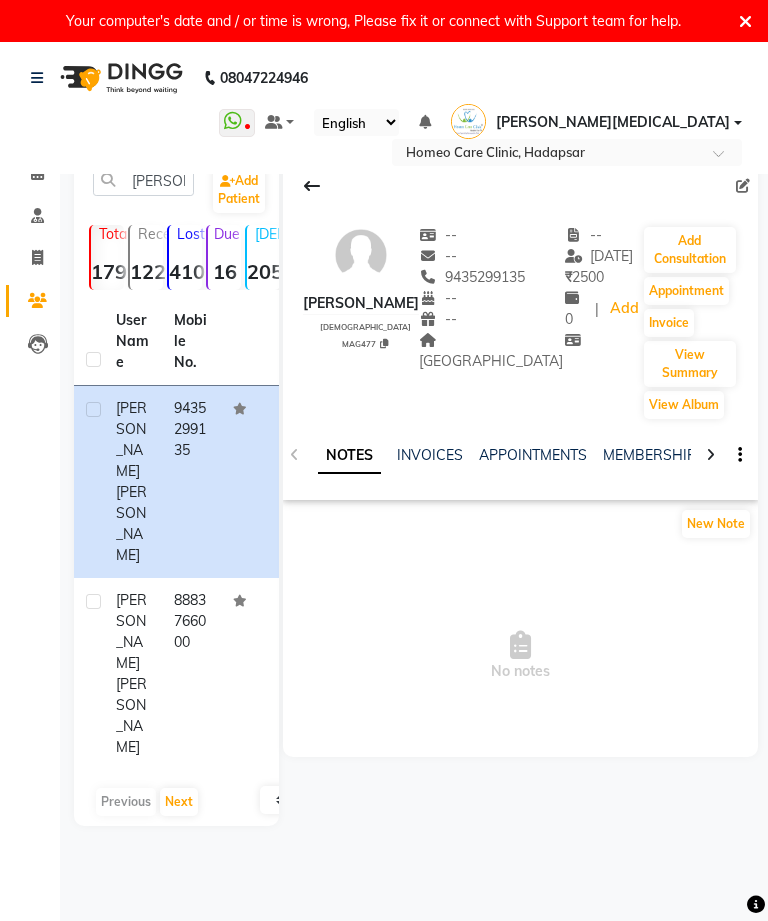 click on "Add Consultation" 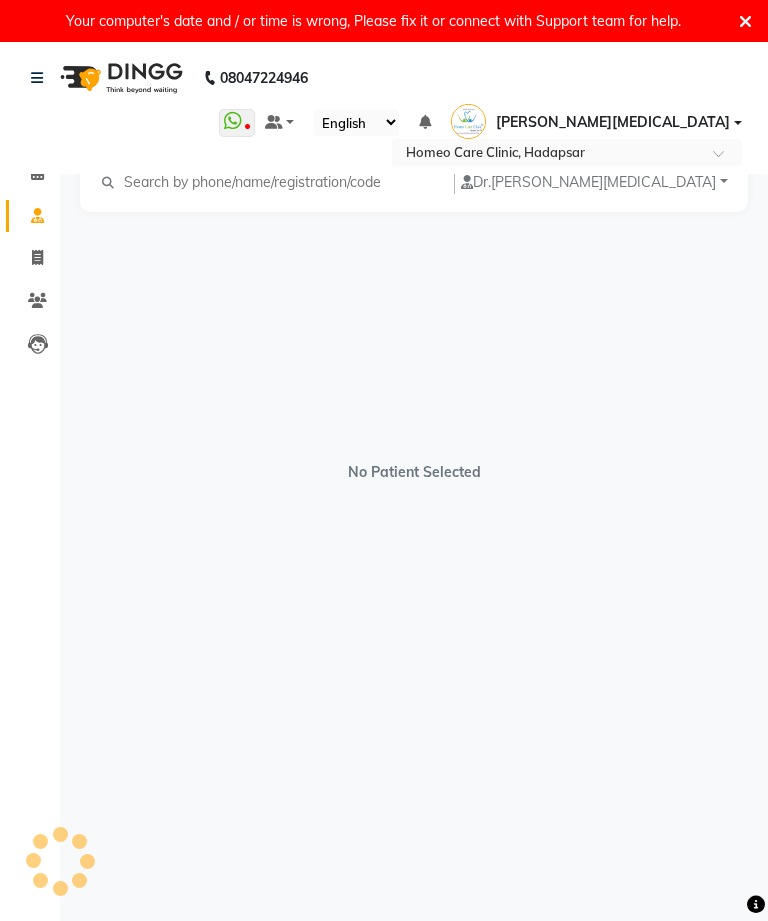 select on "[DEMOGRAPHIC_DATA]" 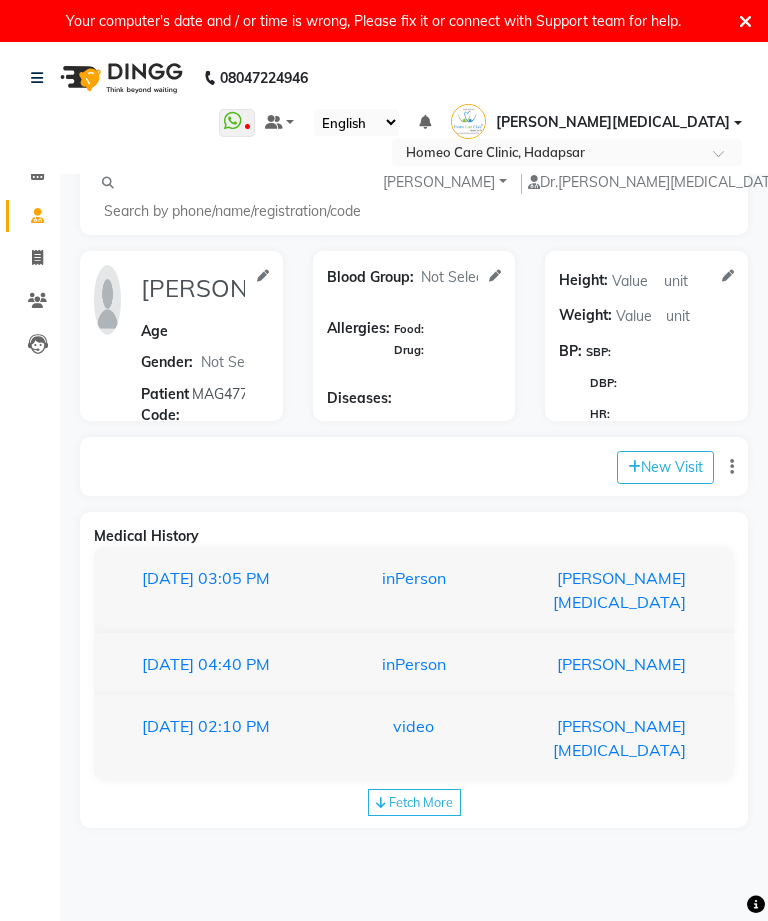 click on "[PERSON_NAME][MEDICAL_DATA]" at bounding box center (605, 590) 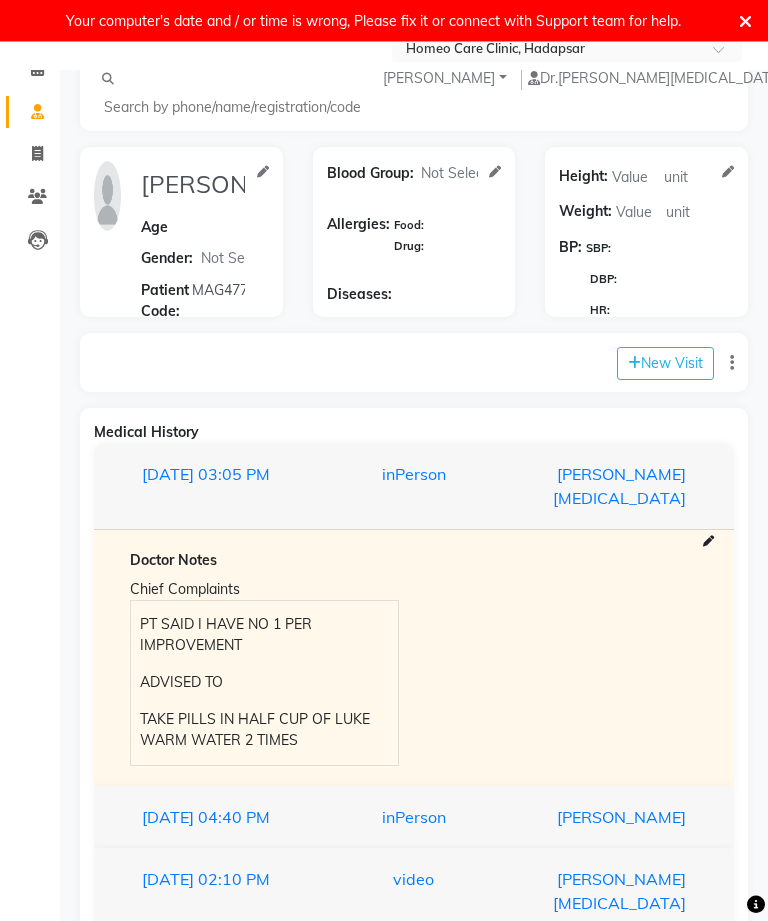 scroll, scrollTop: 140, scrollLeft: 0, axis: vertical 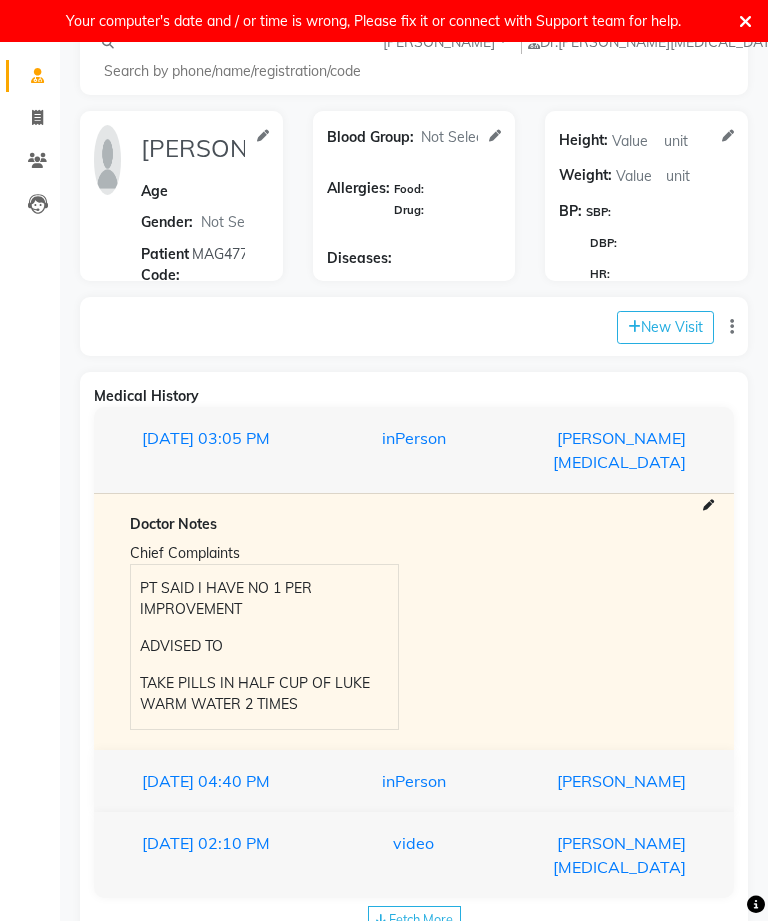 click on "08047224946 Select Location × Homeo Care Clinic, Hadapsar   WhatsApp Status  ✕ Status:  Disconnected Most Recent Message: [DATE]     12:45 PM Recent Service Activity: [DATE]     12:54 PM  08047224946 Whatsapp Settings Default Panel My Panel English ENGLISH Español العربية मराठी हिंदी ગુજરાતી தமிழ் 中文 Notifications nothing to show [PERSON_NAME][MEDICAL_DATA] Manage Profile Change Password Sign out  Version:3.14.0  ☀ Homeo Care Clinic, Hadapsar   Calendar  Consultation  Invoice  Patients  Leads  Completed InProgress Upcoming Dropped Tentative Check-In Confirm Bookings Segments Page Builder [PERSON_NAME] Add Family Member  Dr.   [PERSON_NAME][MEDICAL_DATA] Support [PERSON_NAME] [PERSON_NAME] [PERSON_NAME] [PERSON_NAME]  [PERSON_NAME] [PERSON_NAME][MEDICAL_DATA] [PERSON_NAME] Dr [PERSON_NAME] Dr [PERSON_NAME] [PERSON_NAME] [PERSON_NAME] [MEDICAL_DATA][PERSON_NAME] [PERSON_NAME] [PERSON_NAME] [PERSON_NAME] Age Gender:  Not Selected [DEMOGRAPHIC_DATA] [DEMOGRAPHIC_DATA] Patient Code:" at bounding box center (384, 320) 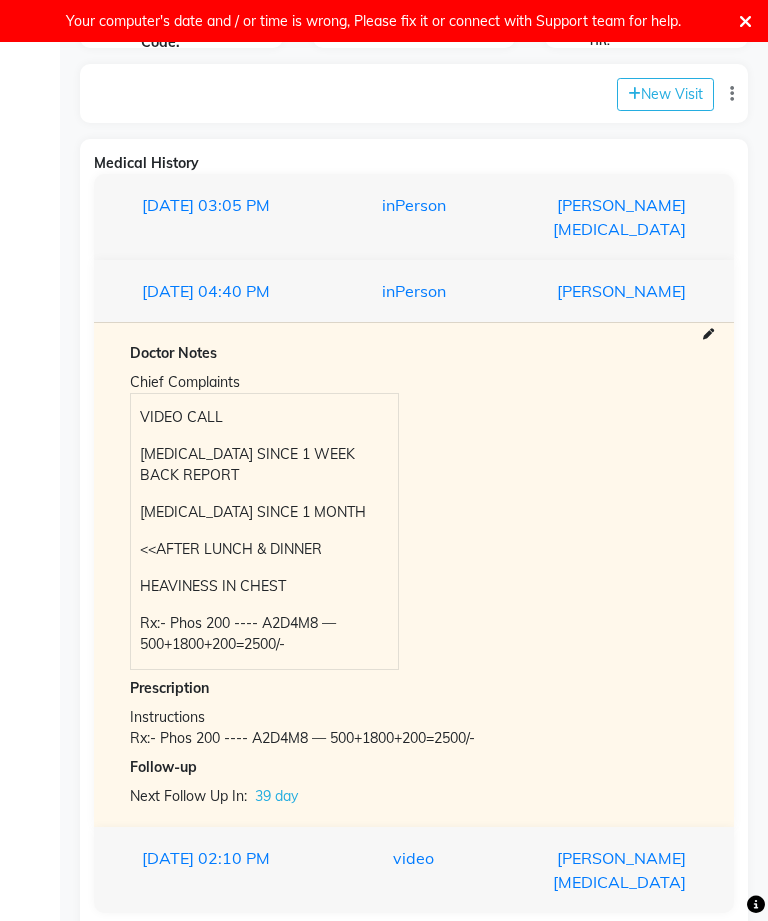 scroll, scrollTop: 388, scrollLeft: 0, axis: vertical 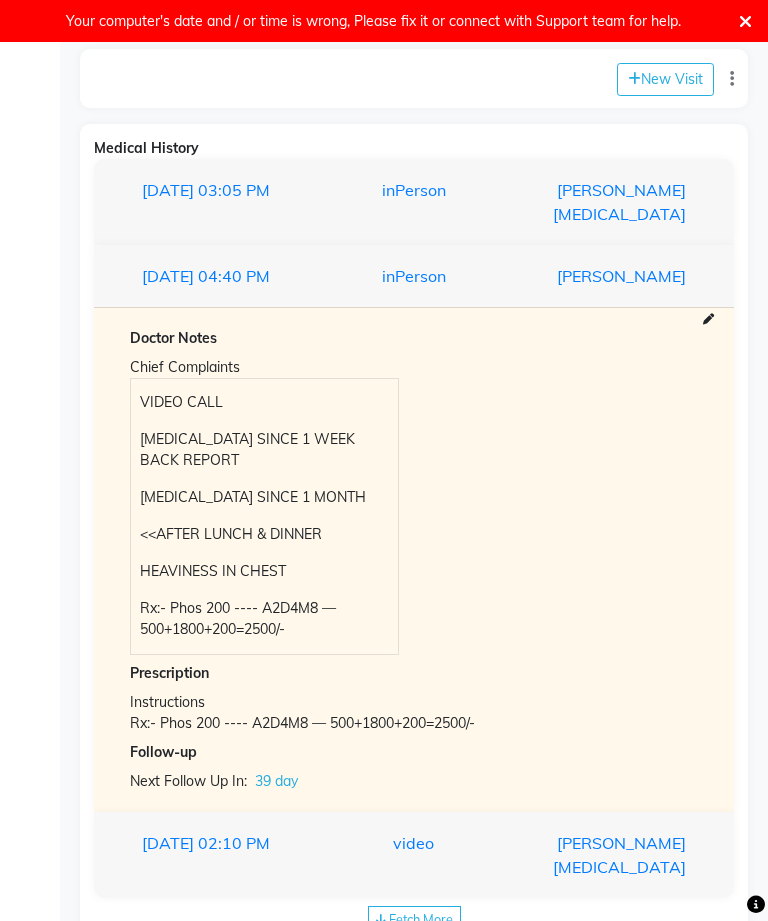 click on "[DATE]" at bounding box center [168, 276] 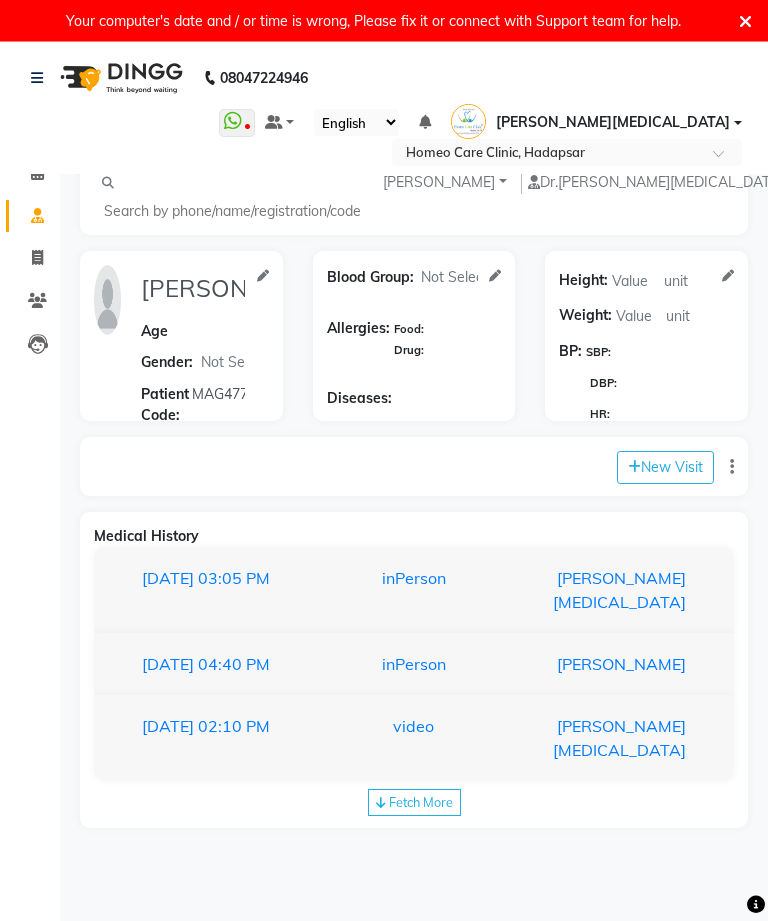 scroll, scrollTop: 42, scrollLeft: 0, axis: vertical 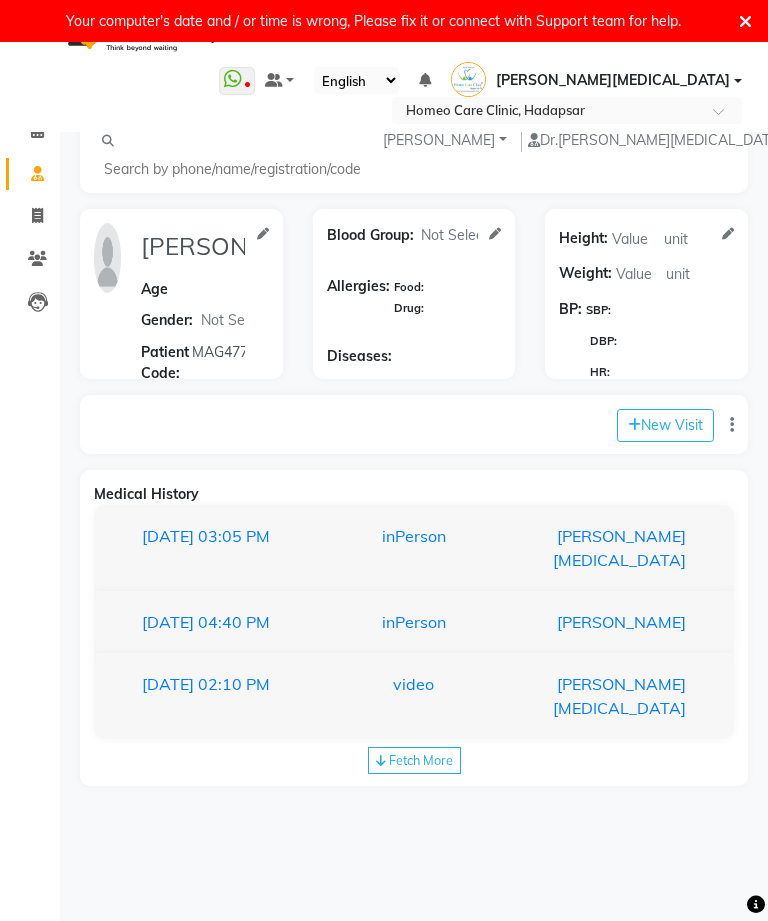 click on "[PERSON_NAME][MEDICAL_DATA]" at bounding box center [605, 696] 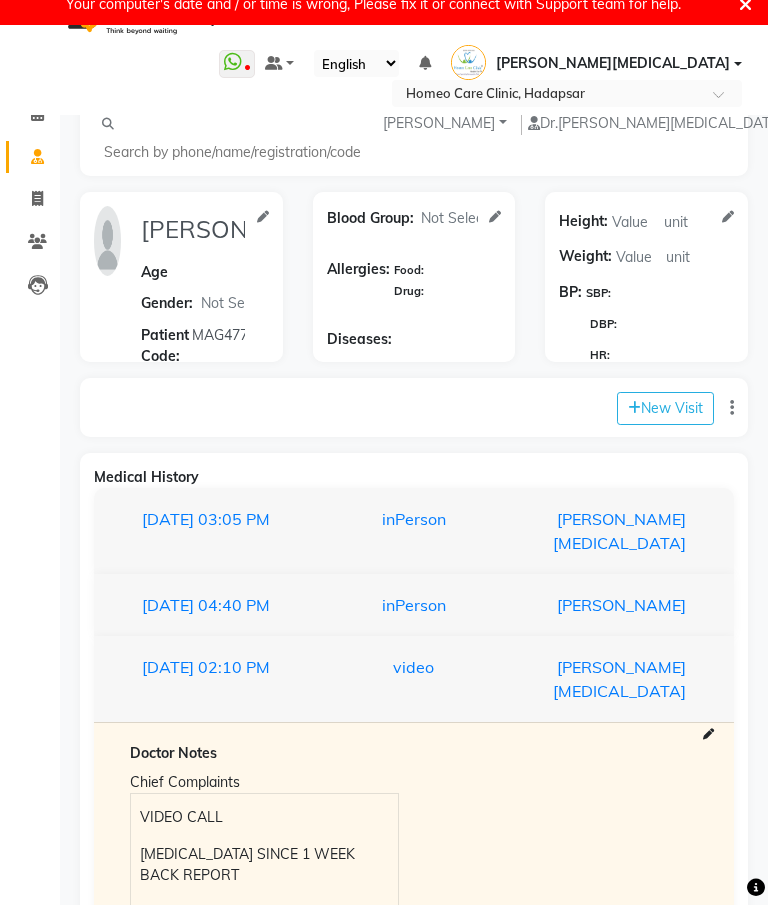 scroll, scrollTop: 193, scrollLeft: 0, axis: vertical 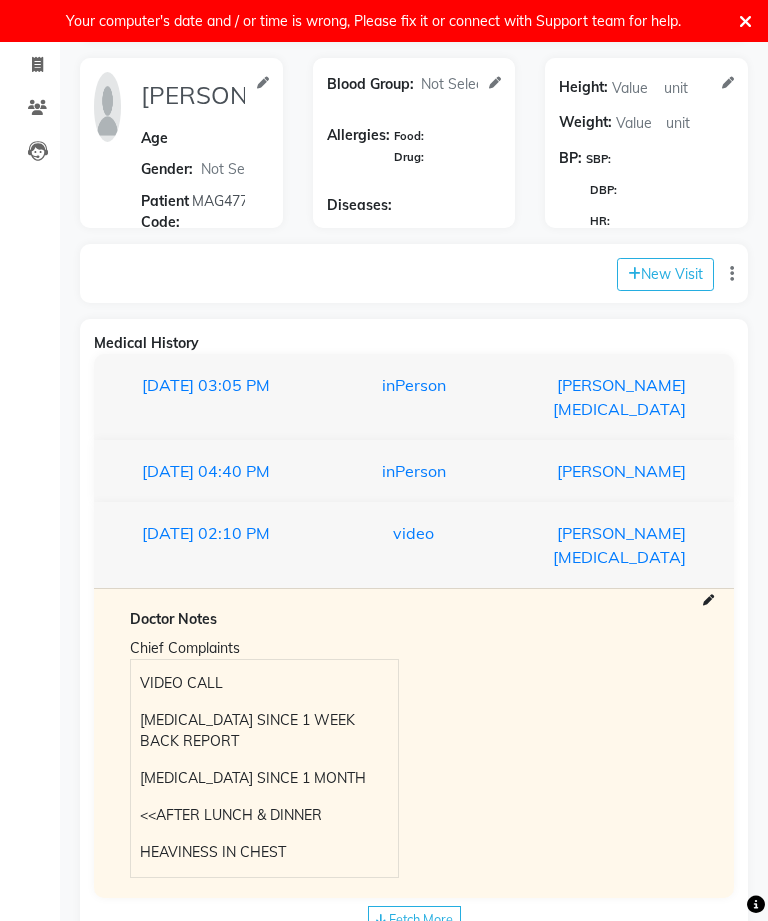 click on "[PERSON_NAME][MEDICAL_DATA]" at bounding box center (605, 545) 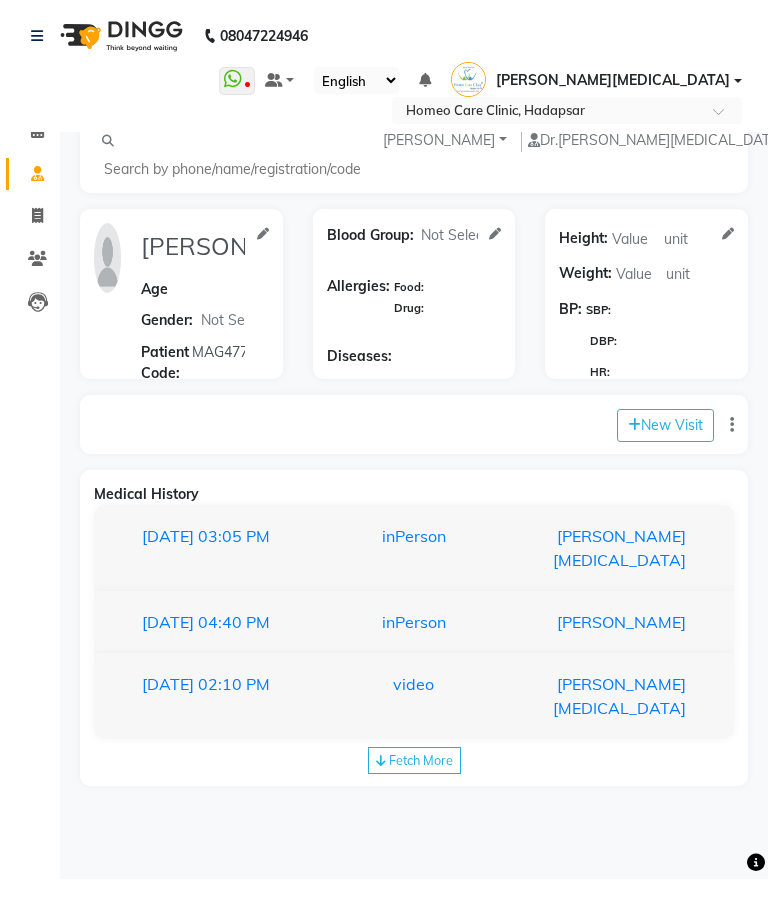 scroll, scrollTop: 42, scrollLeft: 0, axis: vertical 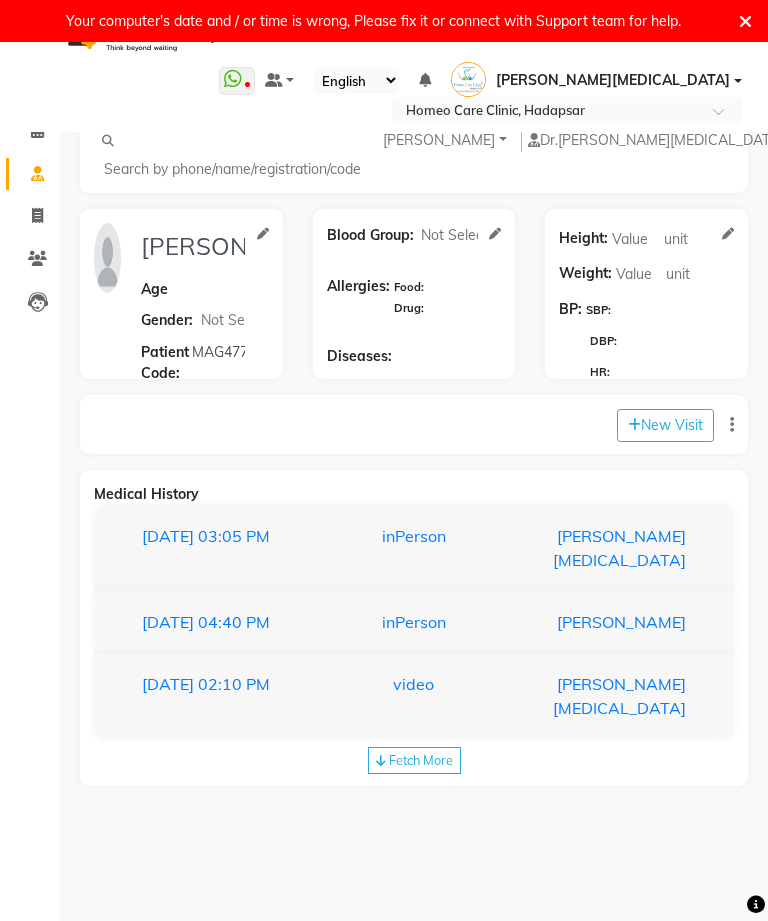 click on "[PERSON_NAME]" at bounding box center (605, 622) 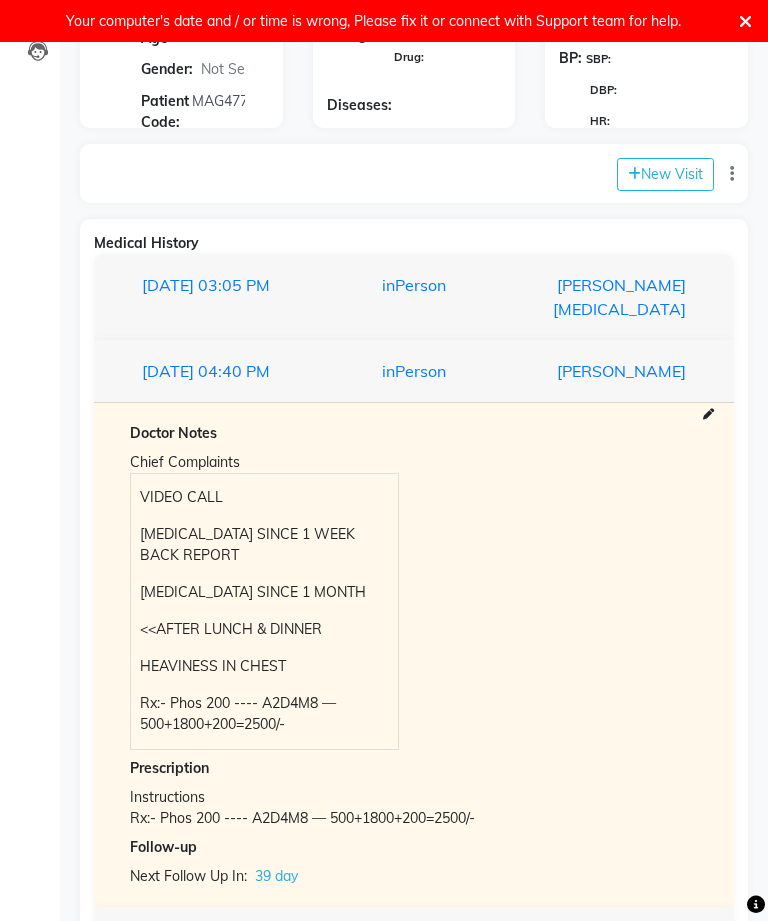 scroll, scrollTop: 388, scrollLeft: 0, axis: vertical 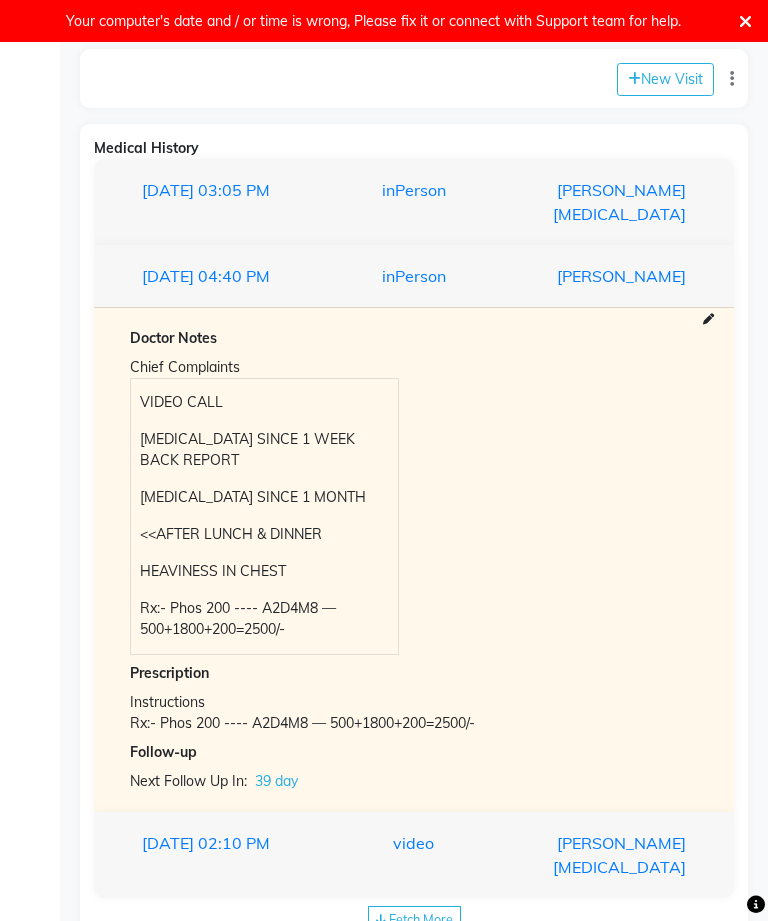 click on "[DATE] 02:10 PM video [PERSON_NAME][MEDICAL_DATA]" at bounding box center [414, 855] 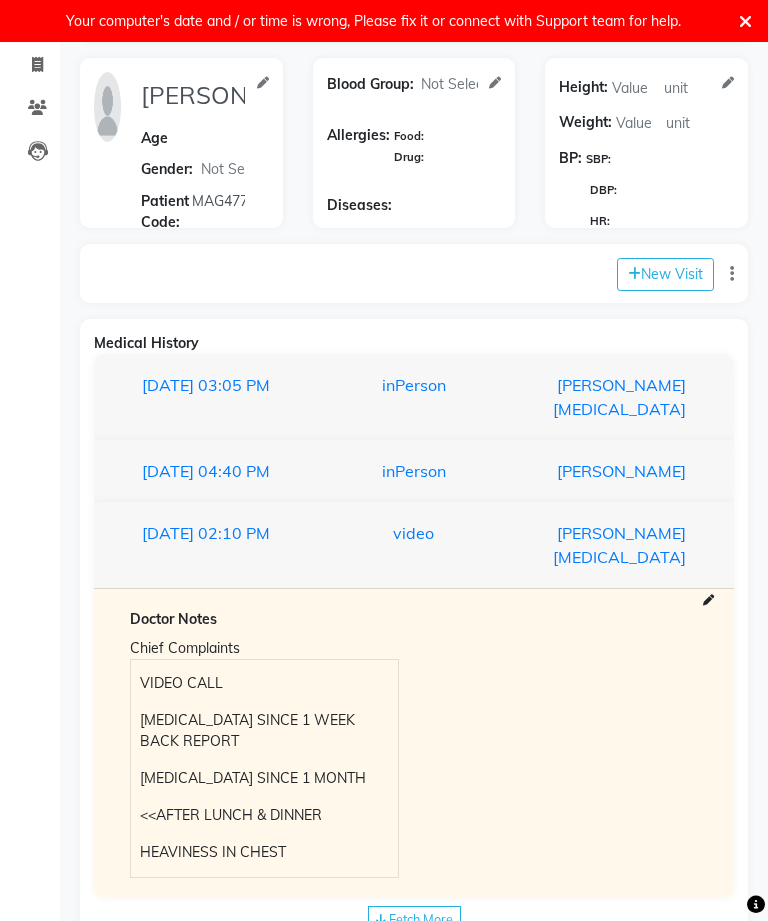 click on "[PERSON_NAME][MEDICAL_DATA]" at bounding box center [605, 545] 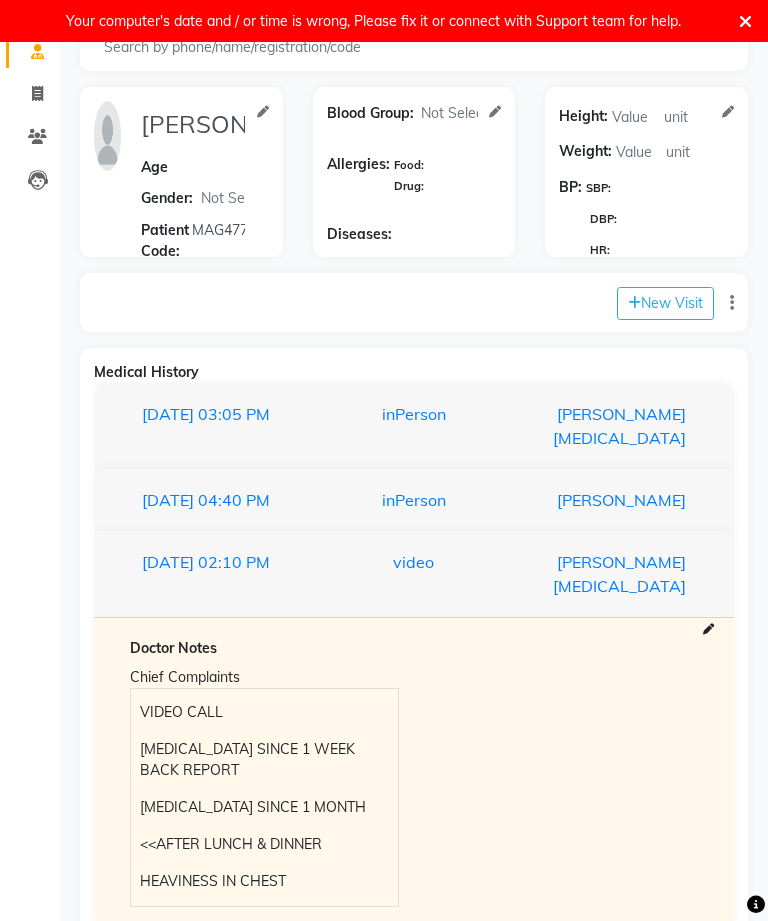 scroll, scrollTop: 0, scrollLeft: 0, axis: both 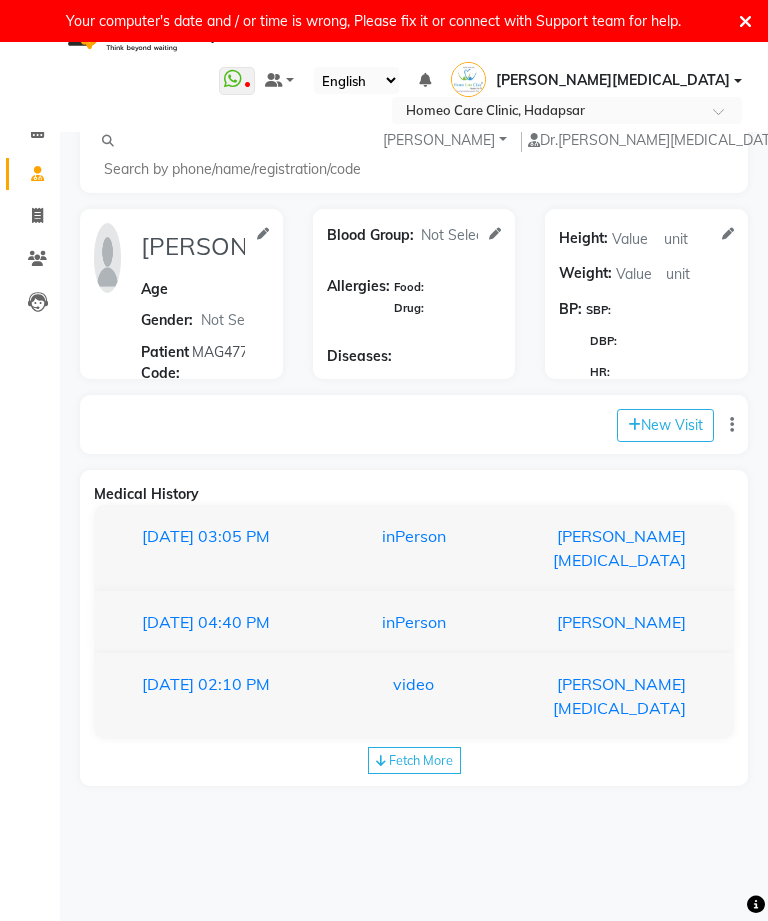 click on "[PERSON_NAME]" at bounding box center [605, 622] 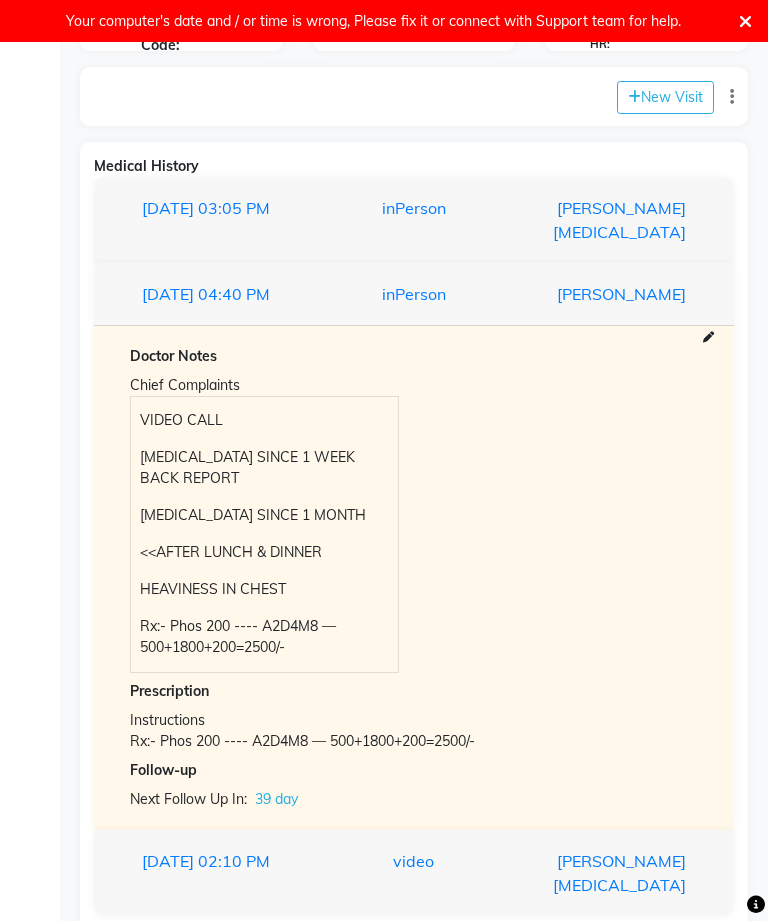 scroll, scrollTop: 388, scrollLeft: 0, axis: vertical 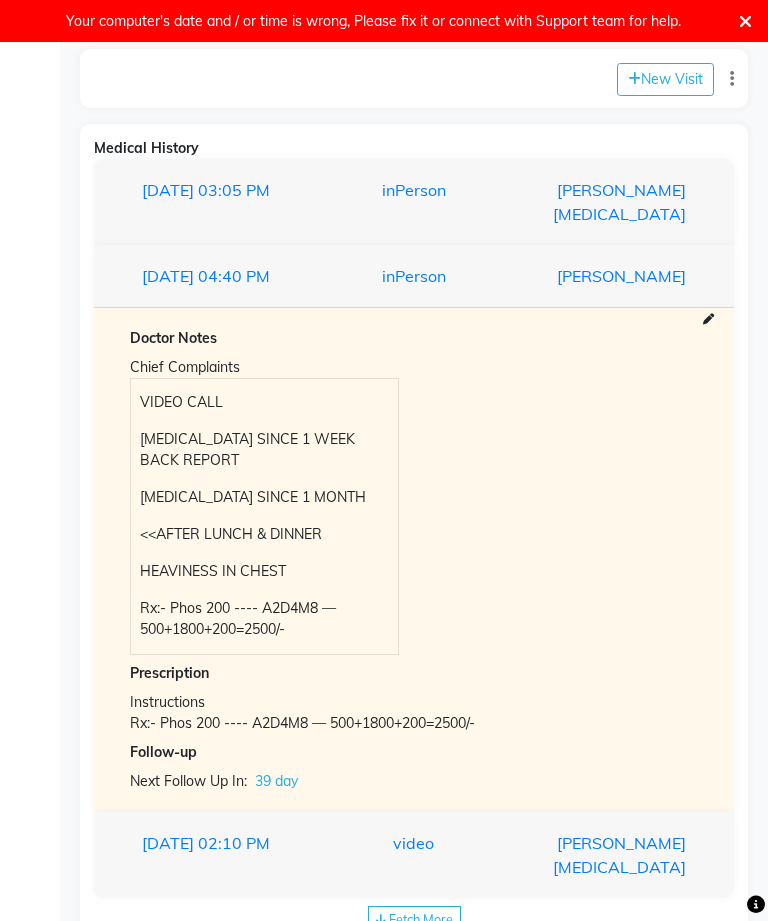 click on "[PERSON_NAME]" at bounding box center (605, 276) 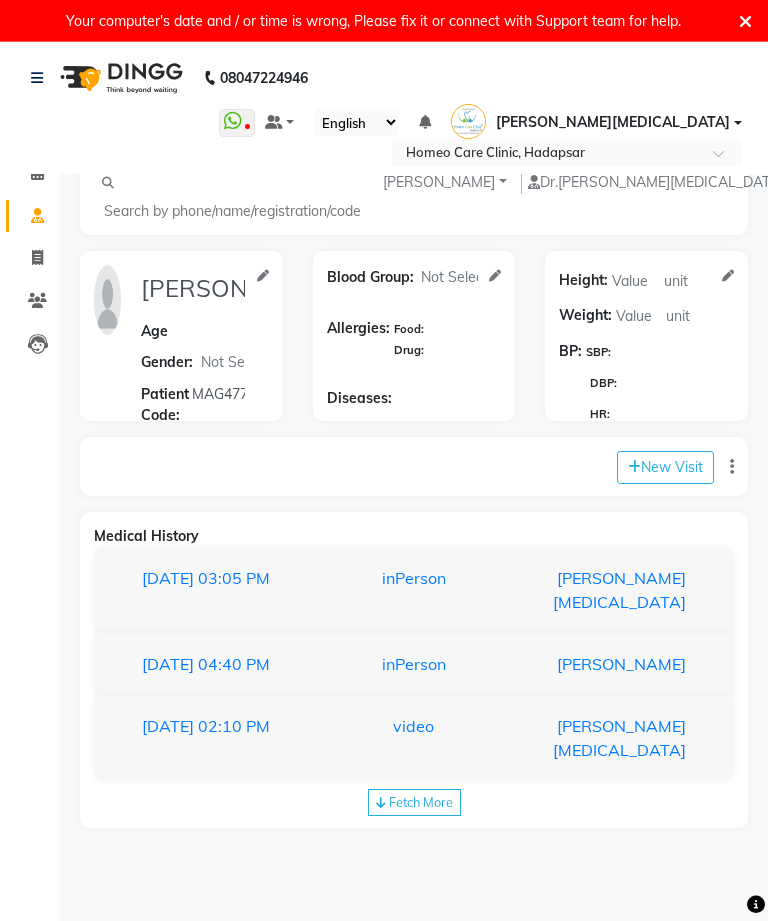 scroll, scrollTop: 42, scrollLeft: 0, axis: vertical 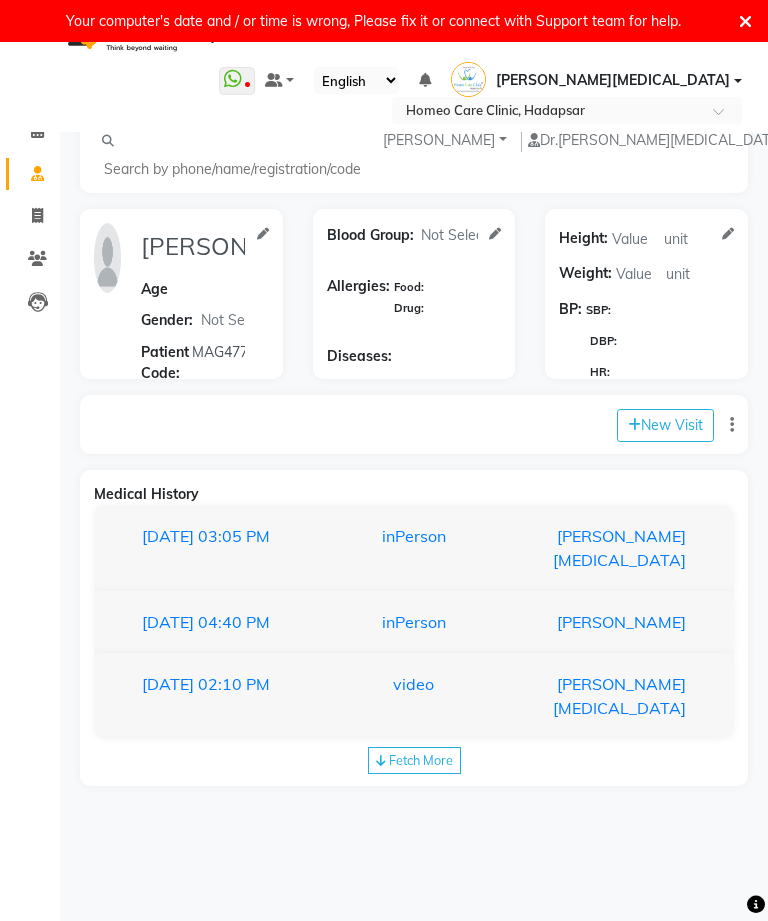 click on "[PERSON_NAME][MEDICAL_DATA]" at bounding box center (605, 548) 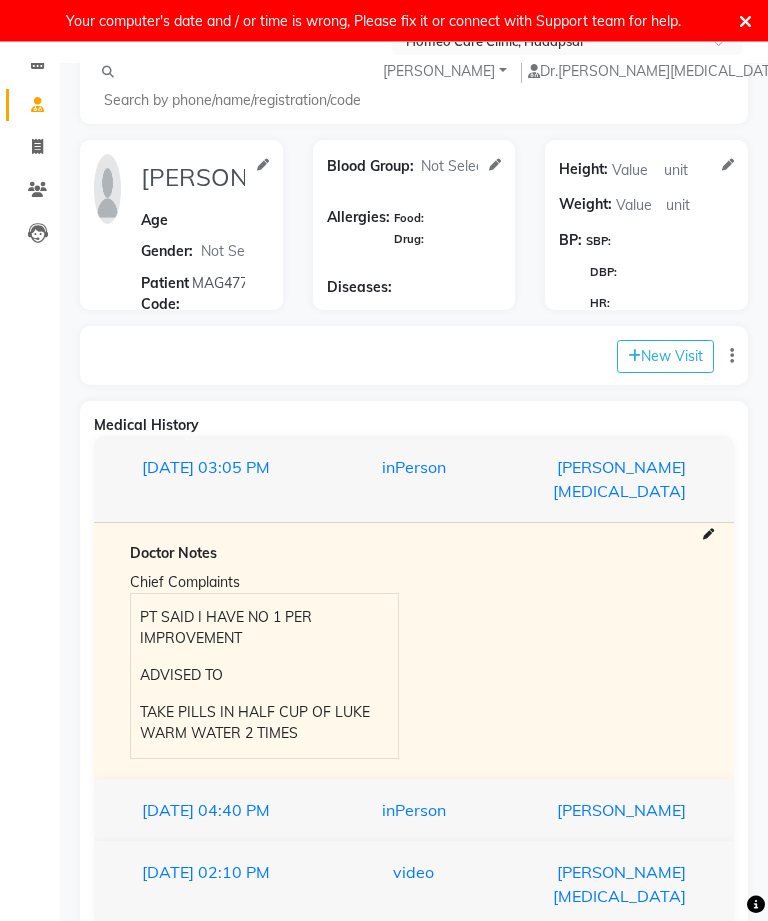 scroll, scrollTop: 140, scrollLeft: 0, axis: vertical 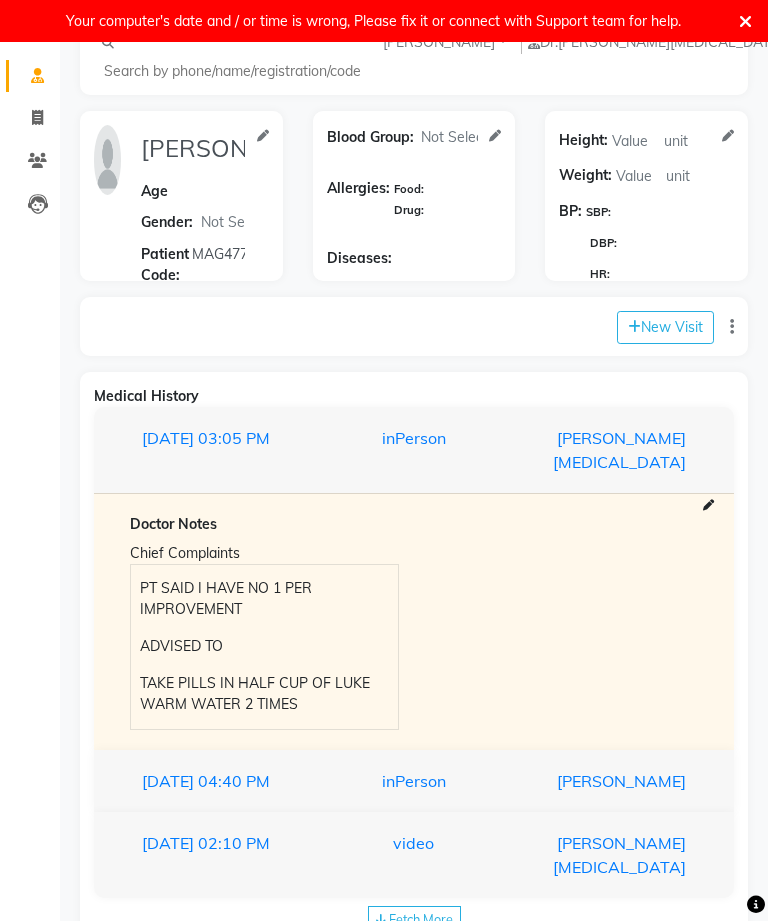 click on "[DATE] 04:40 PM inPerson [PERSON_NAME]" at bounding box center (414, 781) 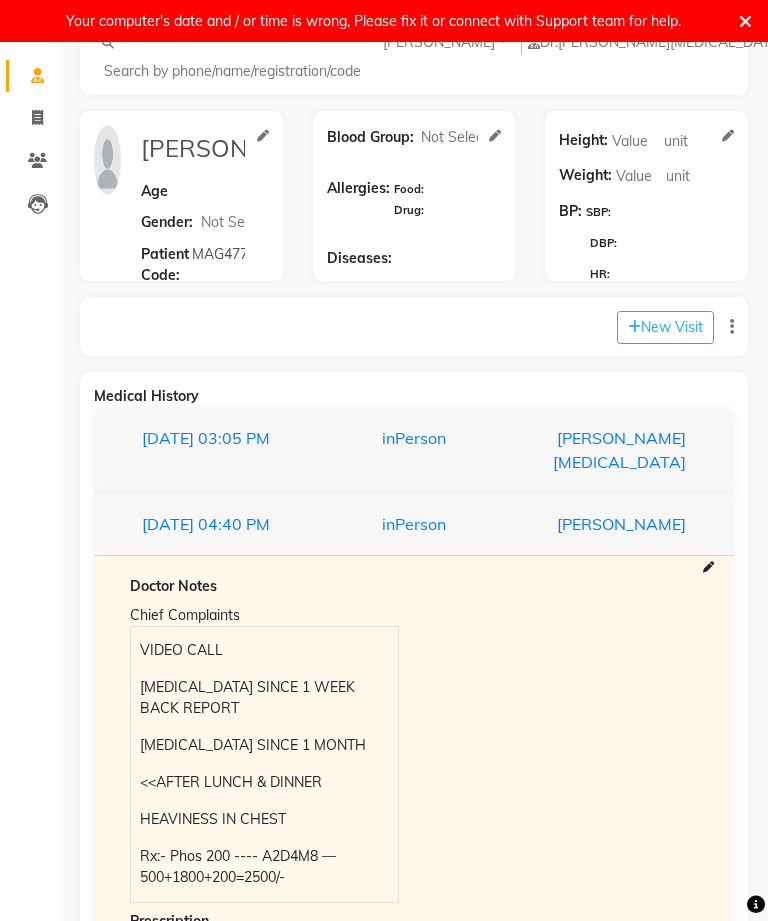 click on "[PERSON_NAME]" at bounding box center [605, 524] 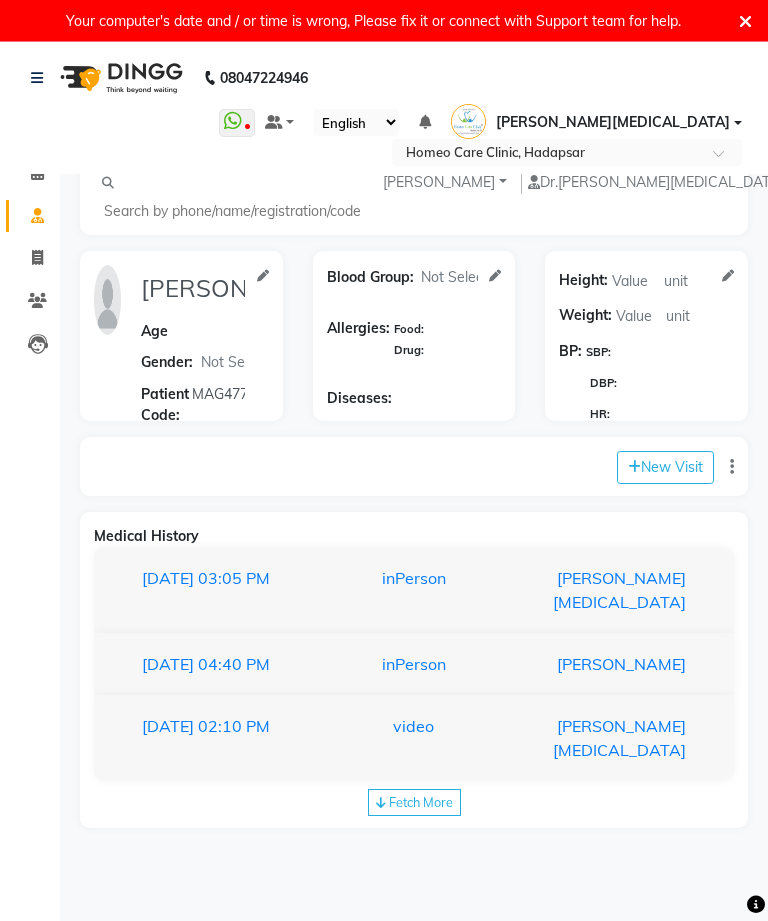 scroll, scrollTop: 42, scrollLeft: 0, axis: vertical 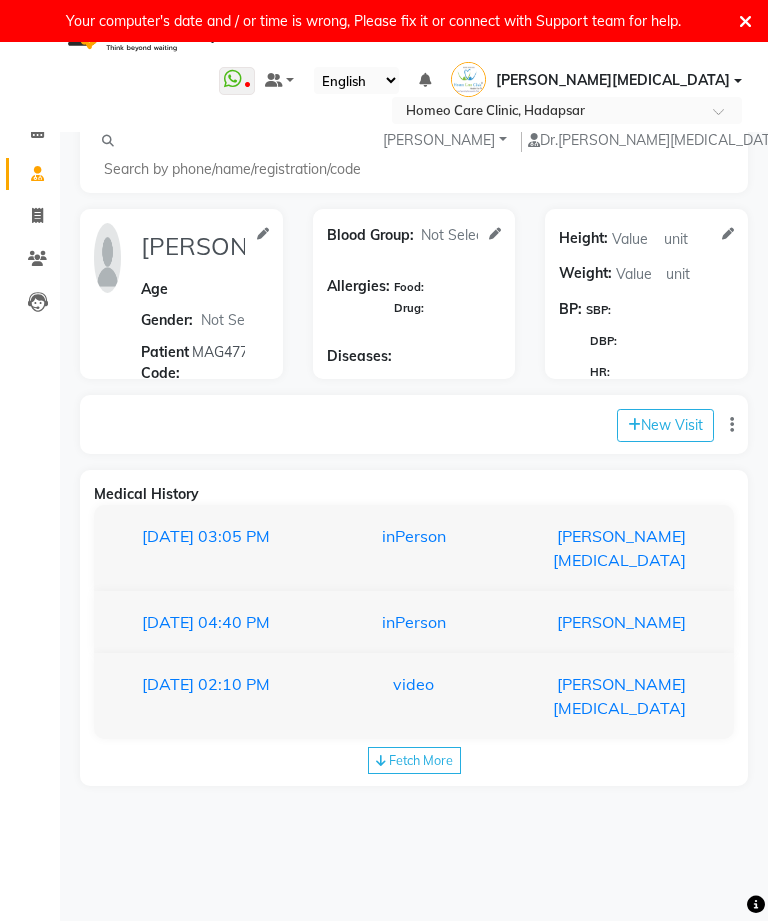 click on "New Visit" 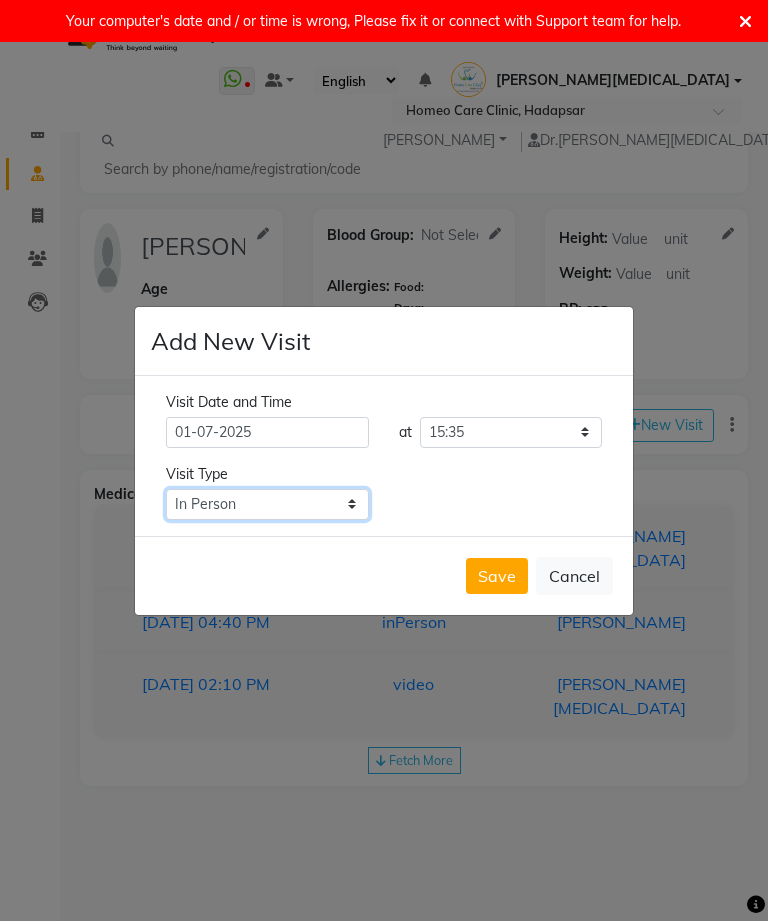 click on "Select Type In Person Video Phone Chat" 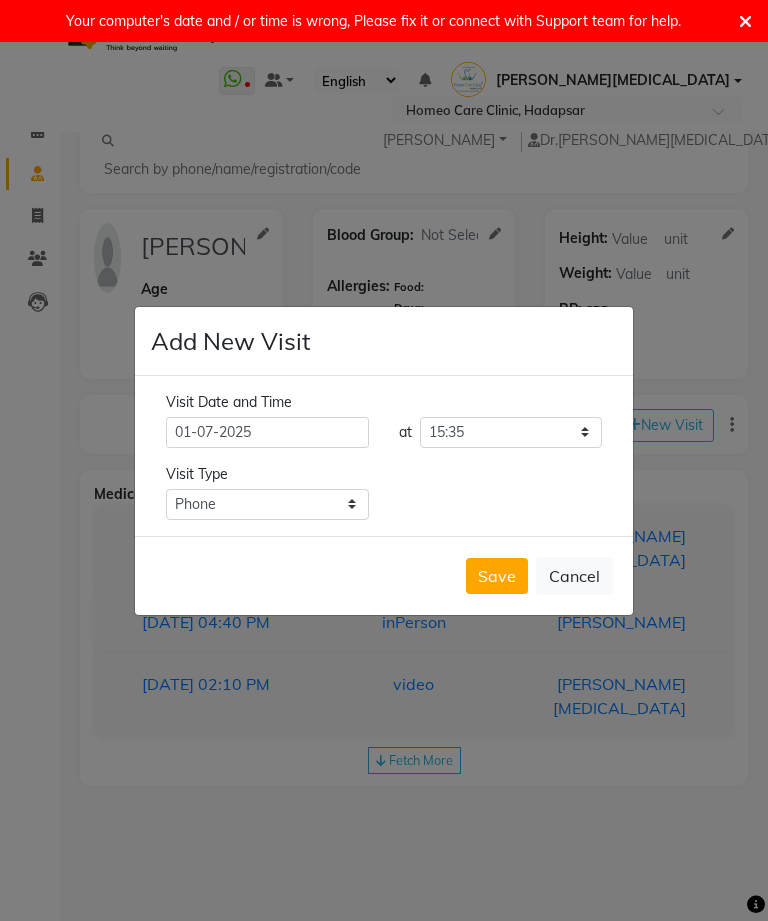 click on "Save" 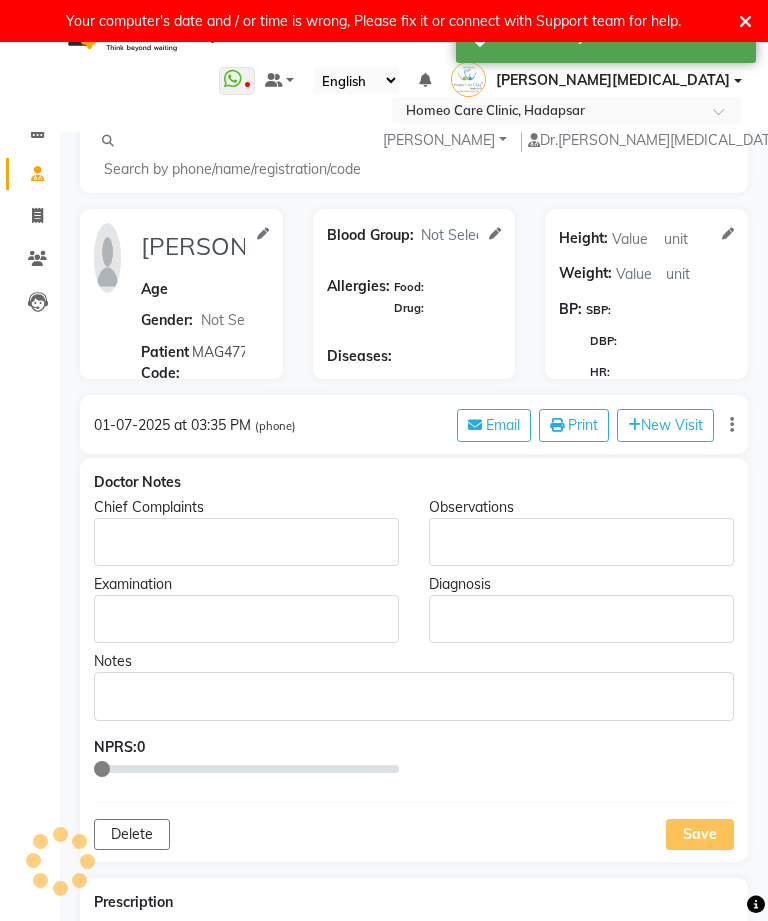 type on "[PERSON_NAME]" 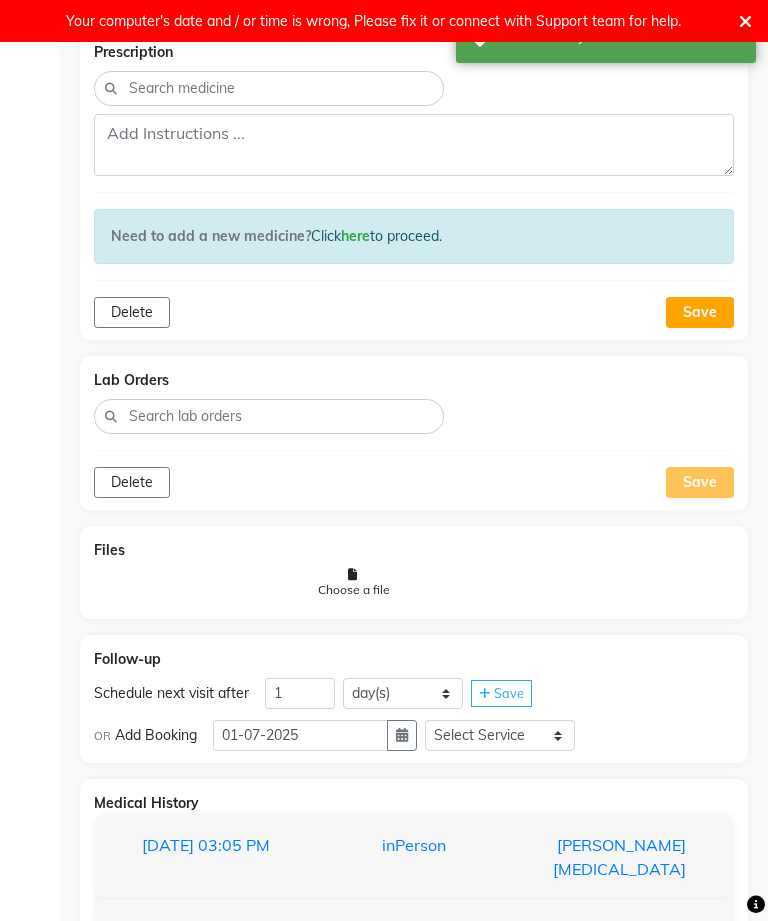 scroll, scrollTop: 966, scrollLeft: 0, axis: vertical 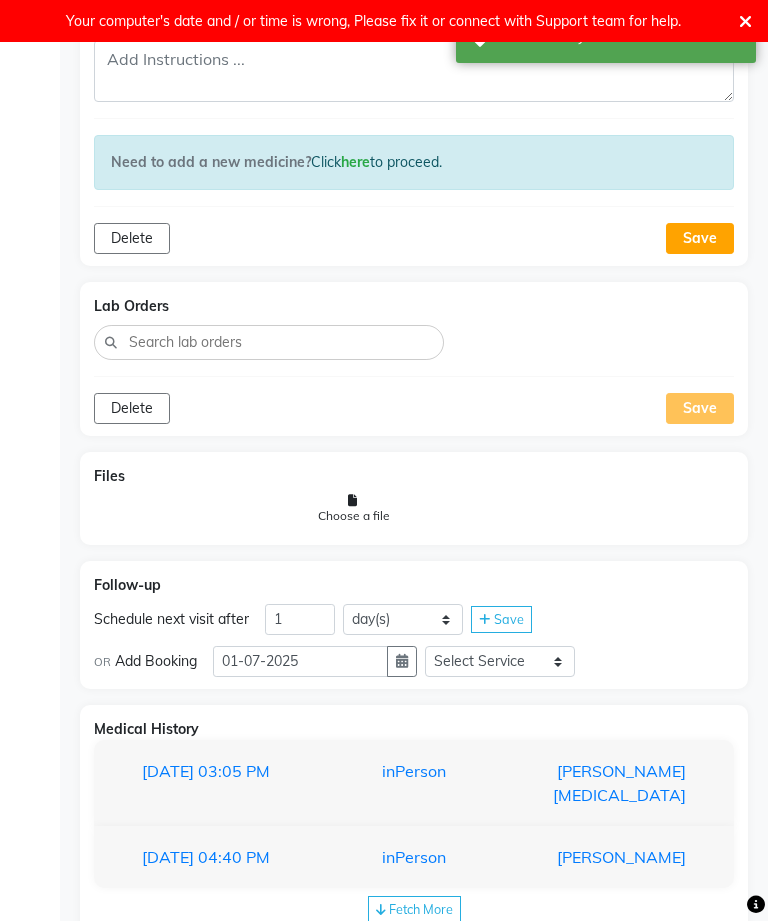 click on "[PERSON_NAME][MEDICAL_DATA]" at bounding box center (605, 783) 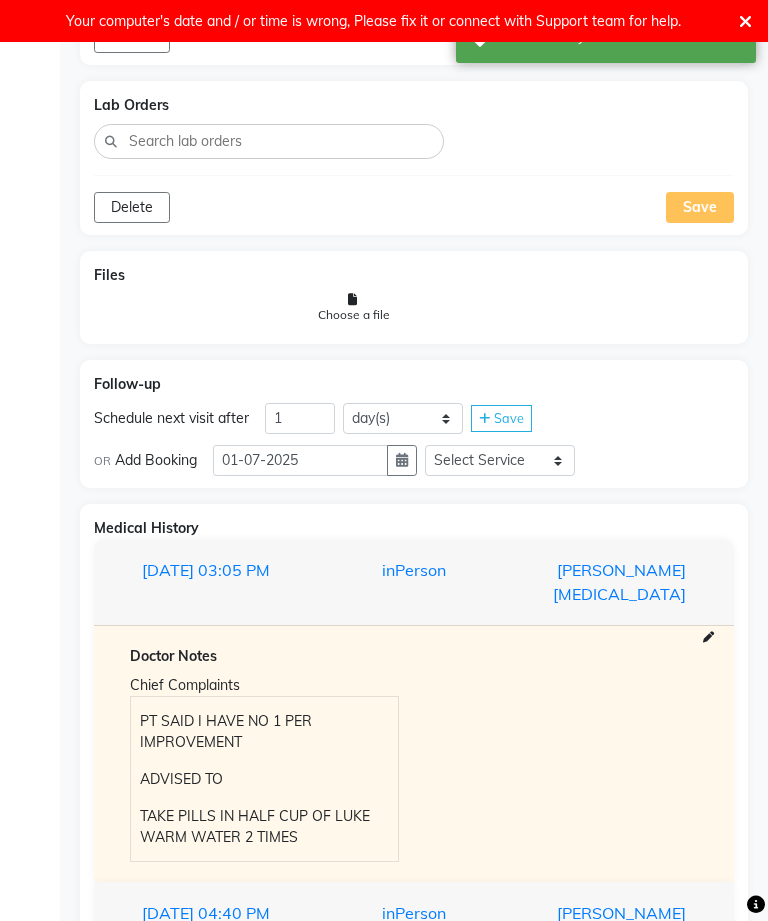 scroll, scrollTop: 1222, scrollLeft: 0, axis: vertical 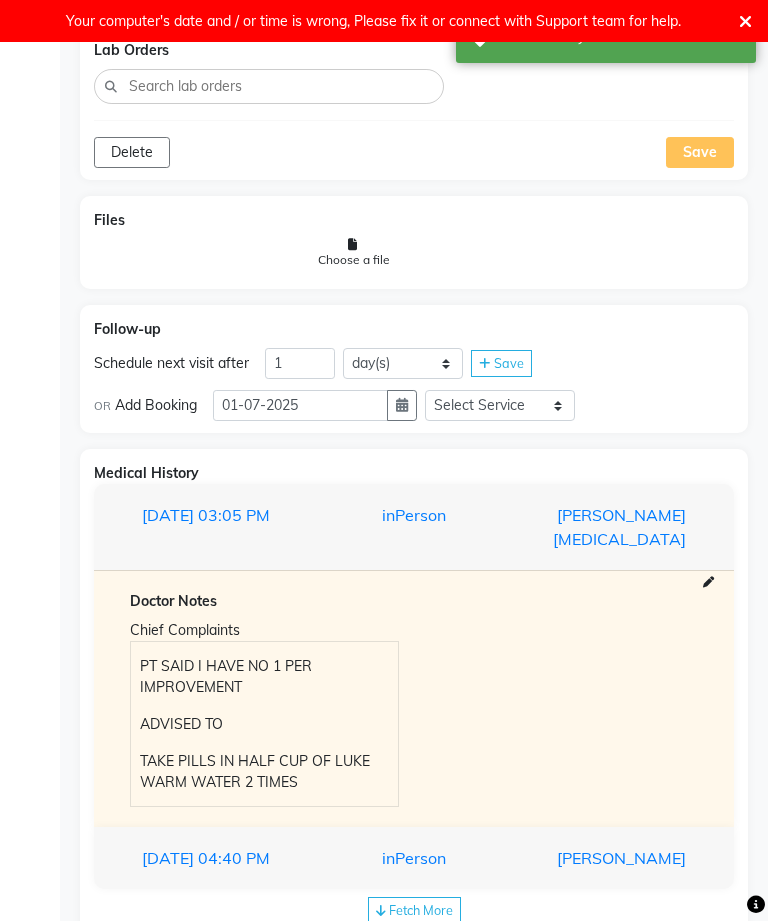 click on "[PERSON_NAME]" at bounding box center [605, 858] 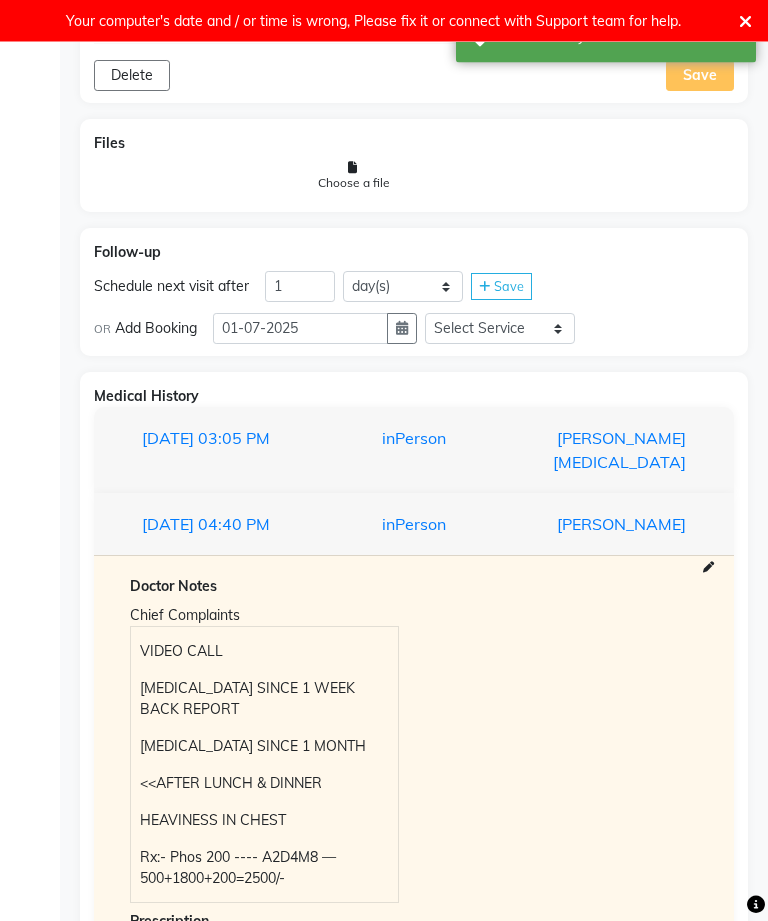 scroll, scrollTop: 1470, scrollLeft: 0, axis: vertical 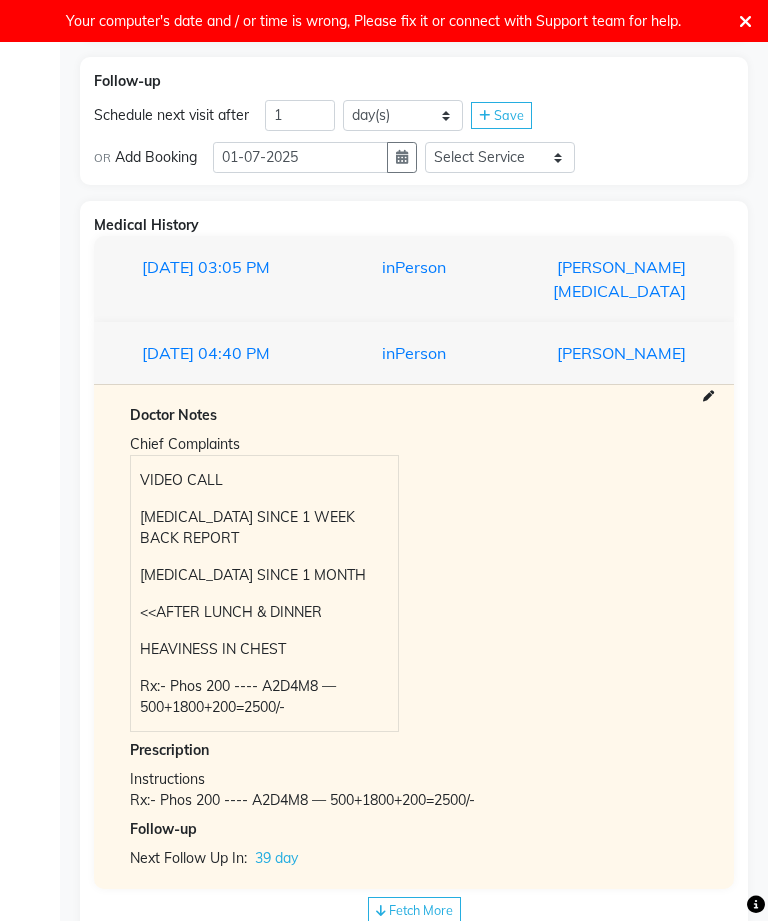 click on "[MEDICAL_DATA] SINCE 1 WEEK BACK REPORT" at bounding box center (264, 528) 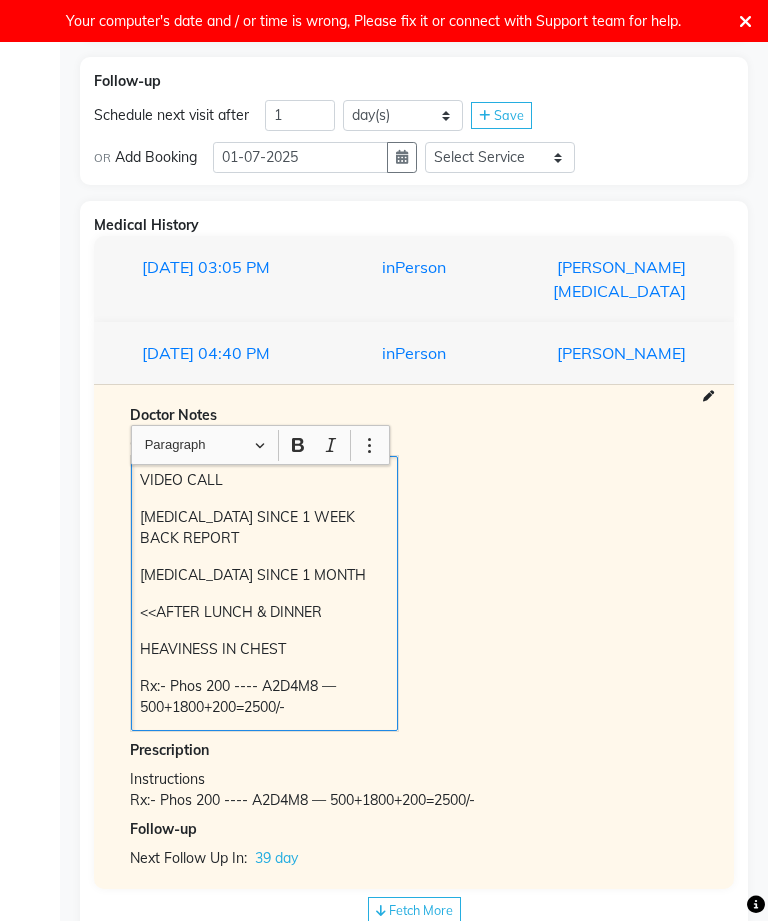 click on "[MEDICAL_DATA] SINCE 1 WEEK BACK REPORT" at bounding box center (264, 528) 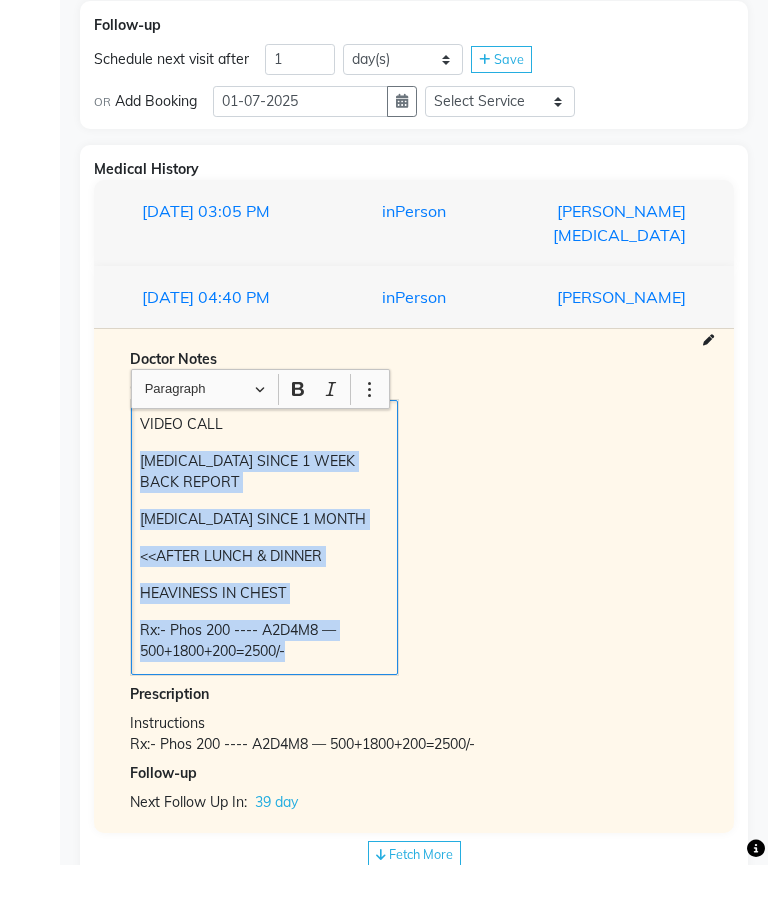 copy on "[MEDICAL_DATA] SINCE 1 WEEK BACK REPORT [MEDICAL_DATA] SINCE 1 MONTH <<AFTER LUNCH & DINNER HEAVINESS IN CHEST Rx:- Phos 200 ---- A2D4M8 — 500+1800+200=2500/-" 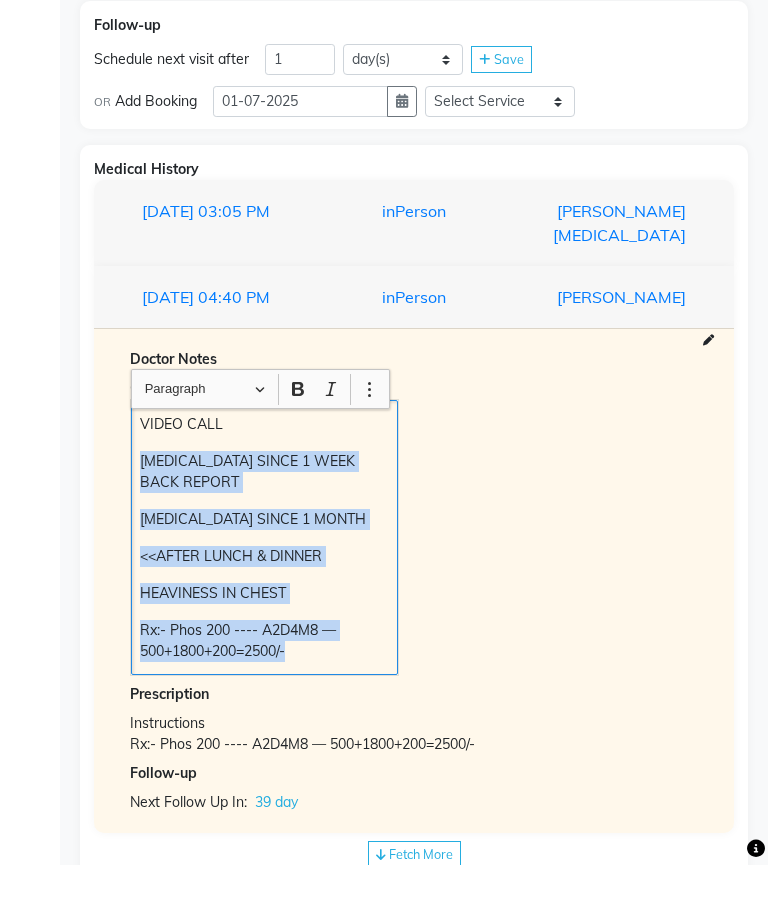 click on "Chief Complaints VIDEO CALL [MEDICAL_DATA] SINCE 1 WEEK BACK REPORT [MEDICAL_DATA] SINCE 1 MONTH <<AFTER LUNCH & DINNER HEAVINESS IN CHEST Rx:- Phos 200 ---- A2D4M8 — 500+1800+200=2500/-" at bounding box center (414, 581) 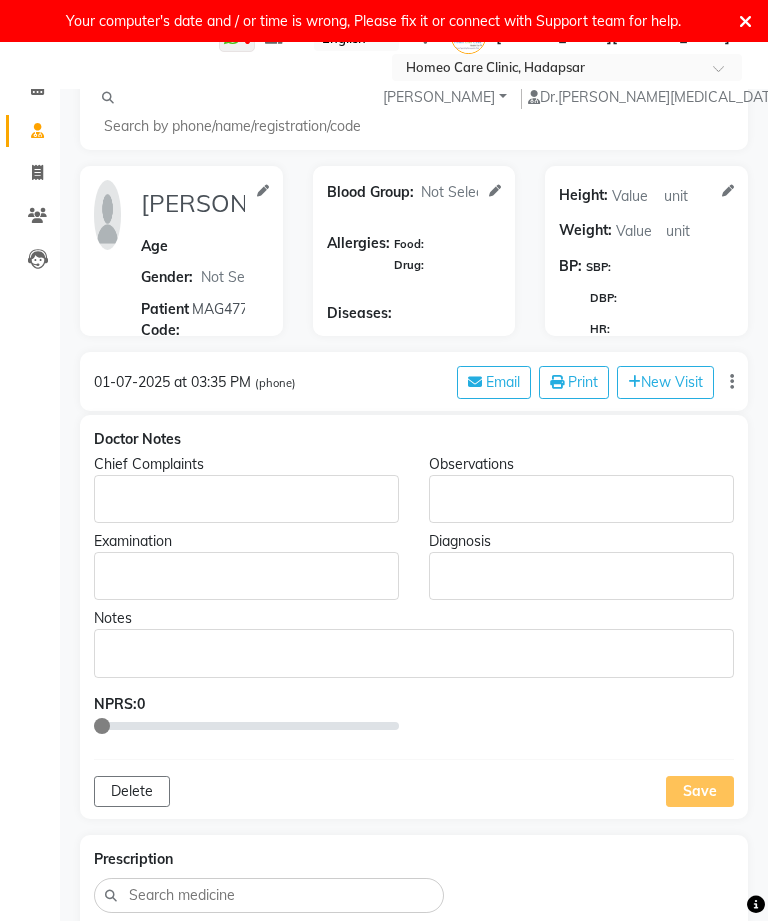 scroll, scrollTop: 0, scrollLeft: 0, axis: both 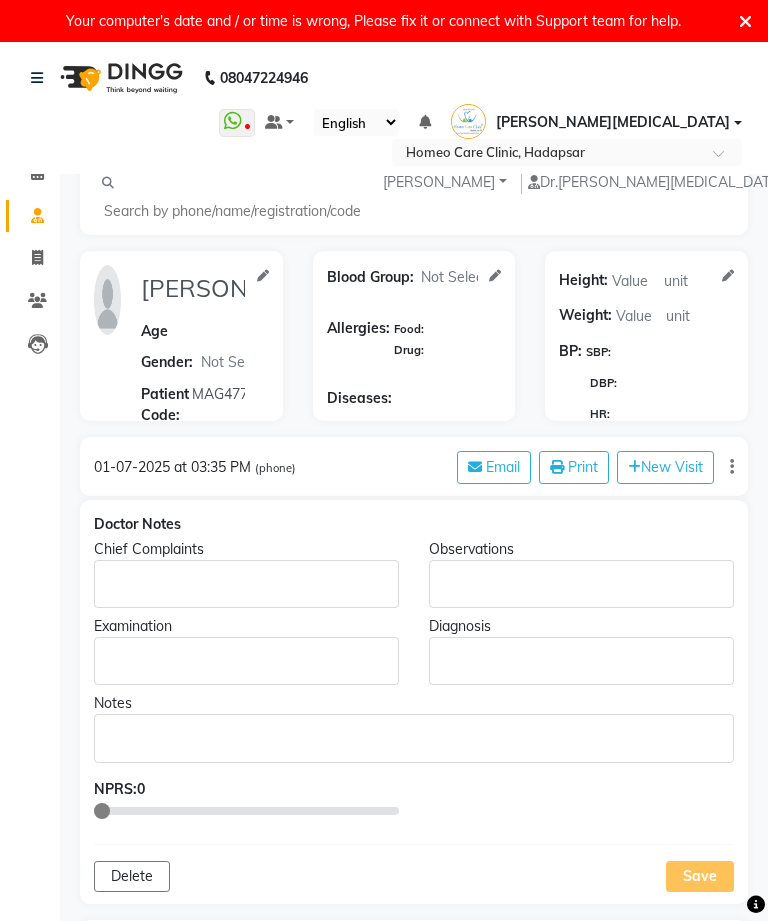 click 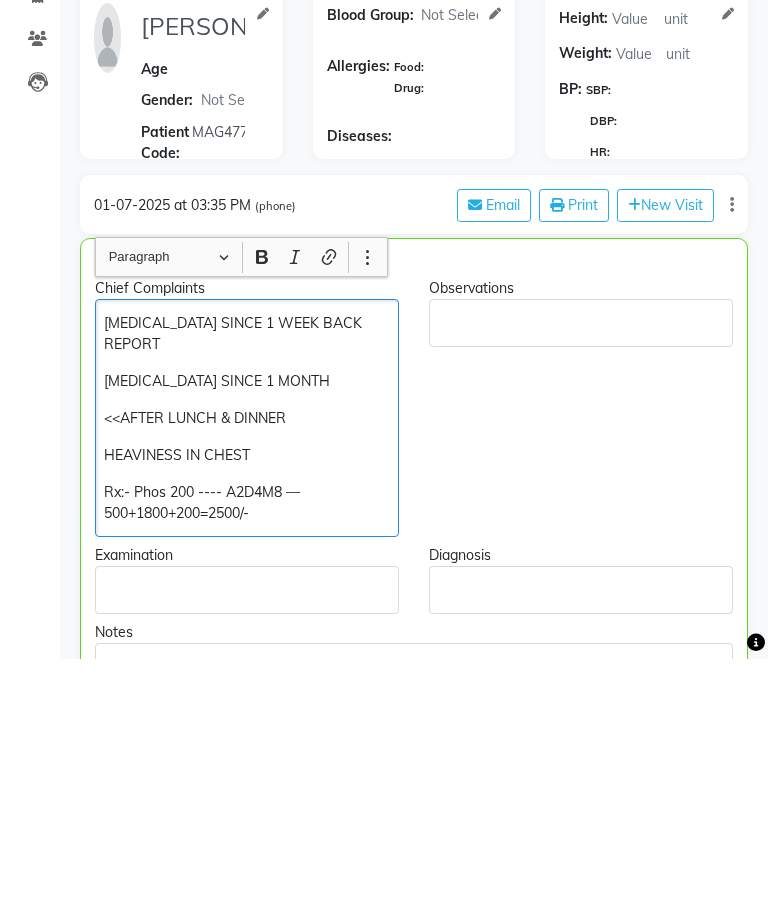 click on "HEAVINESS IN CHEST" 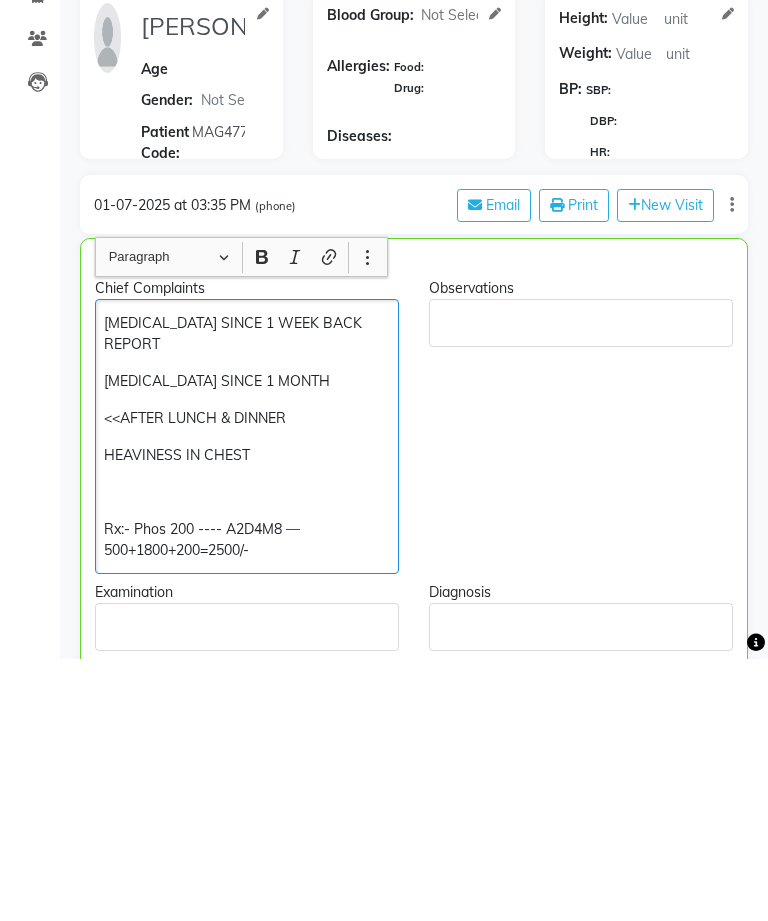 type 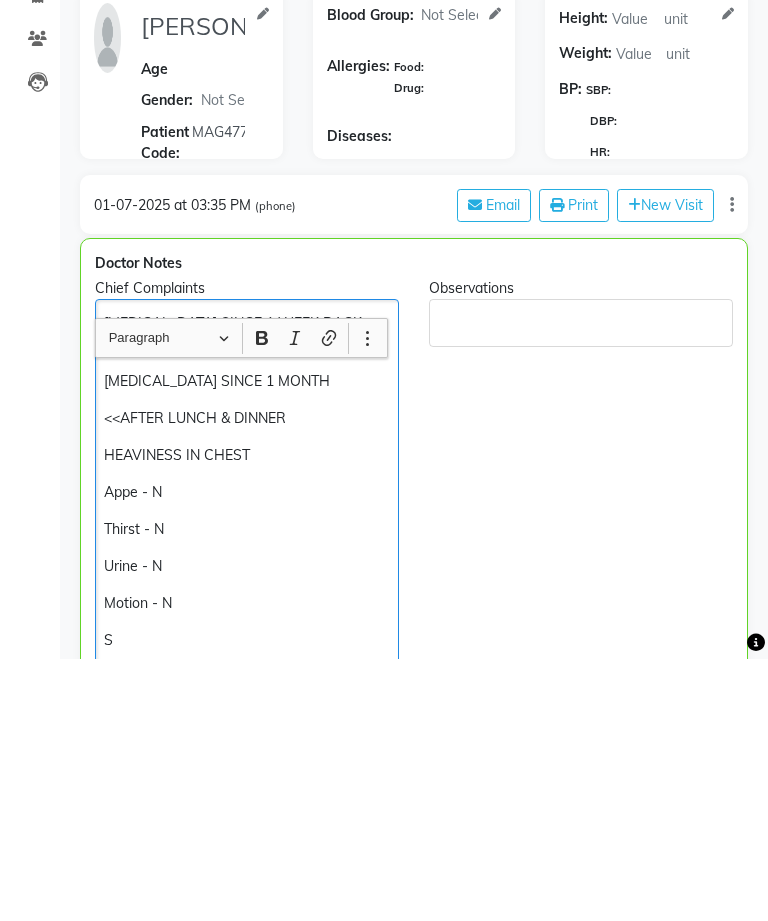 scroll, scrollTop: 260, scrollLeft: 0, axis: vertical 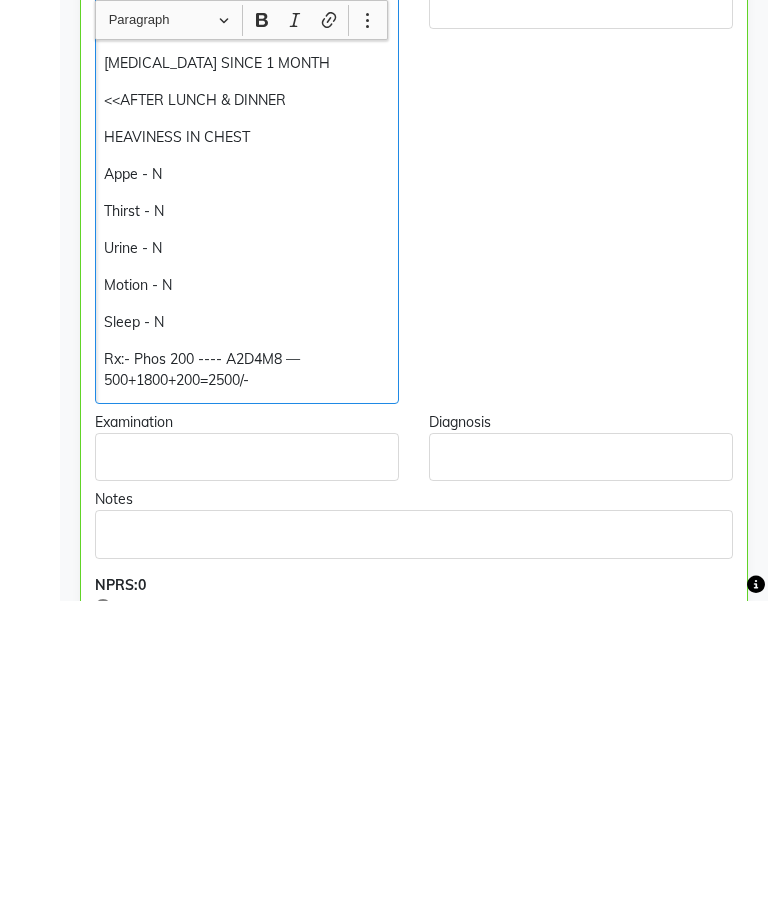 click on "Observations" 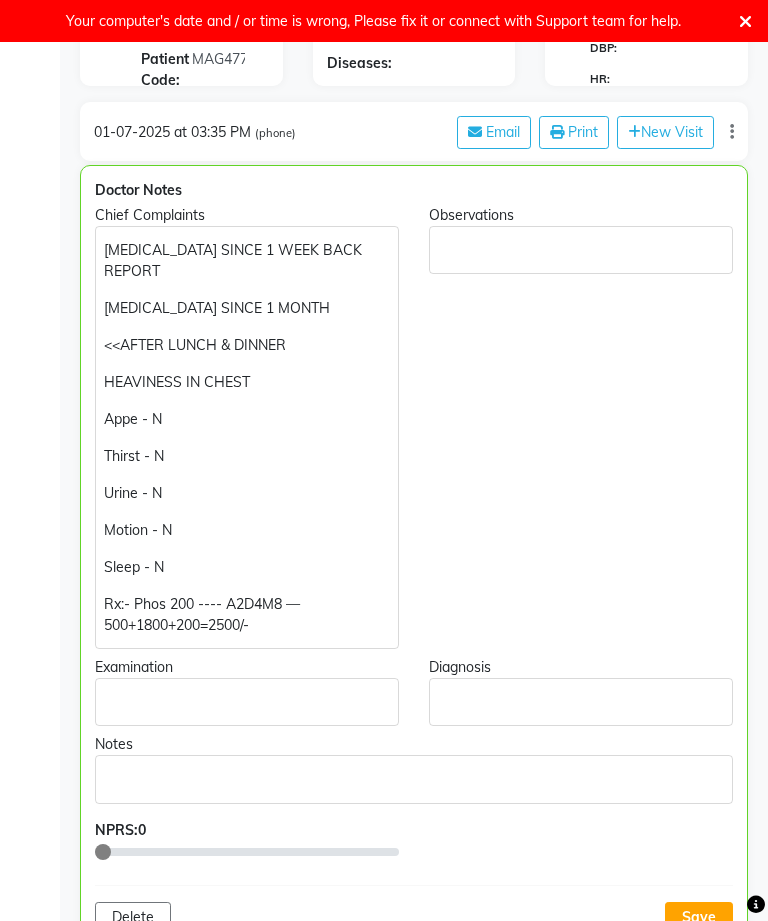 scroll, scrollTop: 334, scrollLeft: 0, axis: vertical 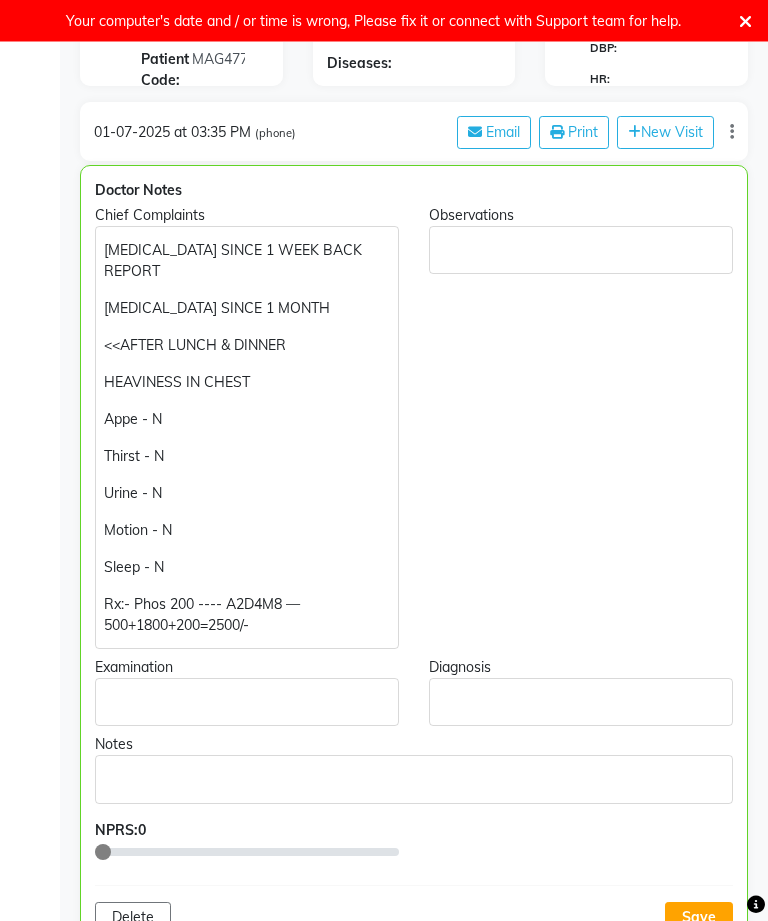 click on "Save" 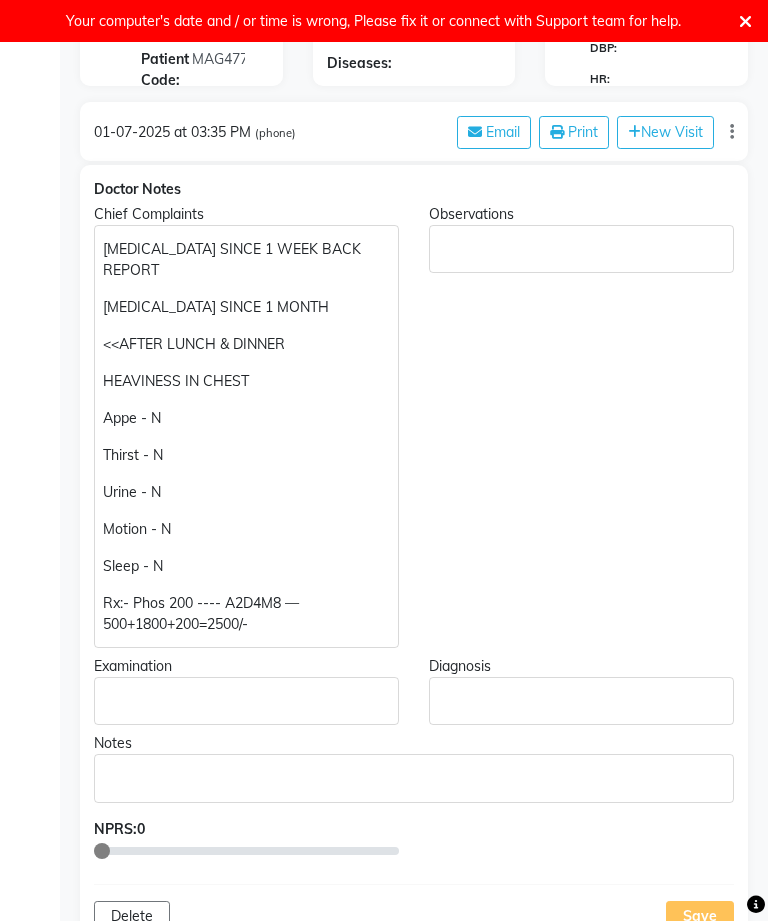 click on "[MEDICAL_DATA] SINCE 1 MONTH" 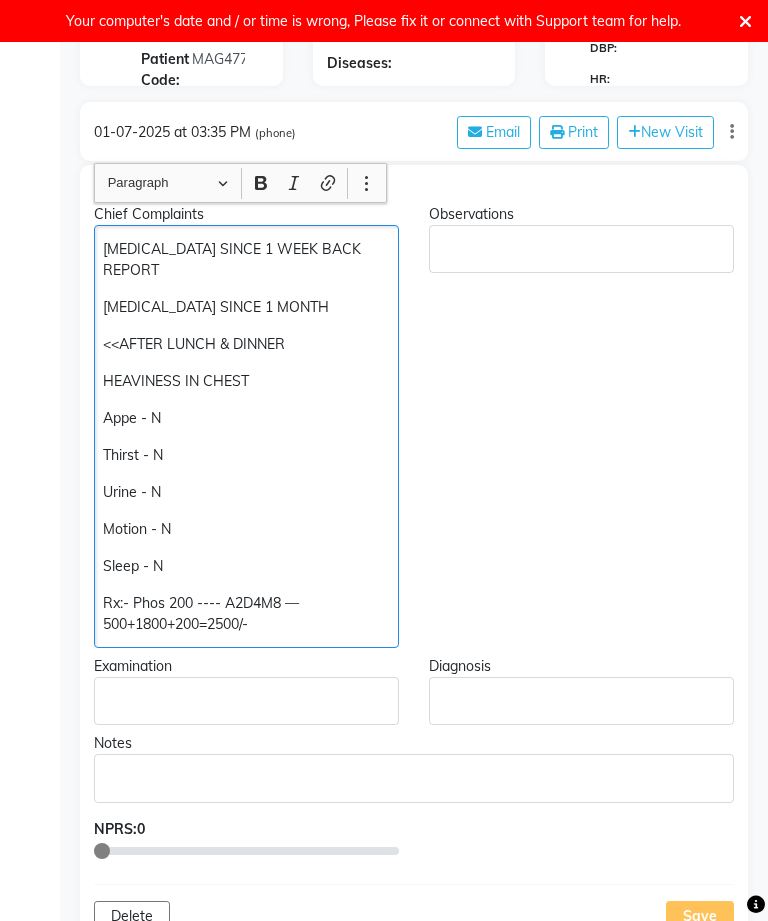 scroll, scrollTop: 334, scrollLeft: 0, axis: vertical 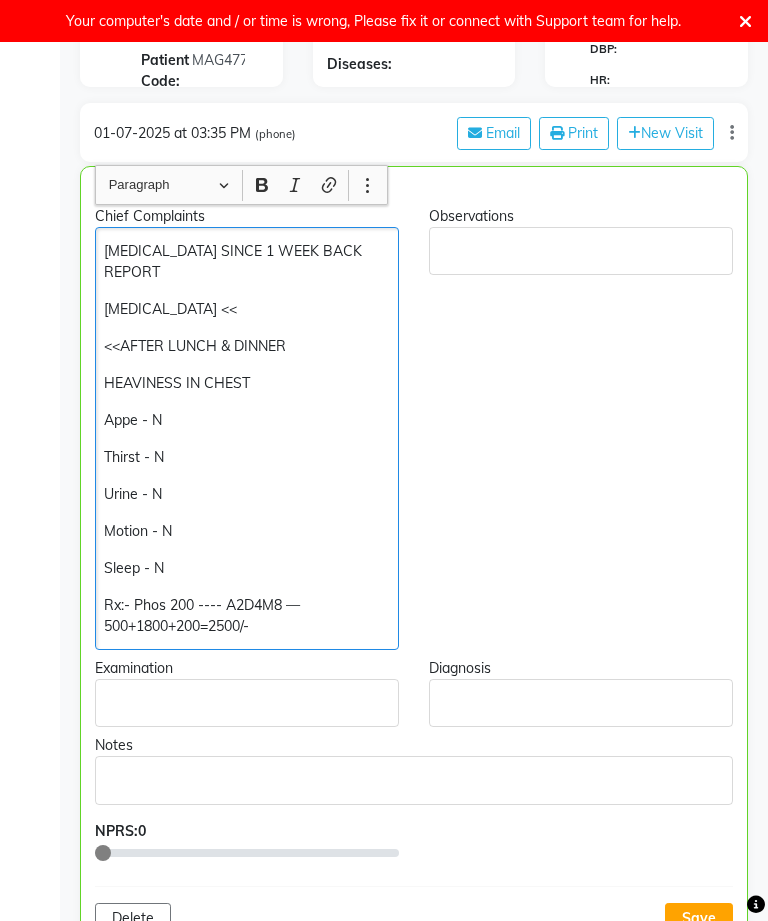 click on "[DATE] 03:35 PM (phone) Email Print  New Visit" 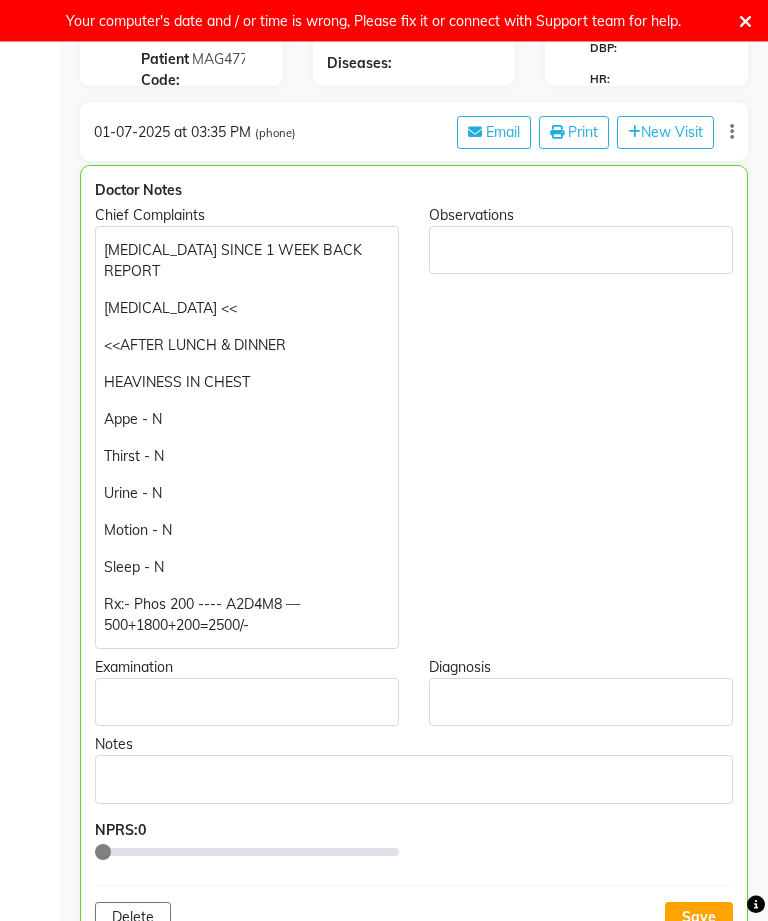 click on "[DATE] 03:35 PM (phone) Email Print  New Visit" 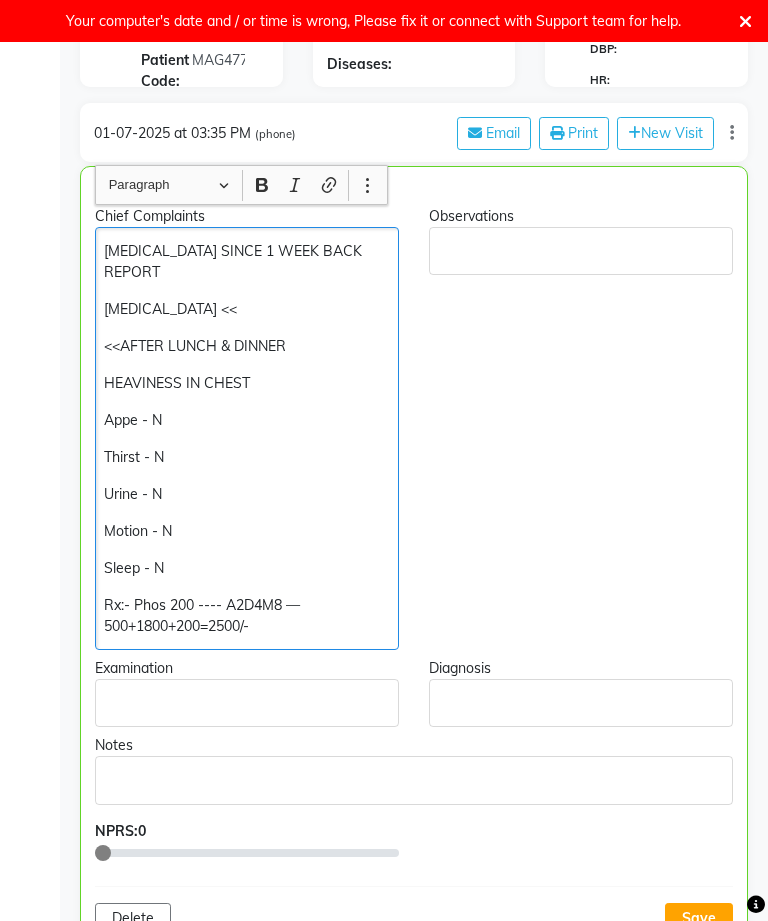 click on "Observations" 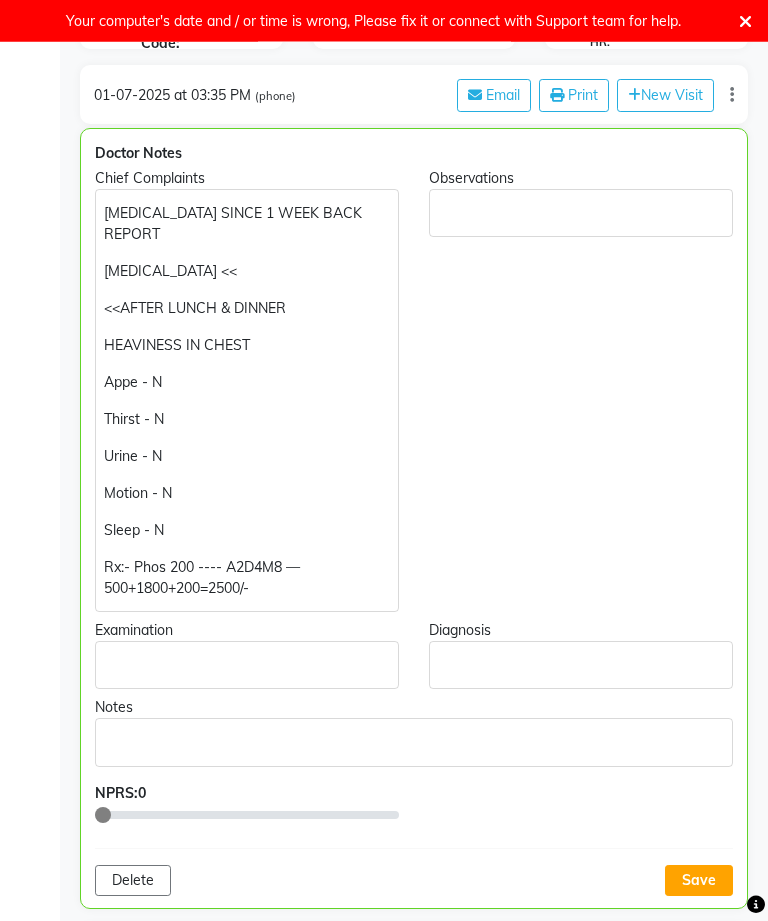 click on "Save" 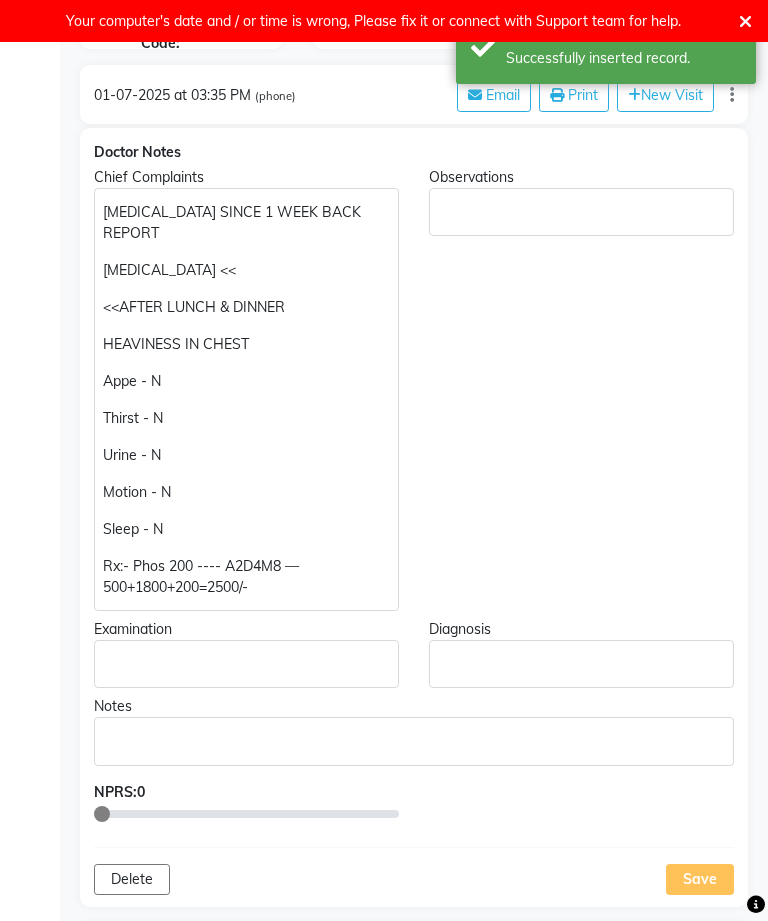 click on "Rx:- Phos 200 ---- A2D4M8 — 500+1800+200=2500/-" 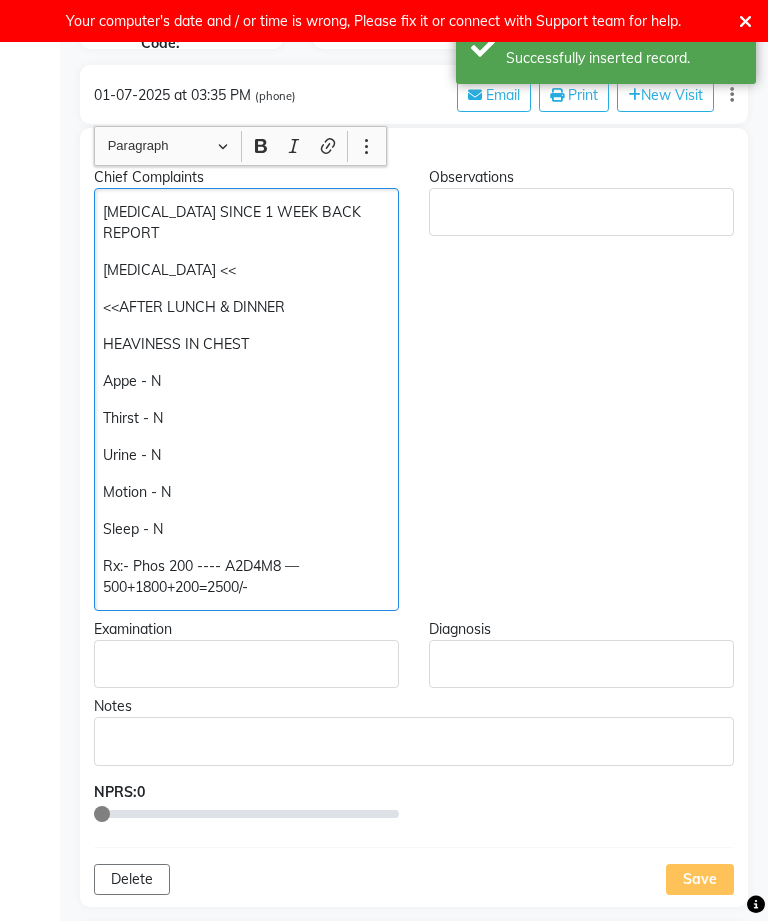 scroll, scrollTop: 371, scrollLeft: 0, axis: vertical 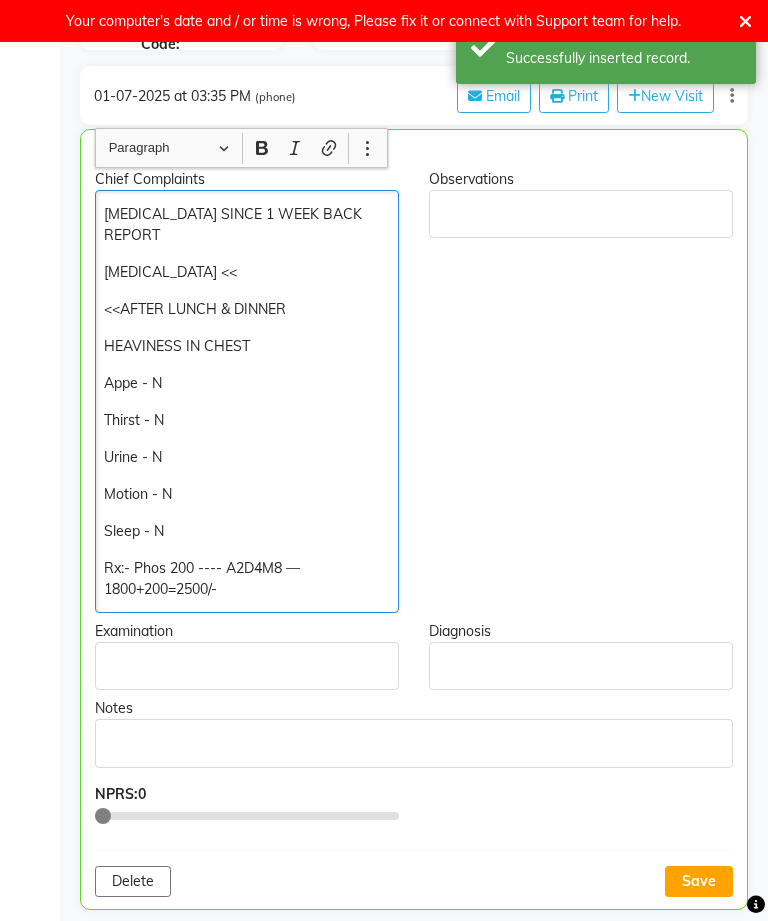 click on "Rx:- Phos 200 ---- A2D4M8 — 1800+200=2500/-" 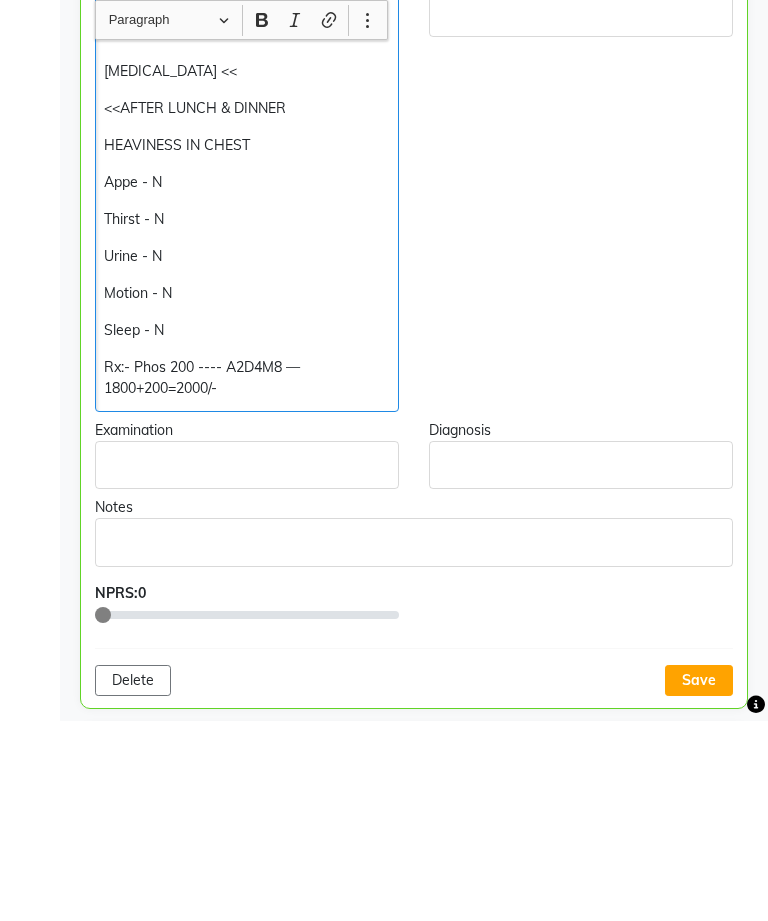 click on "Doctor Notes Chief Complaints [MEDICAL_DATA] SINCE 1 WEEK BACK REPORT [MEDICAL_DATA] << <<AFTER LUNCH & DINNER HEAVINESS IN CHEST Appe - N Thirst - N Urine - N Motion - N Sleep - N Rx:- Phos 200 ---- A2D4M8 — 1800+200=2000/- Observations Examination Diagnosis Notes NPRS:  0 Delete Save" 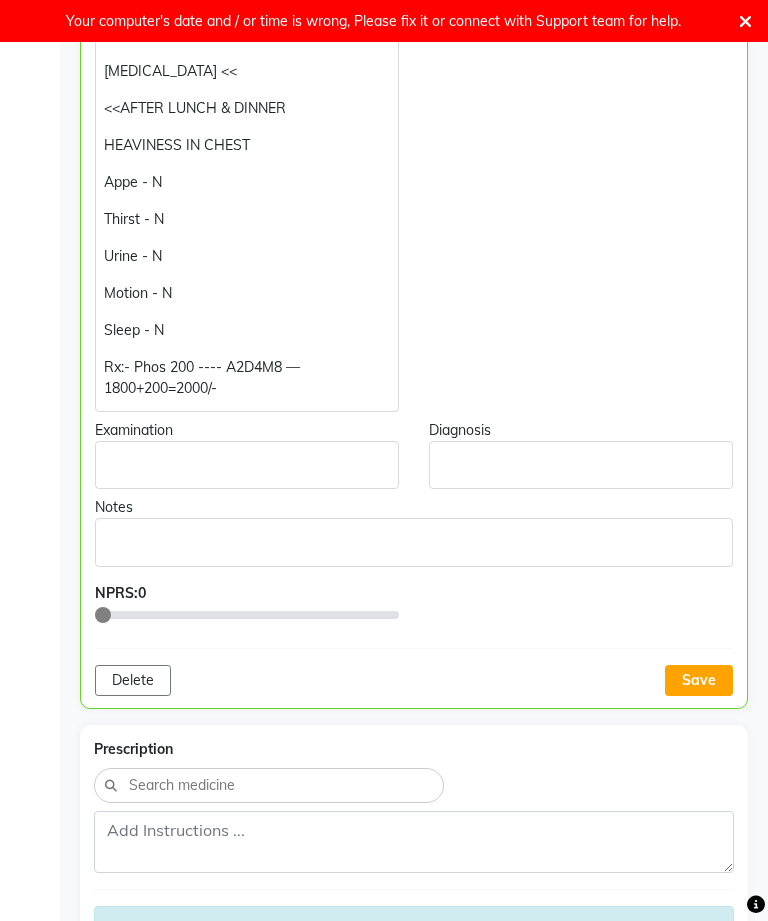 click on "Save" 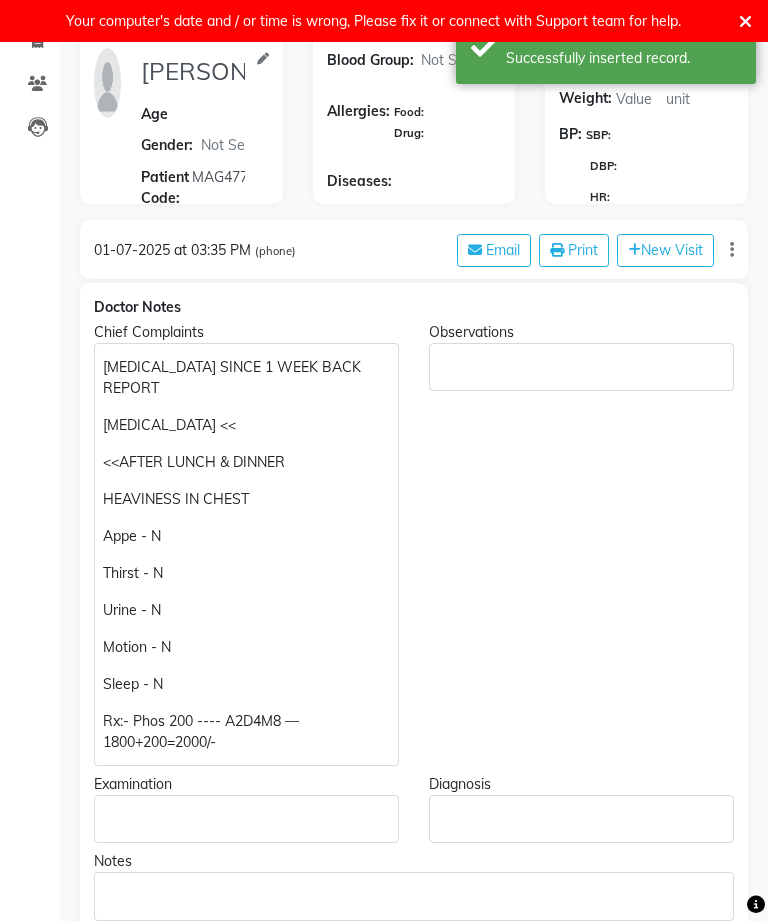 click on "HEAVINESS IN CHEST" 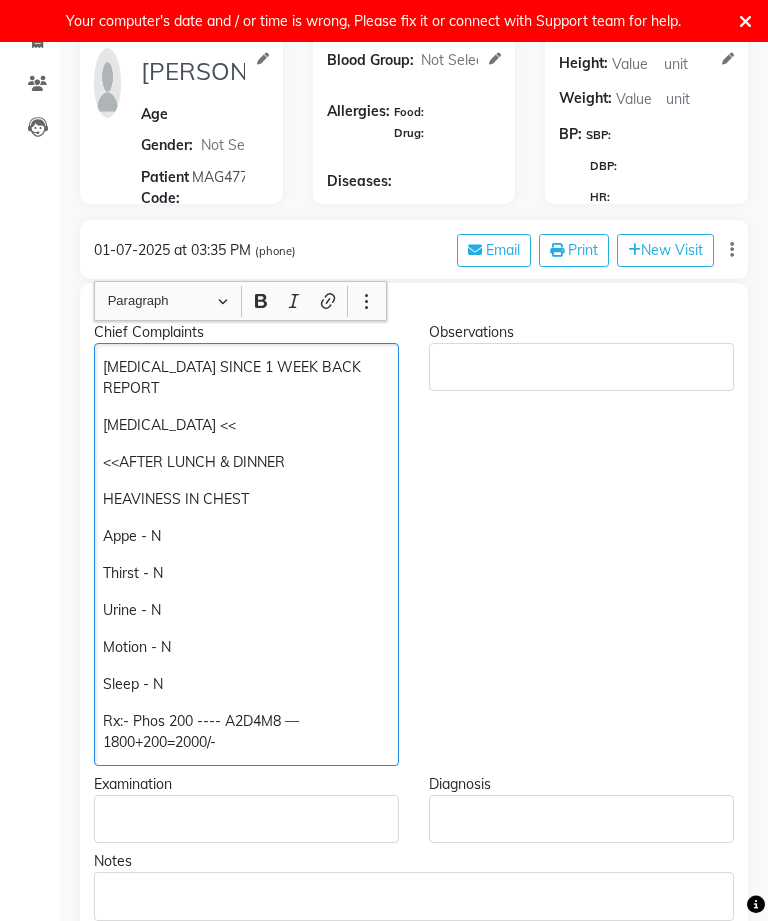 scroll, scrollTop: 216, scrollLeft: 0, axis: vertical 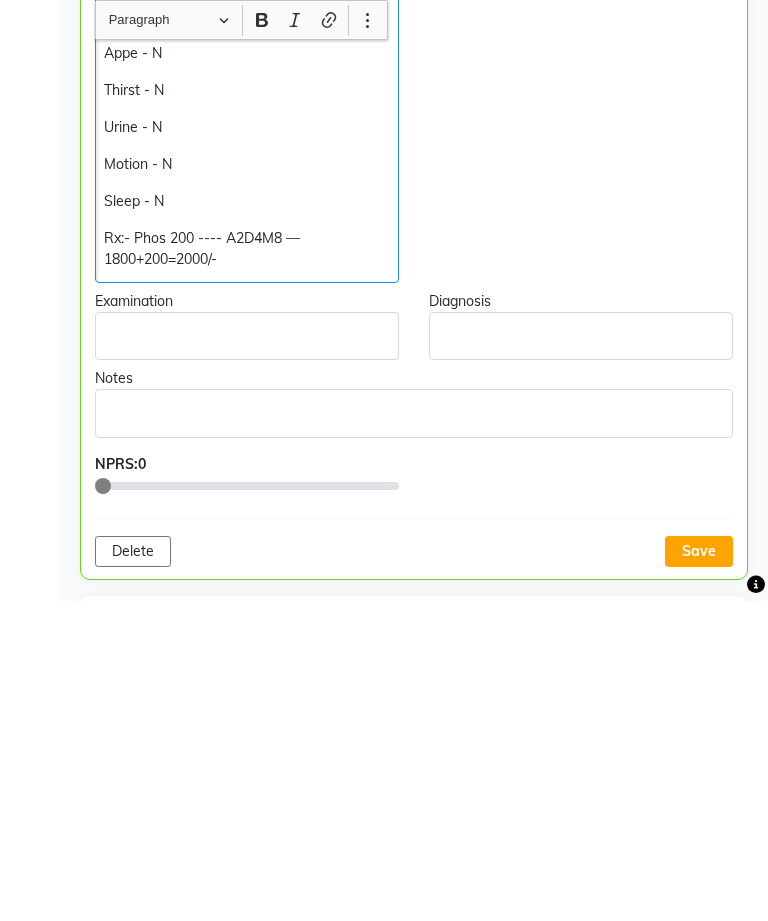 click on "Save" 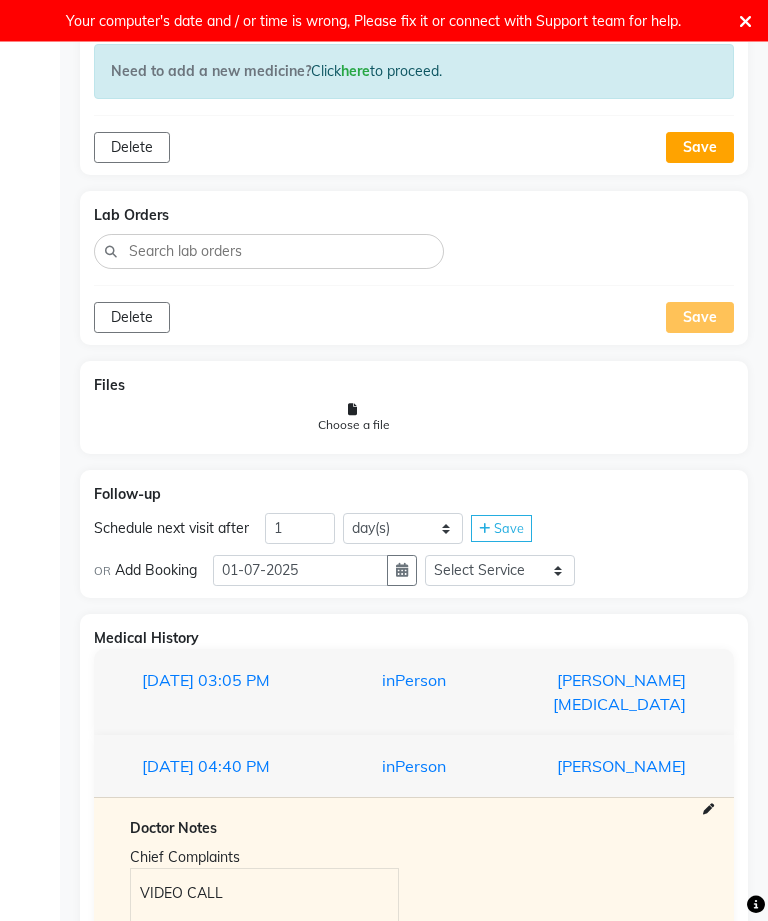 scroll, scrollTop: 1392, scrollLeft: 0, axis: vertical 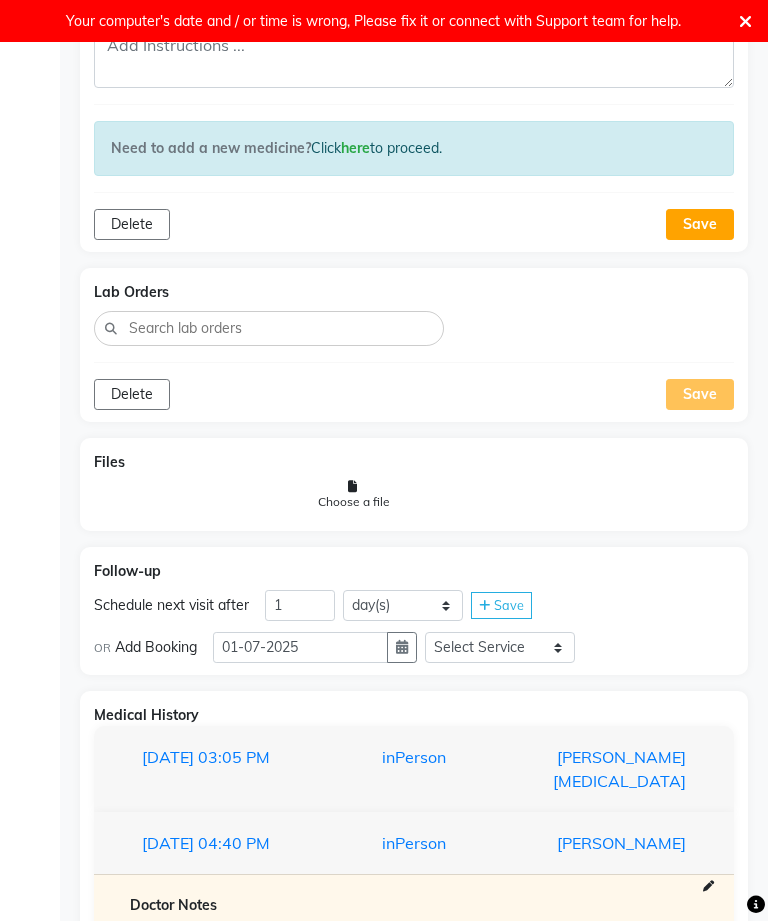 click on "[PERSON_NAME][MEDICAL_DATA]" at bounding box center [605, 769] 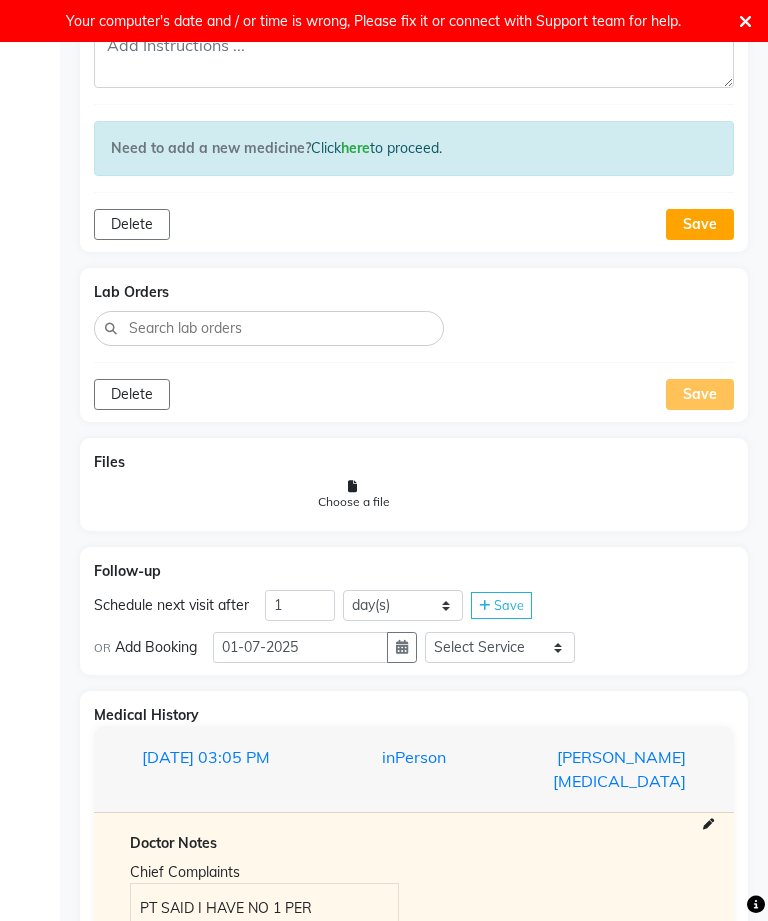 click on "[PERSON_NAME][MEDICAL_DATA]" at bounding box center (605, 769) 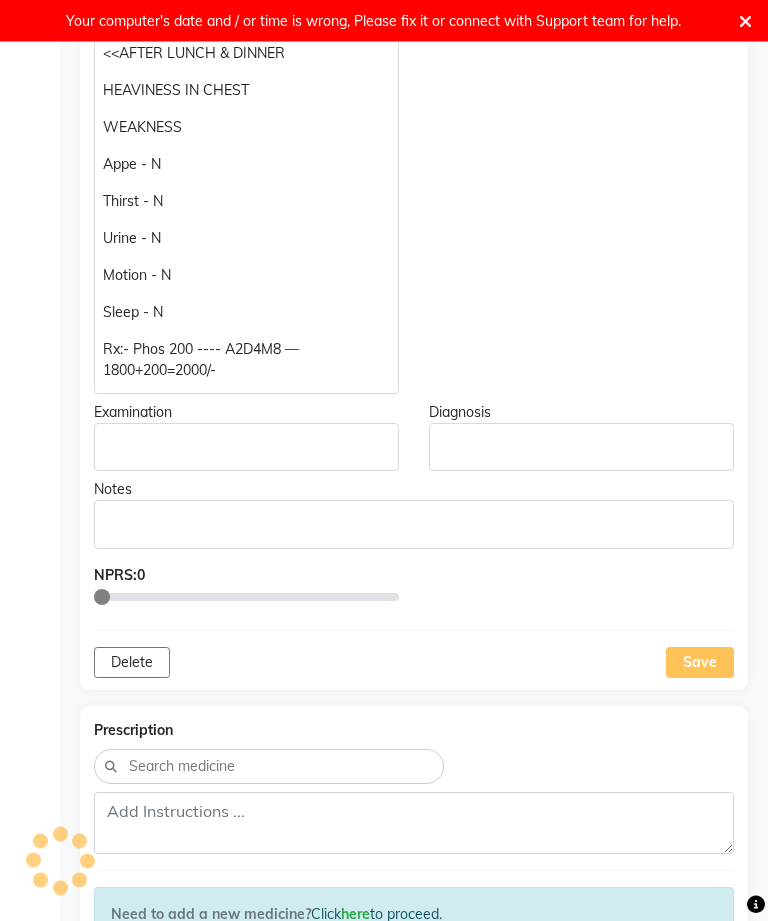 scroll, scrollTop: 626, scrollLeft: 0, axis: vertical 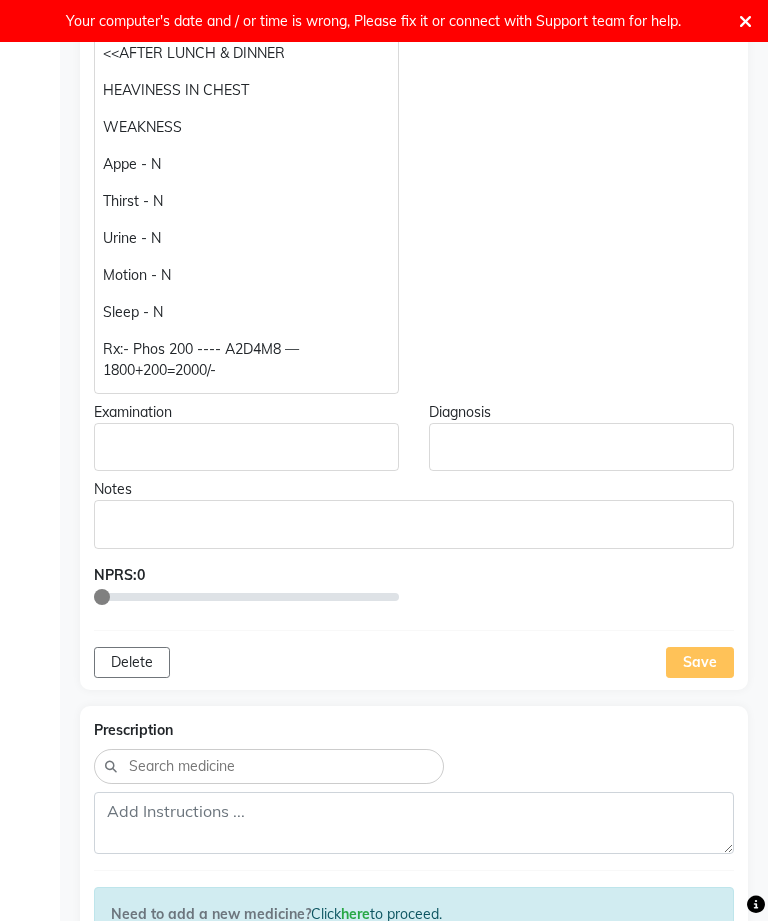 click on "Your computer's date and / or time is wrong, Please fix it or connect with Support team for help." at bounding box center (373, 21) 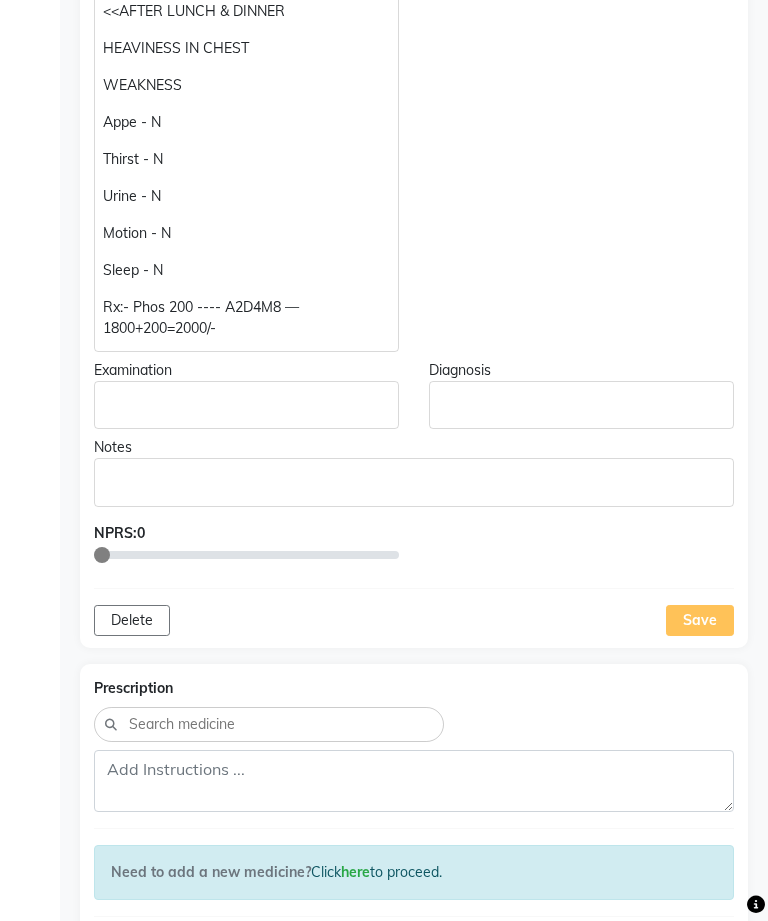 click on "Observations" 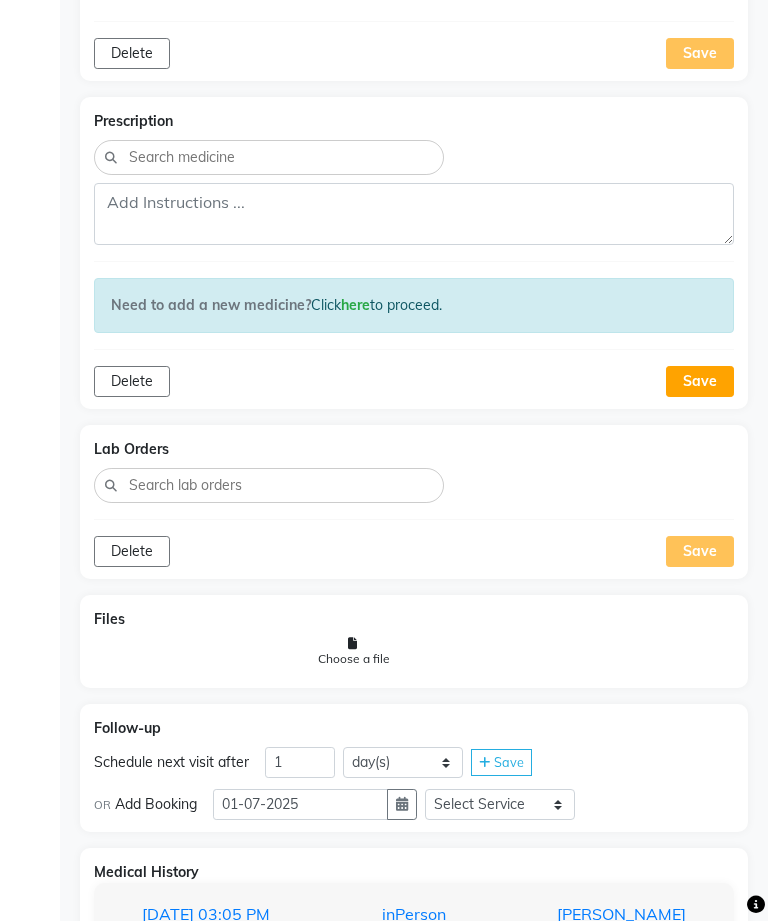scroll, scrollTop: 1336, scrollLeft: 0, axis: vertical 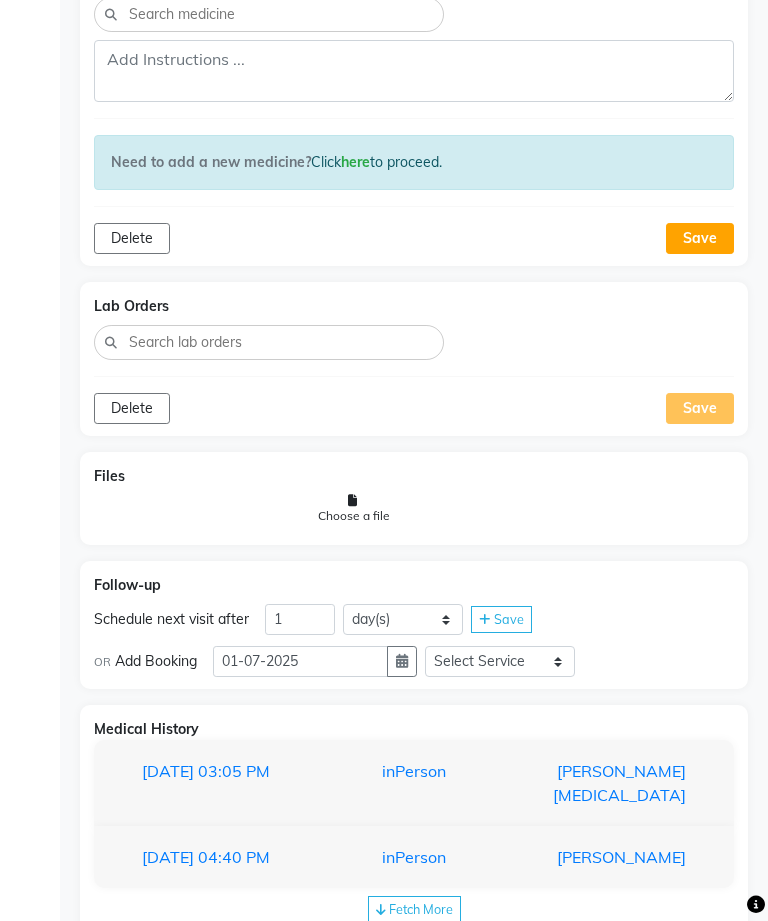 click on "[PERSON_NAME][MEDICAL_DATA]" at bounding box center (605, 783) 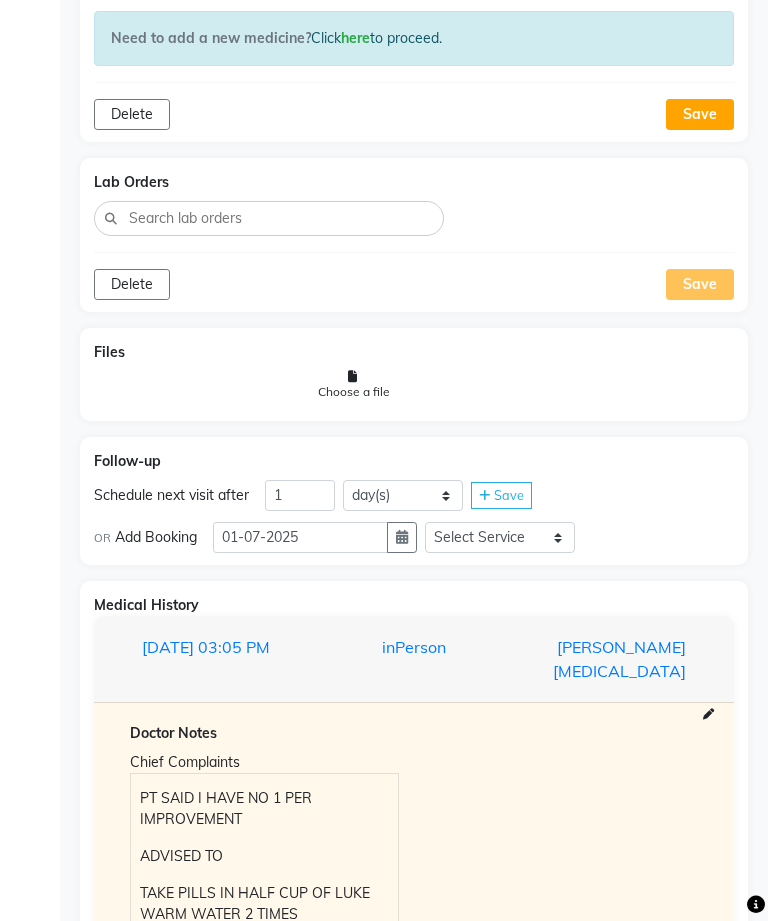 scroll, scrollTop: 1592, scrollLeft: 0, axis: vertical 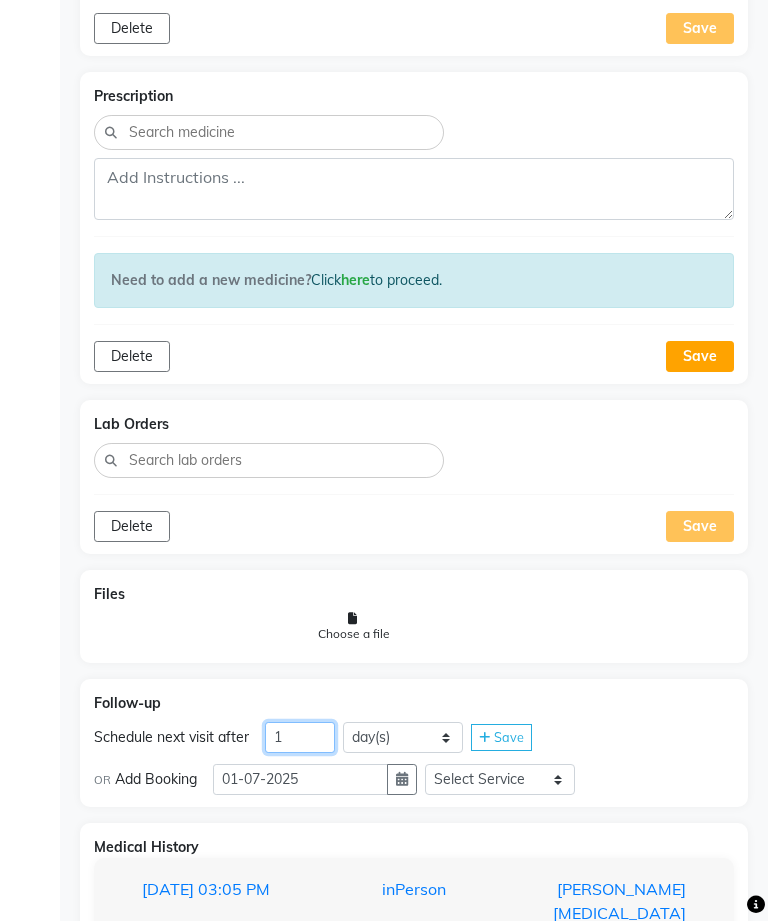 click on "1" 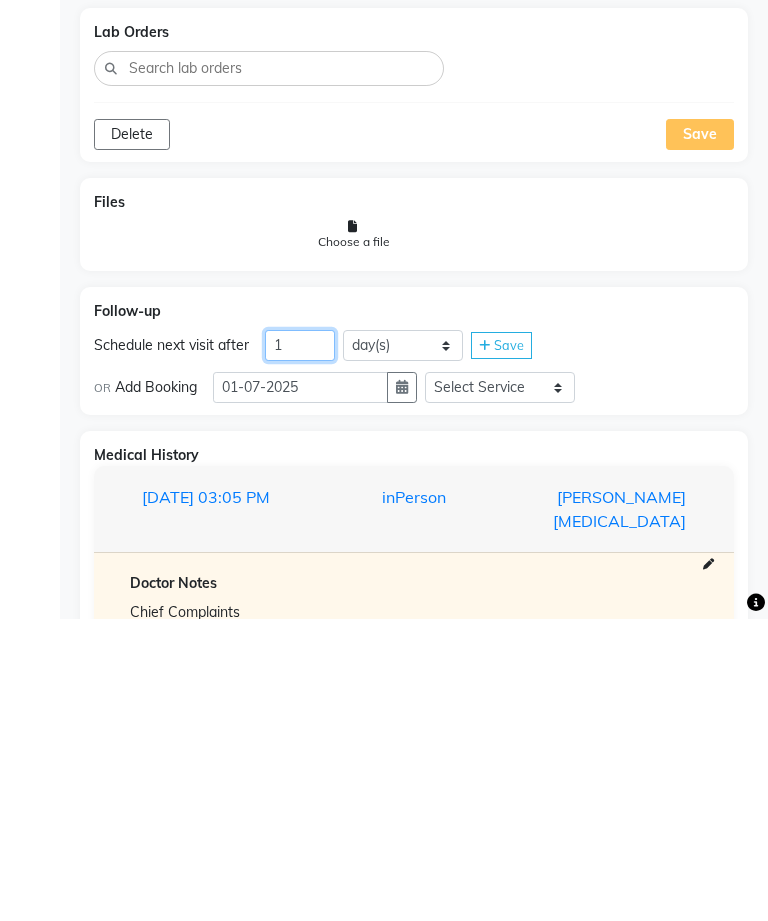 click on "1" 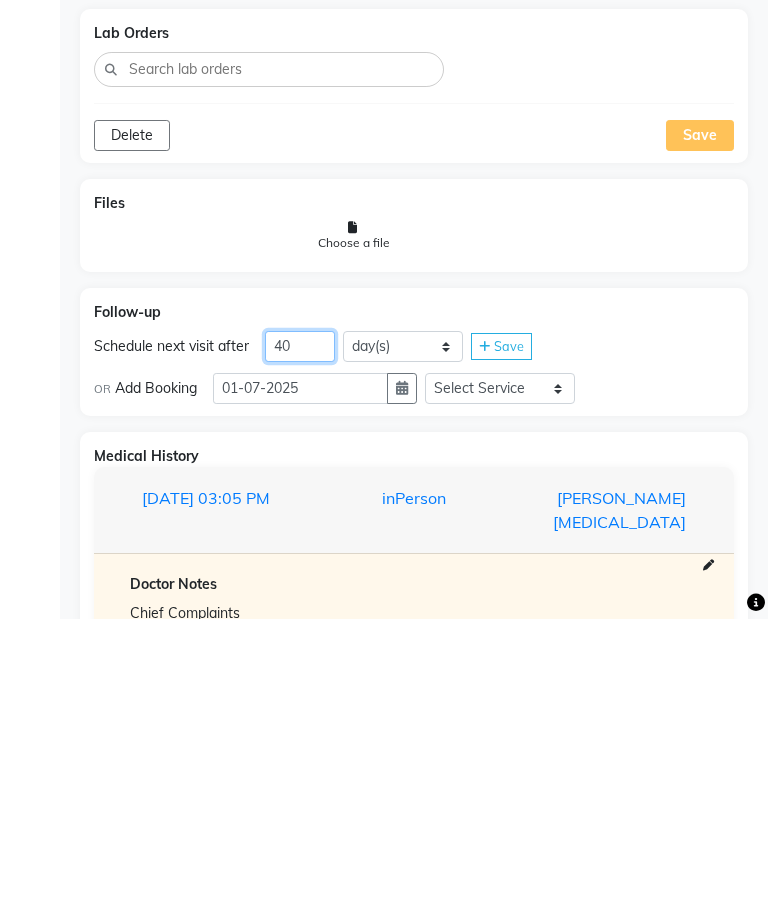 type on "40" 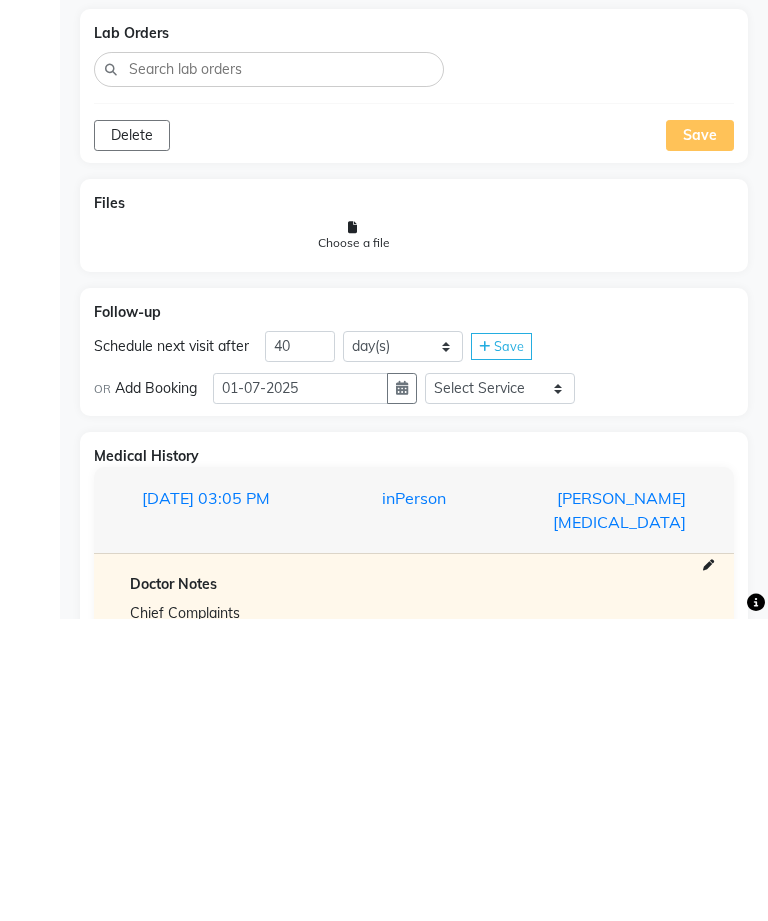 click 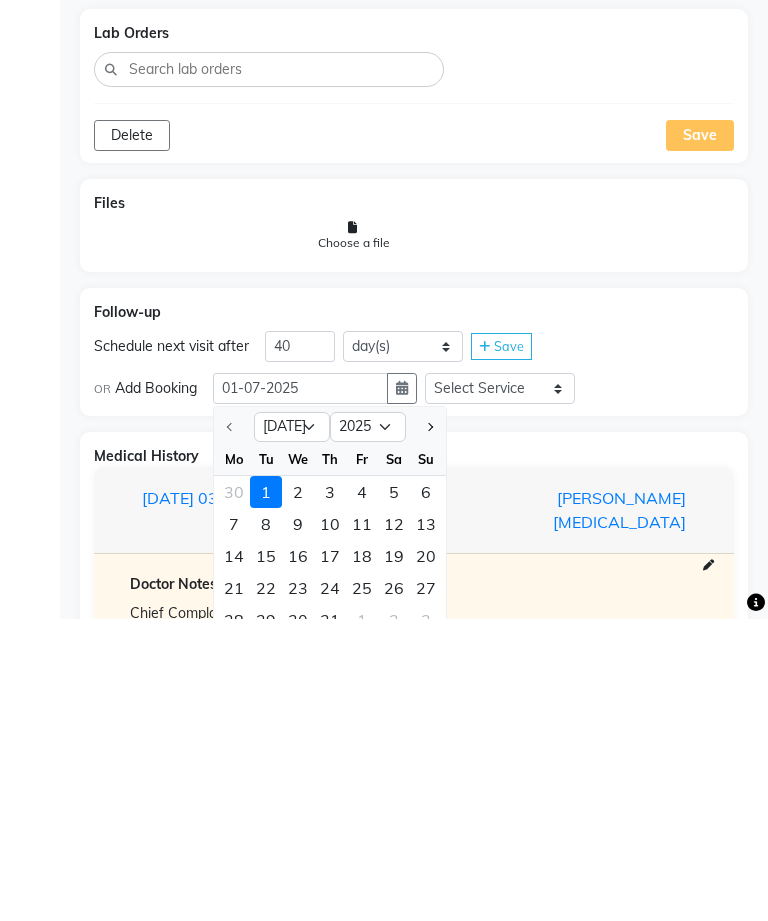 scroll, scrollTop: 1592, scrollLeft: 0, axis: vertical 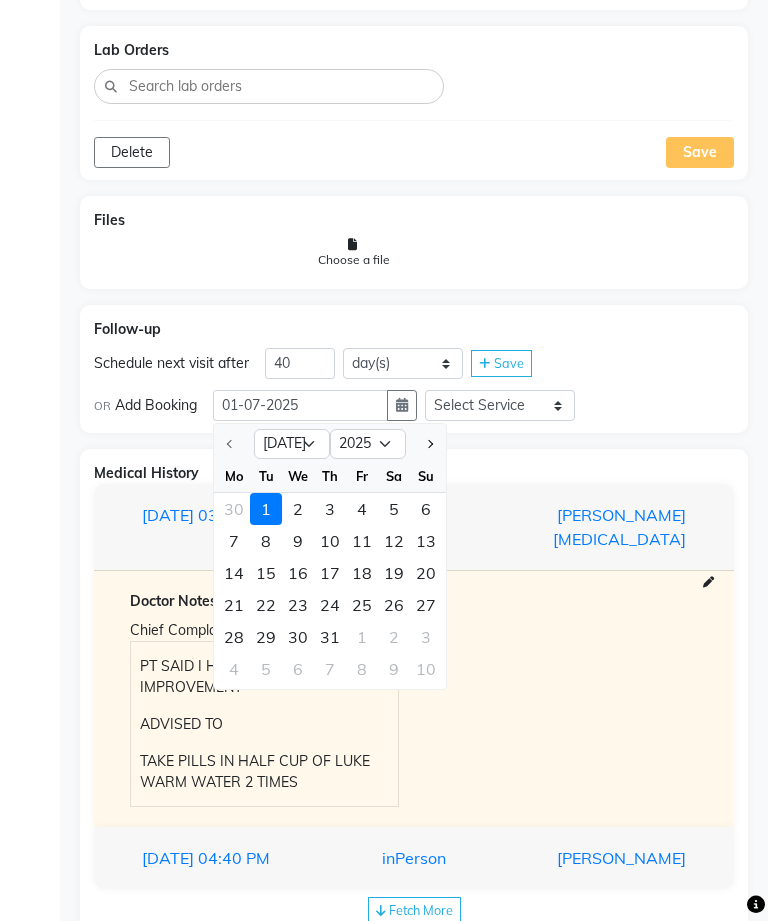 click 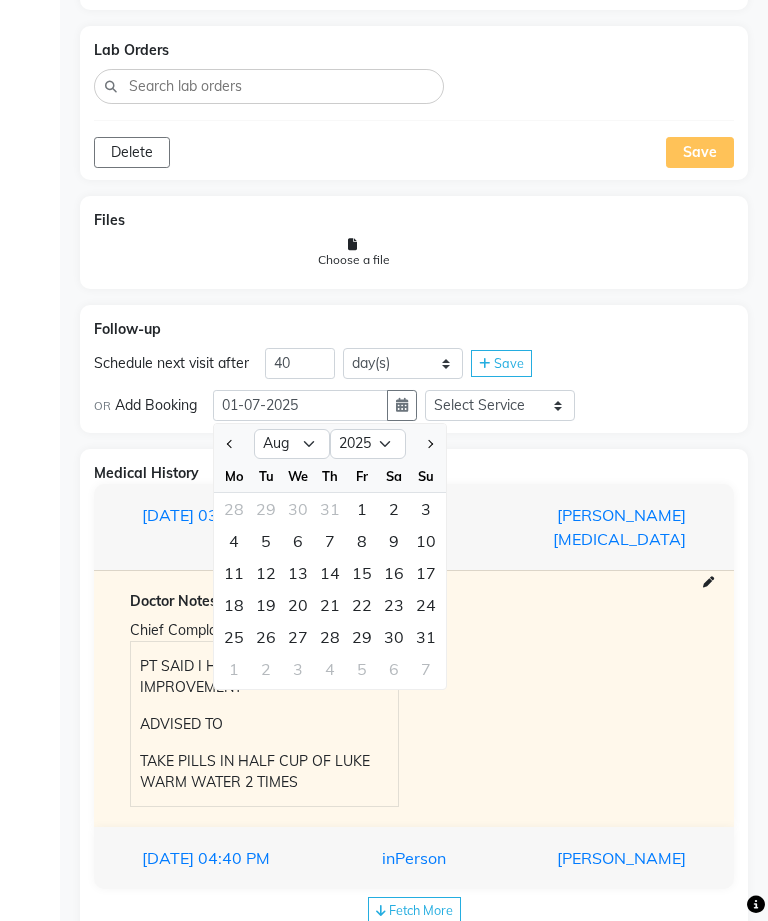 click on "10" 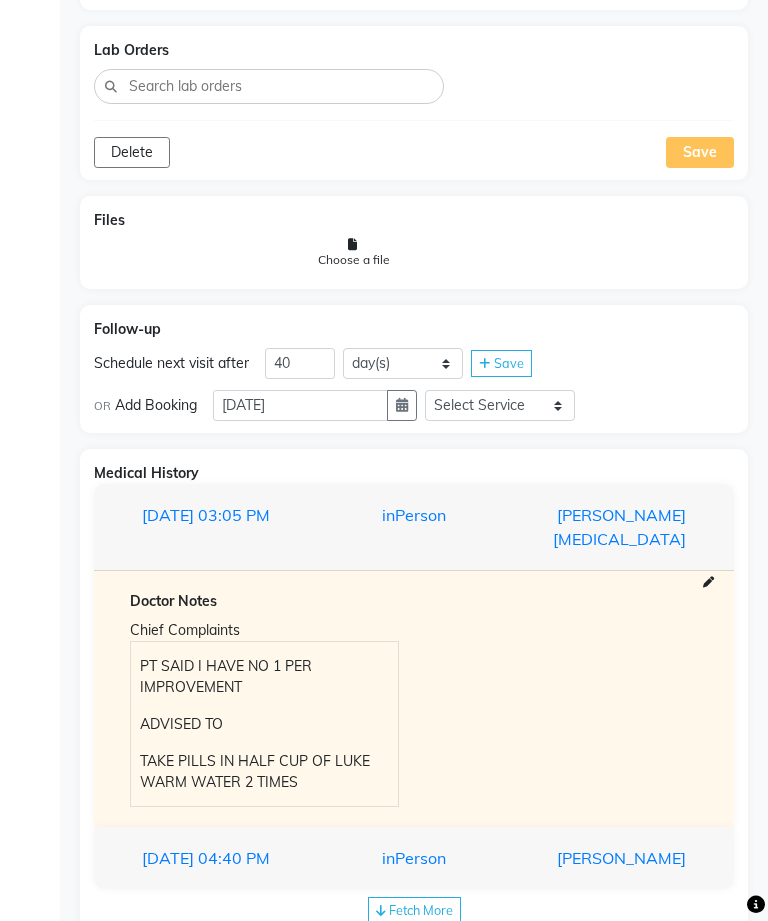 click on "Save" 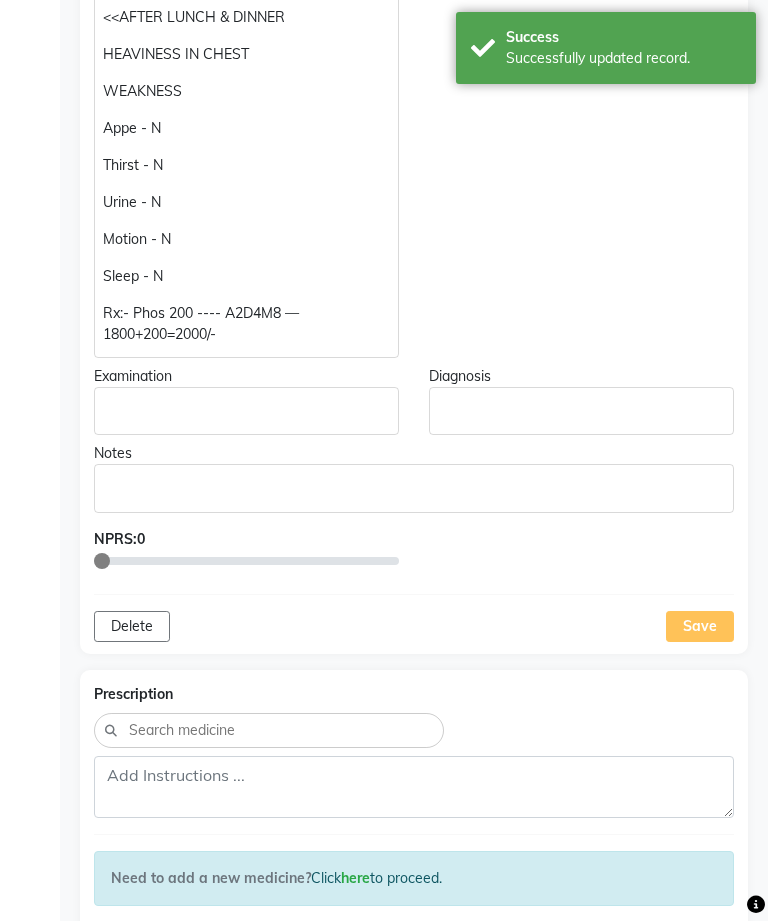 scroll, scrollTop: 601, scrollLeft: 0, axis: vertical 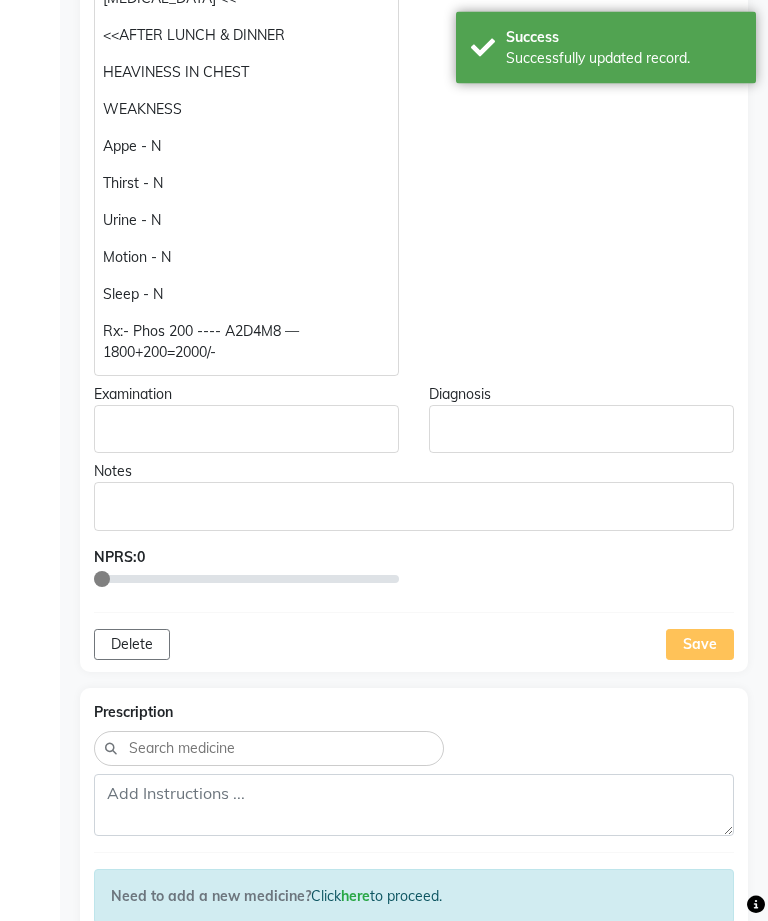 click on "Rx:- Phos 200 ---- A2D4M8 — 1800+200=2000/-" 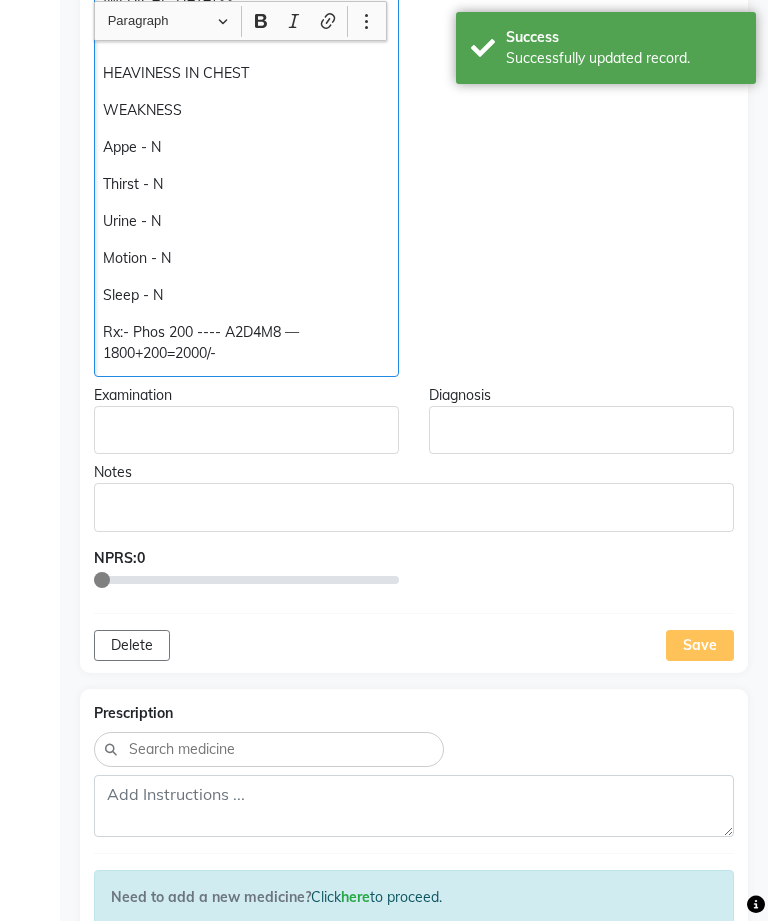 click on "Rx:- Phos 200 ---- A2D4M8 — 1800+200=2000/-" 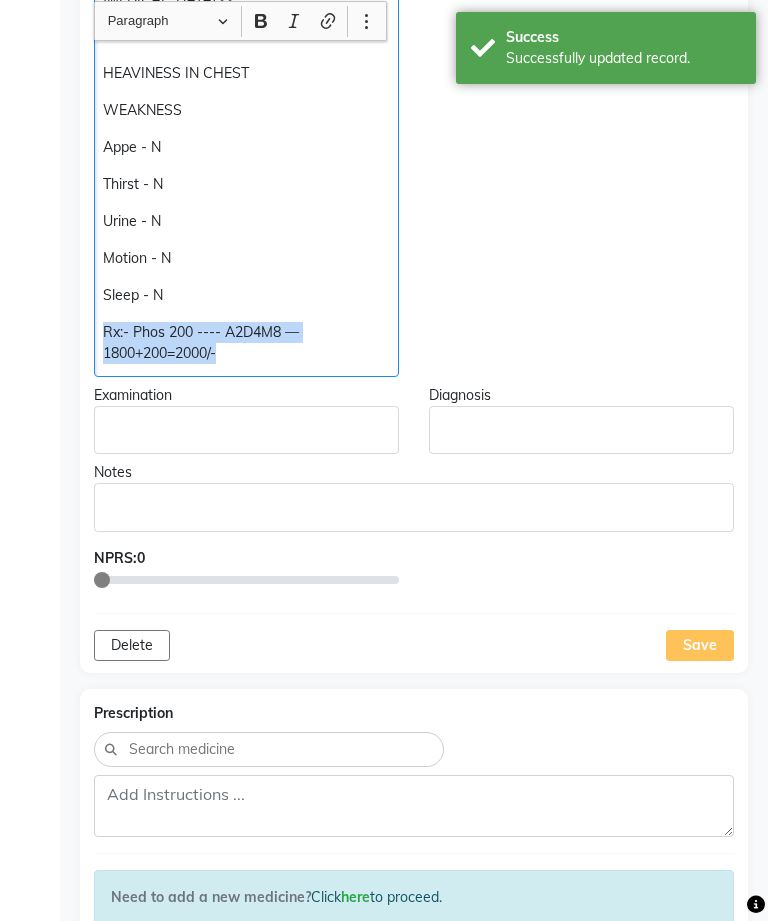 copy on "Rx:- Phos 200 ---- A2D4M8 — 1800+200=2000/-" 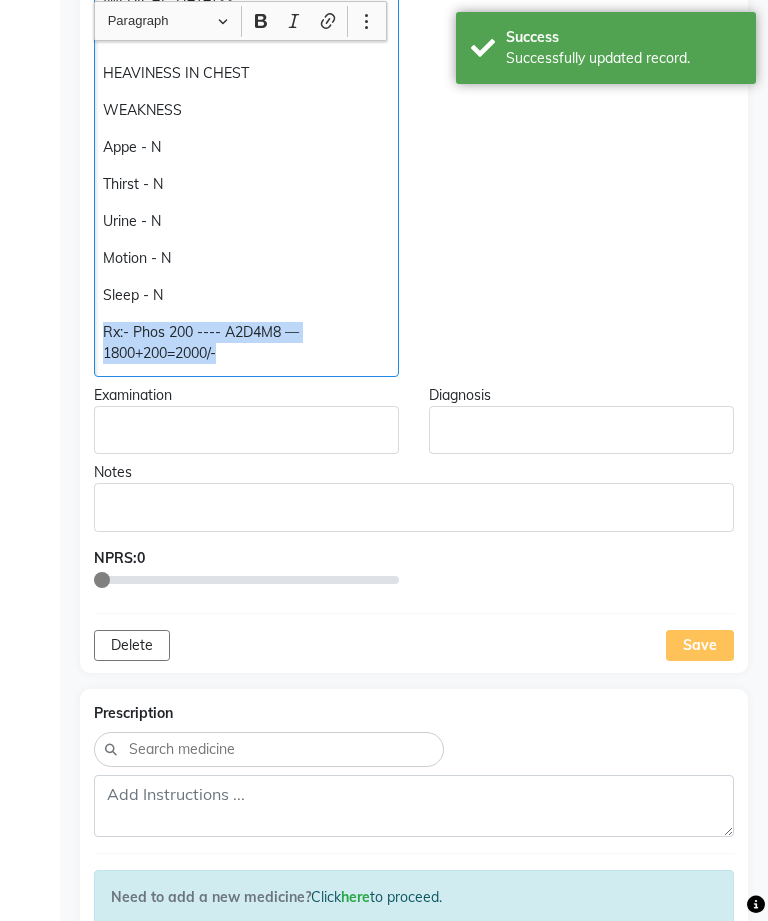 click on "Observations" 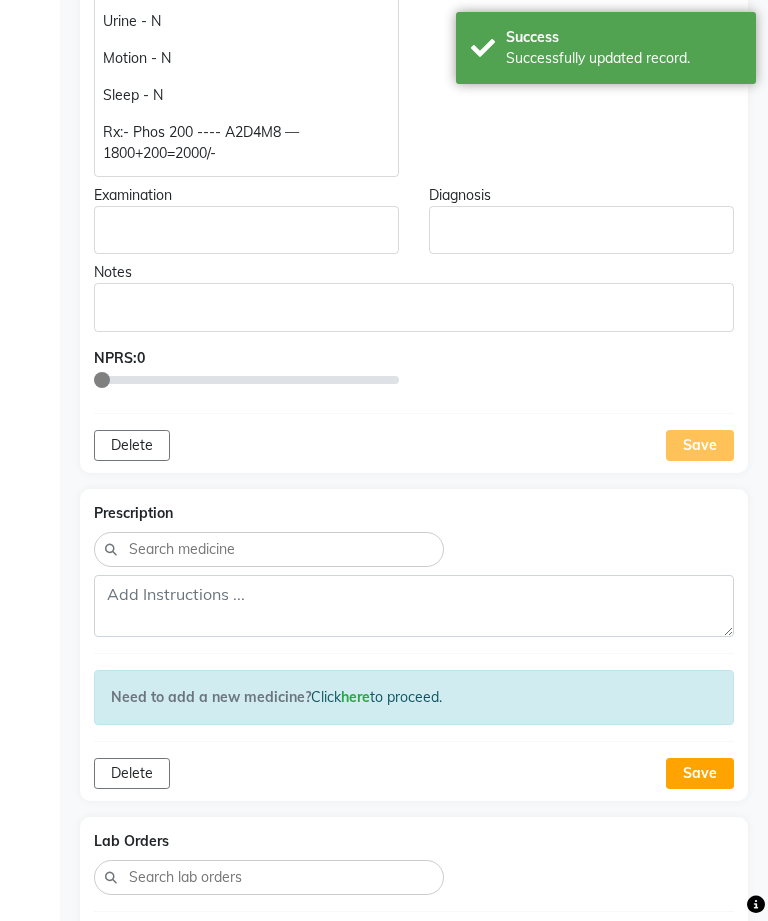 scroll, scrollTop: 805, scrollLeft: 0, axis: vertical 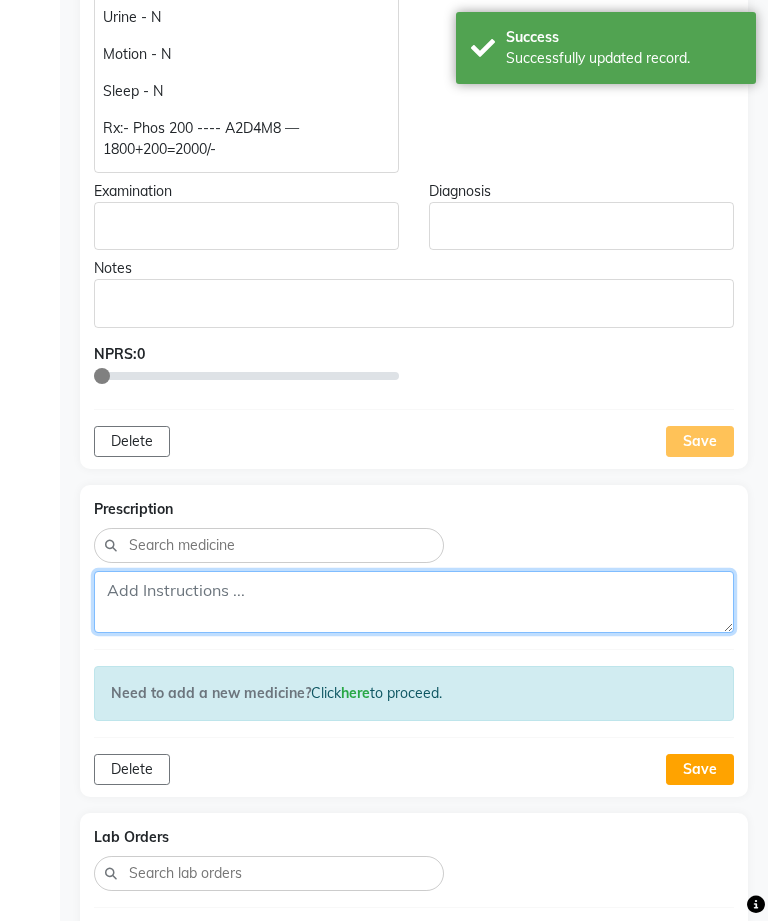 click 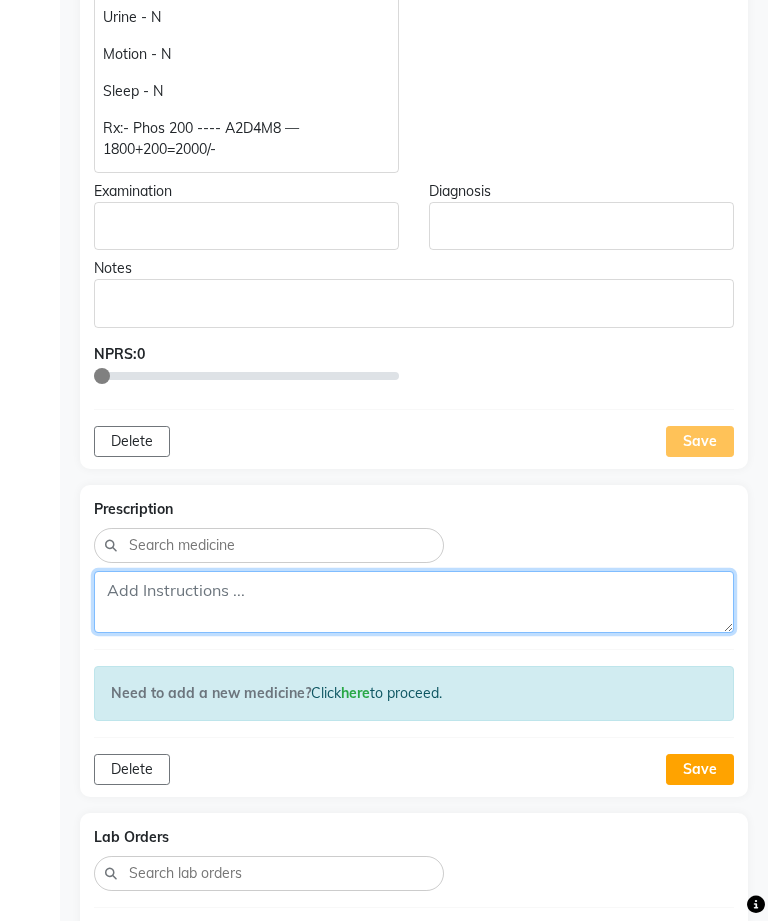paste on "rx:-%20Phos%20200%20----%20A2D4M8%20%E2%80%94%201800+200=2000/-" 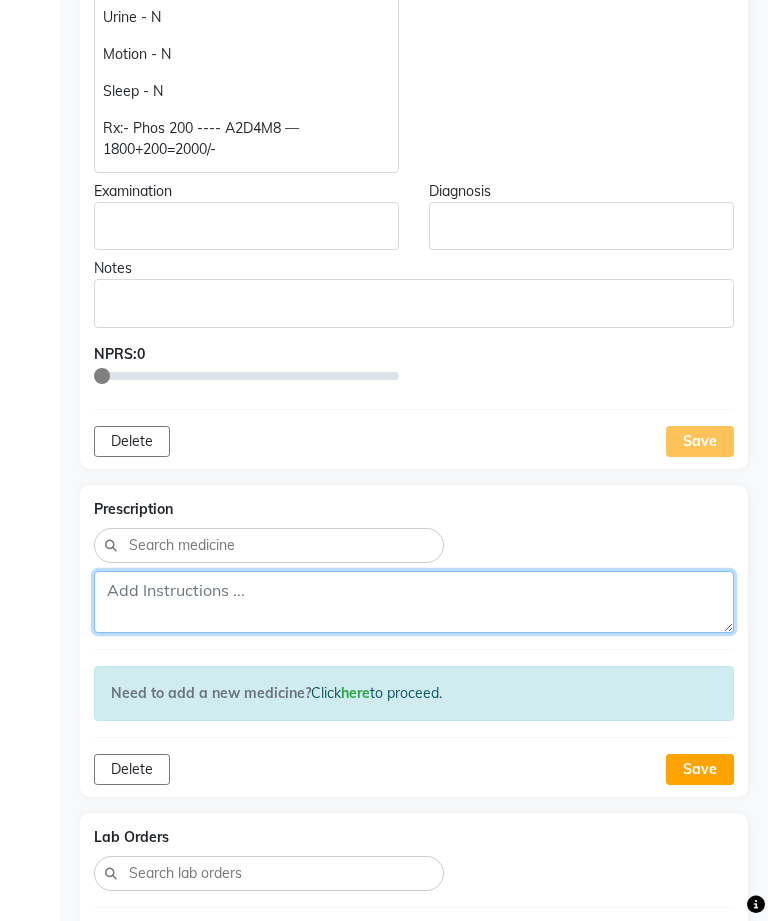 type on "rx:-%20Phos%20200%20----%20A2D4M8%20%E2%80%94%201800+200=2000/-" 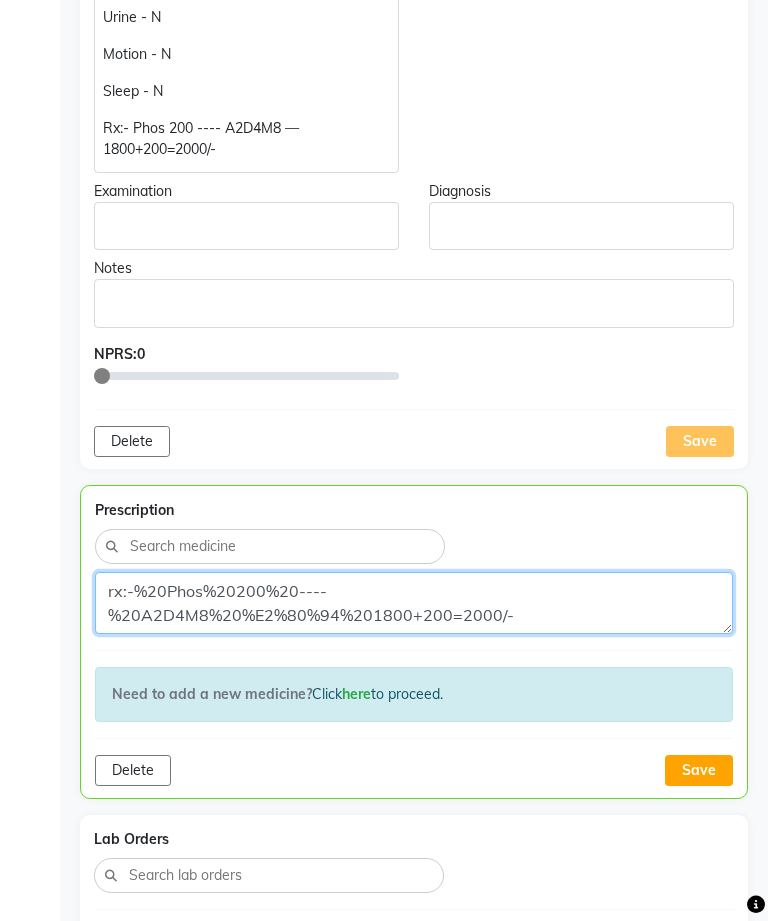 click on "rx:-%20Phos%20200%20----%20A2D4M8%20%E2%80%94%201800+200=2000/-" 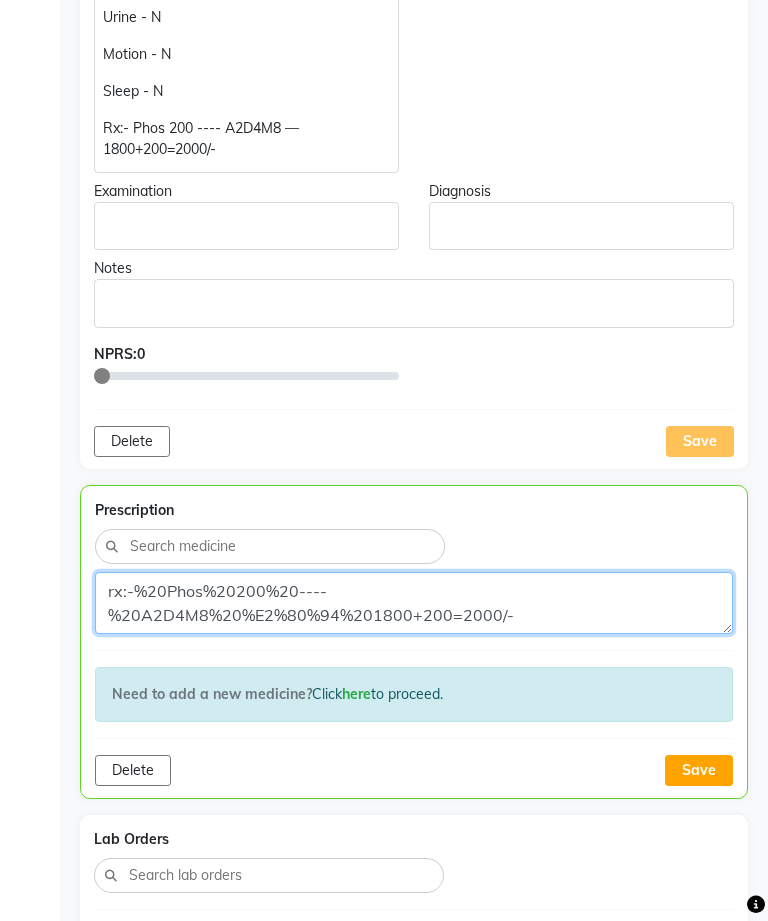 type 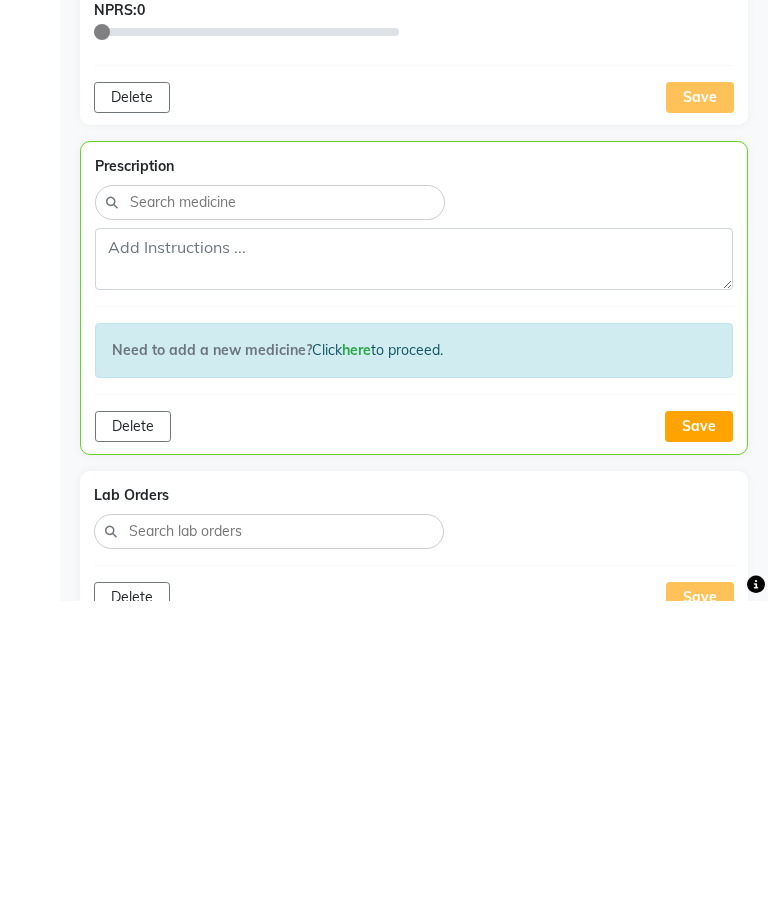 click on "Save" 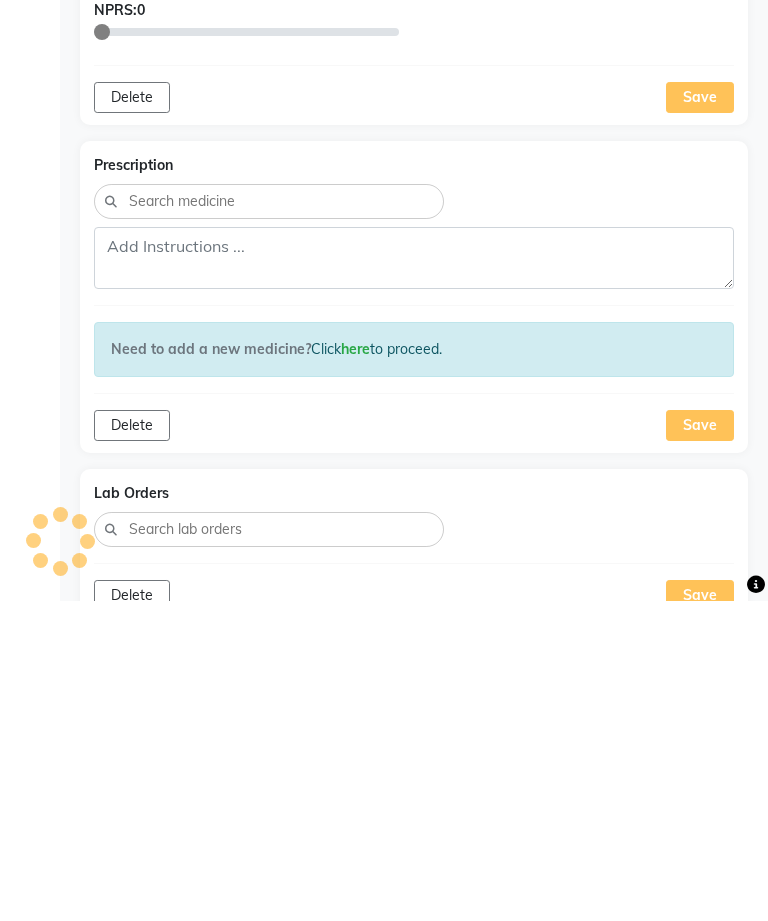 scroll, scrollTop: 1150, scrollLeft: 0, axis: vertical 